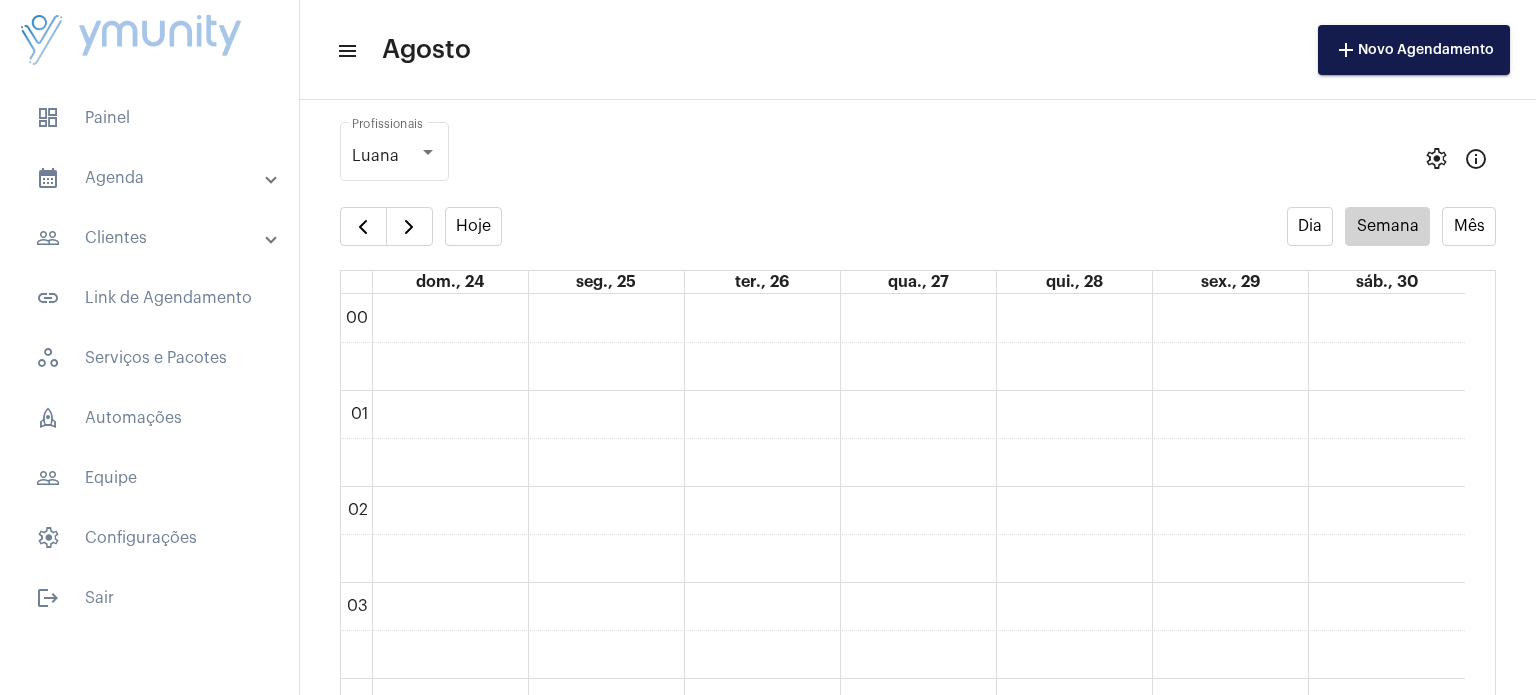scroll, scrollTop: 0, scrollLeft: 0, axis: both 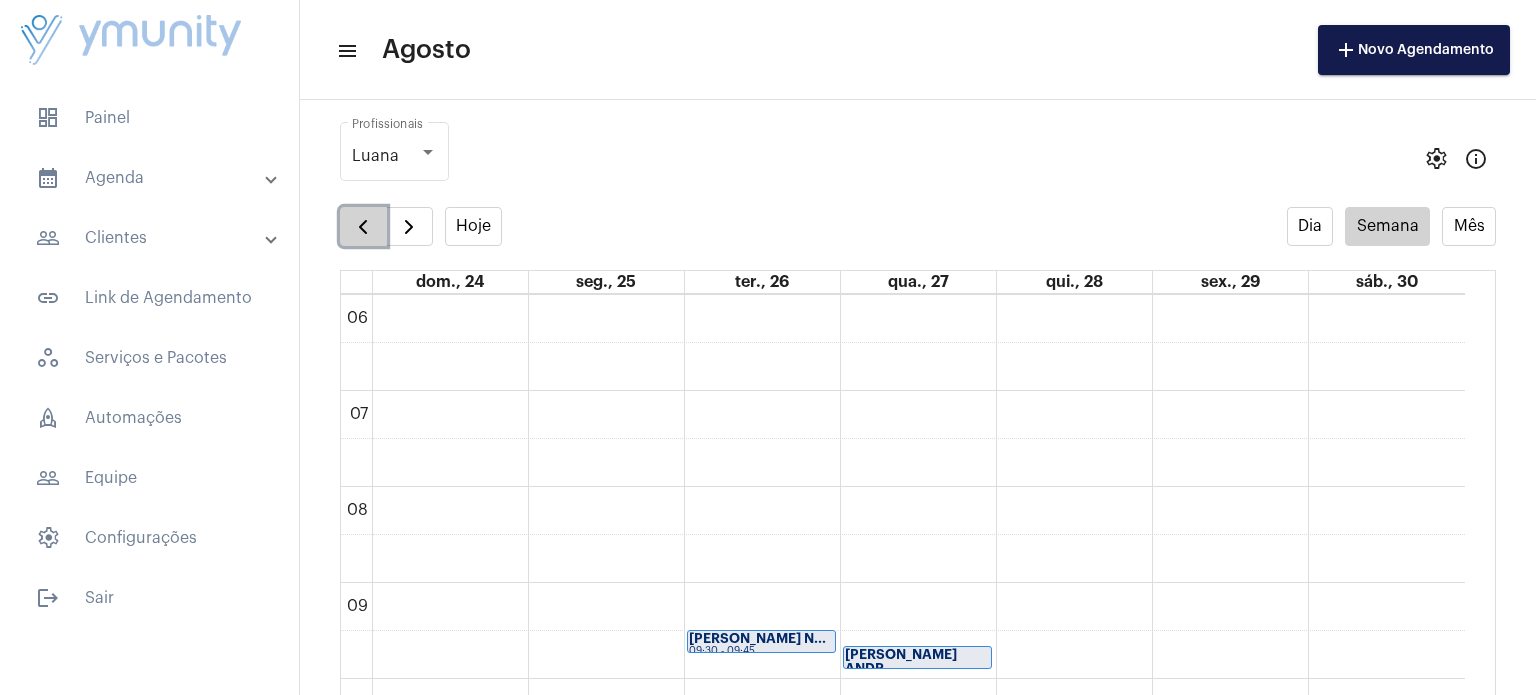 click 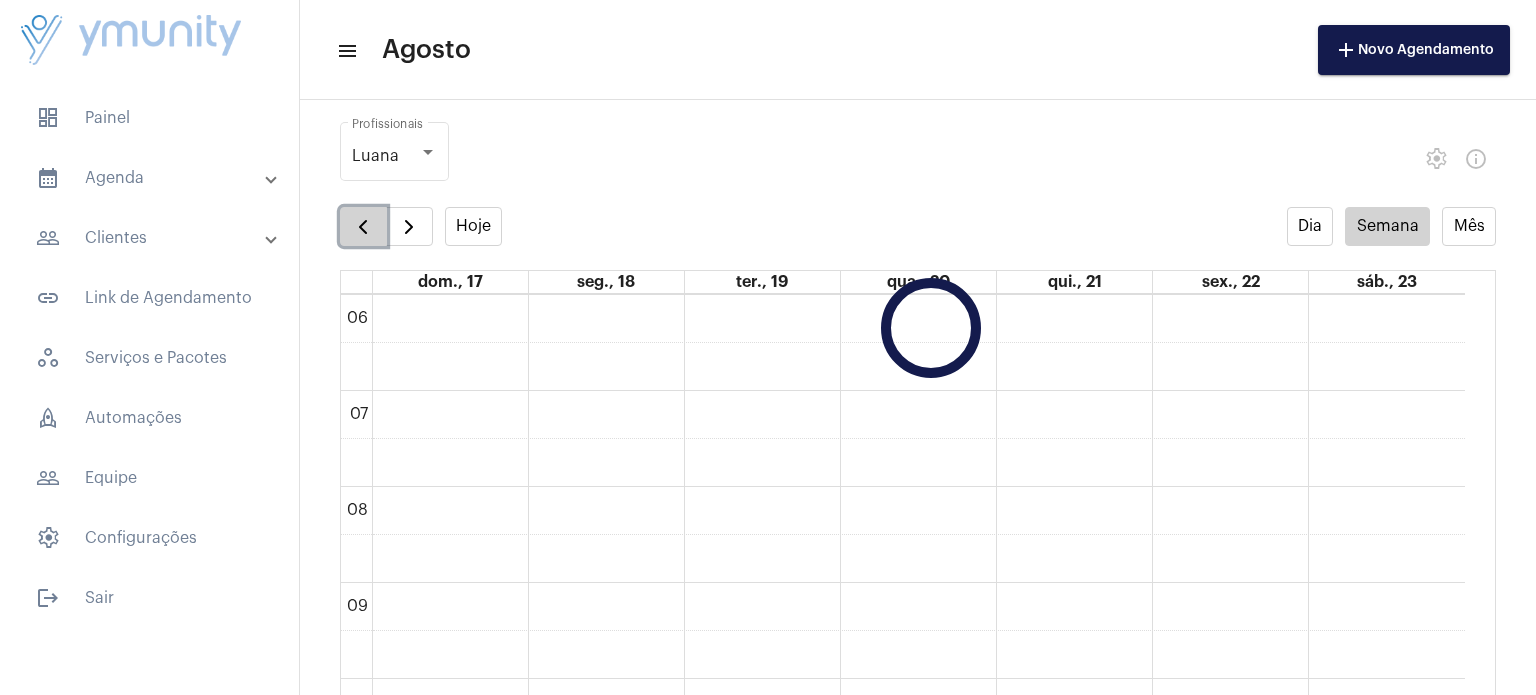click 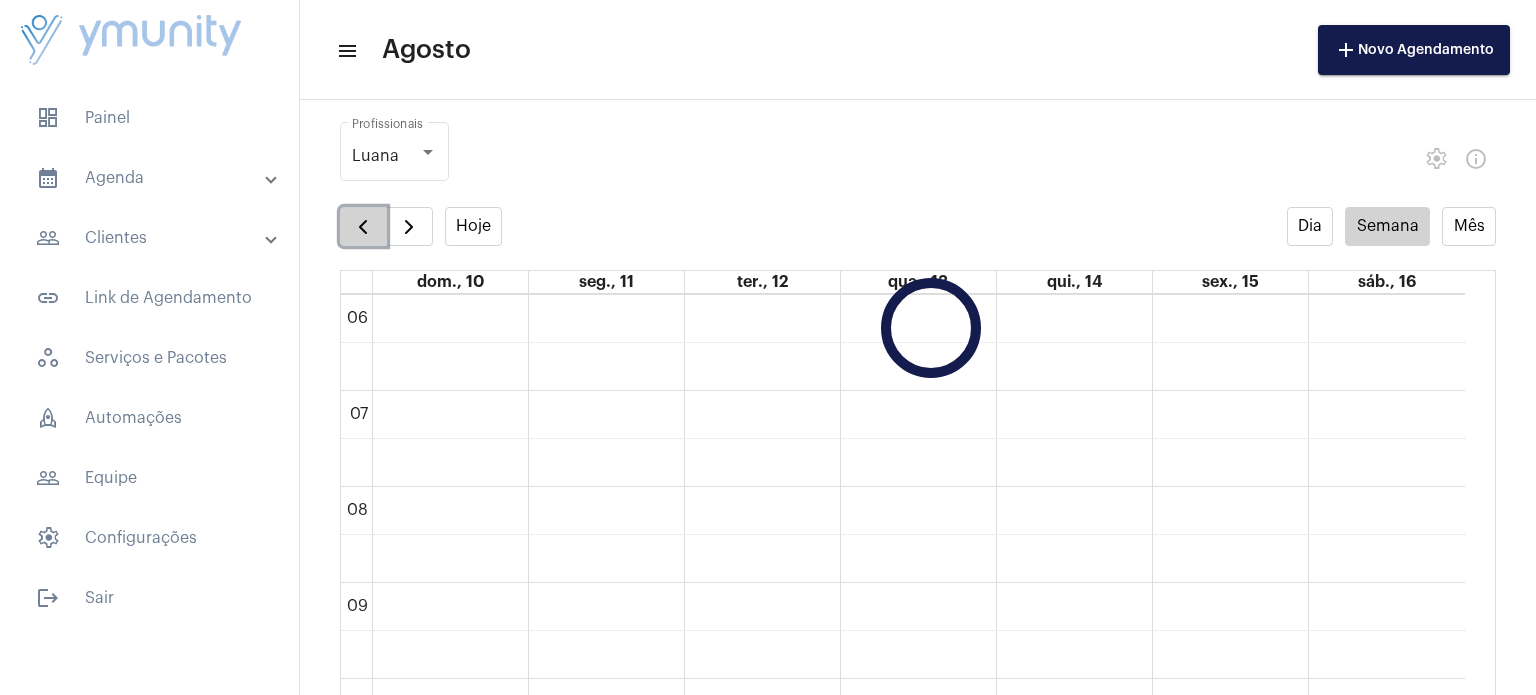 click 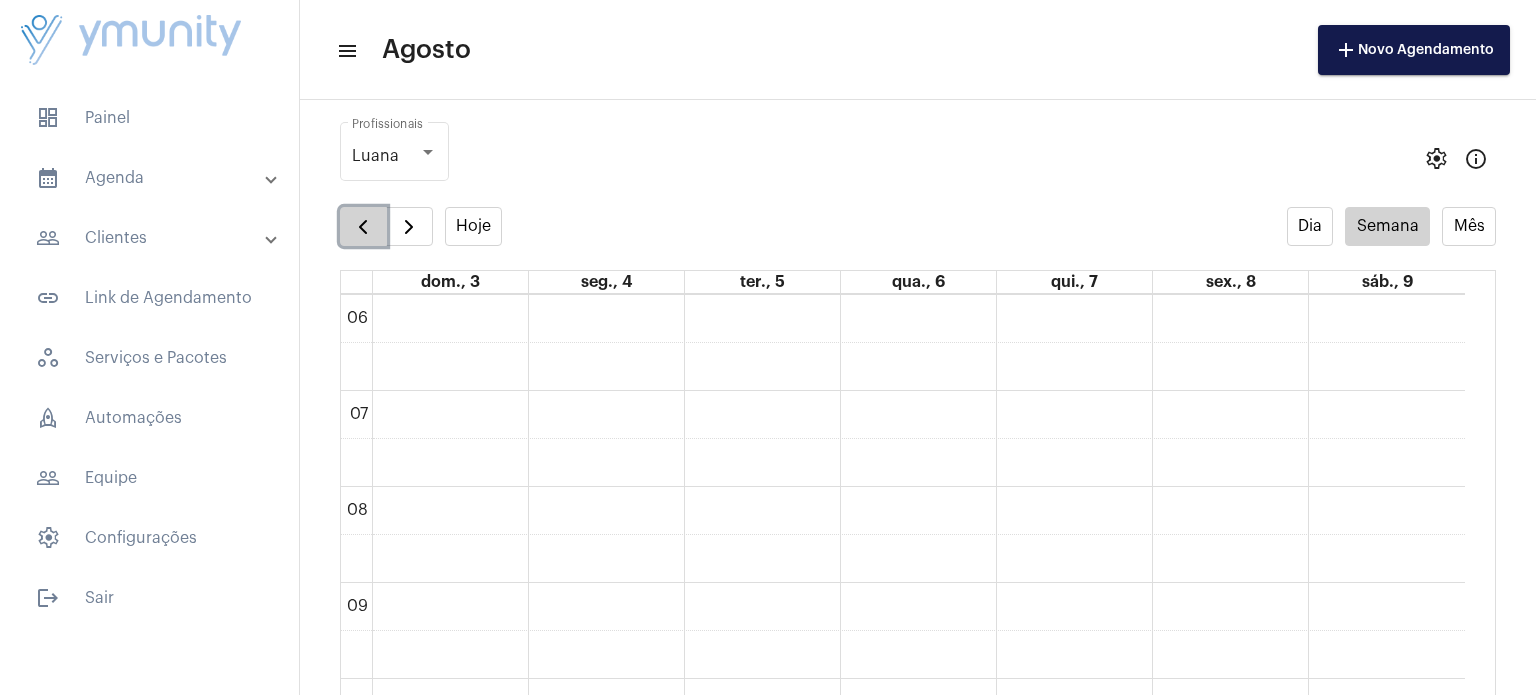 click 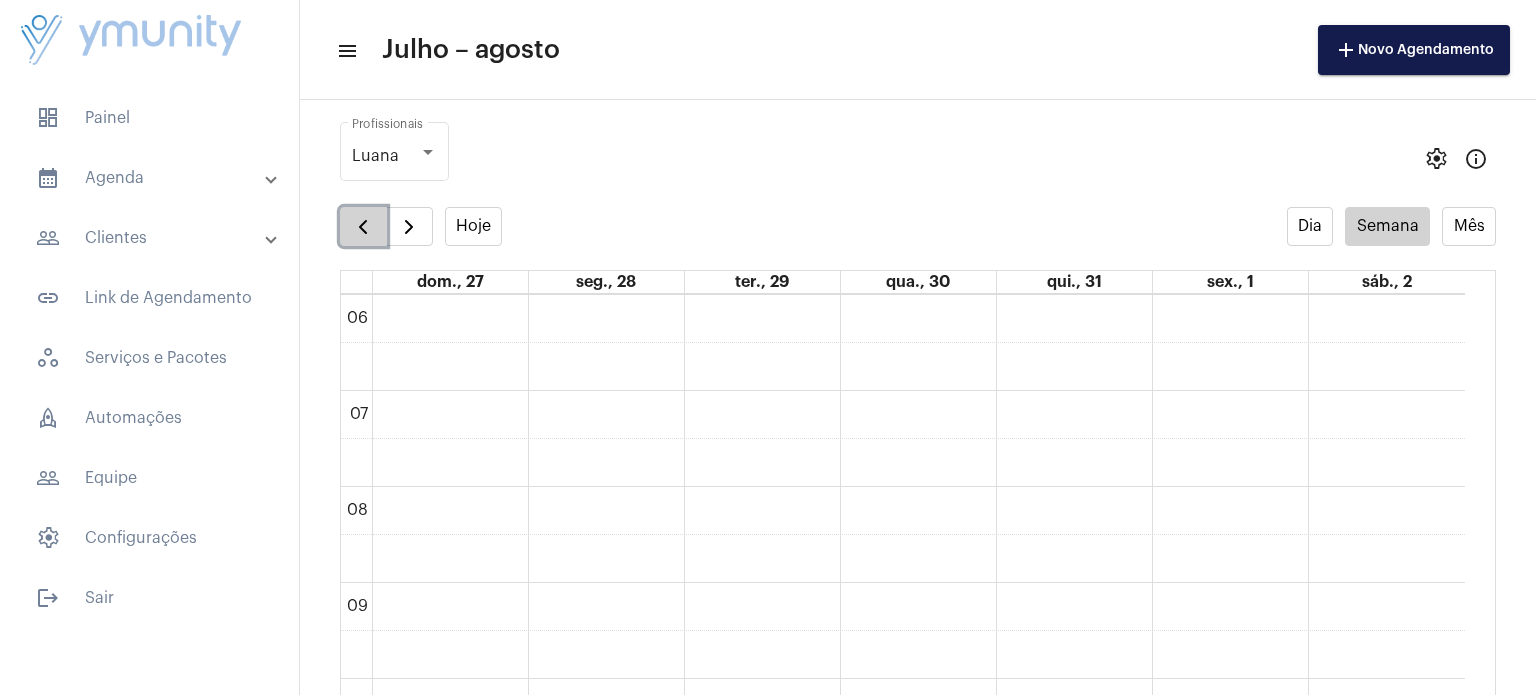 click 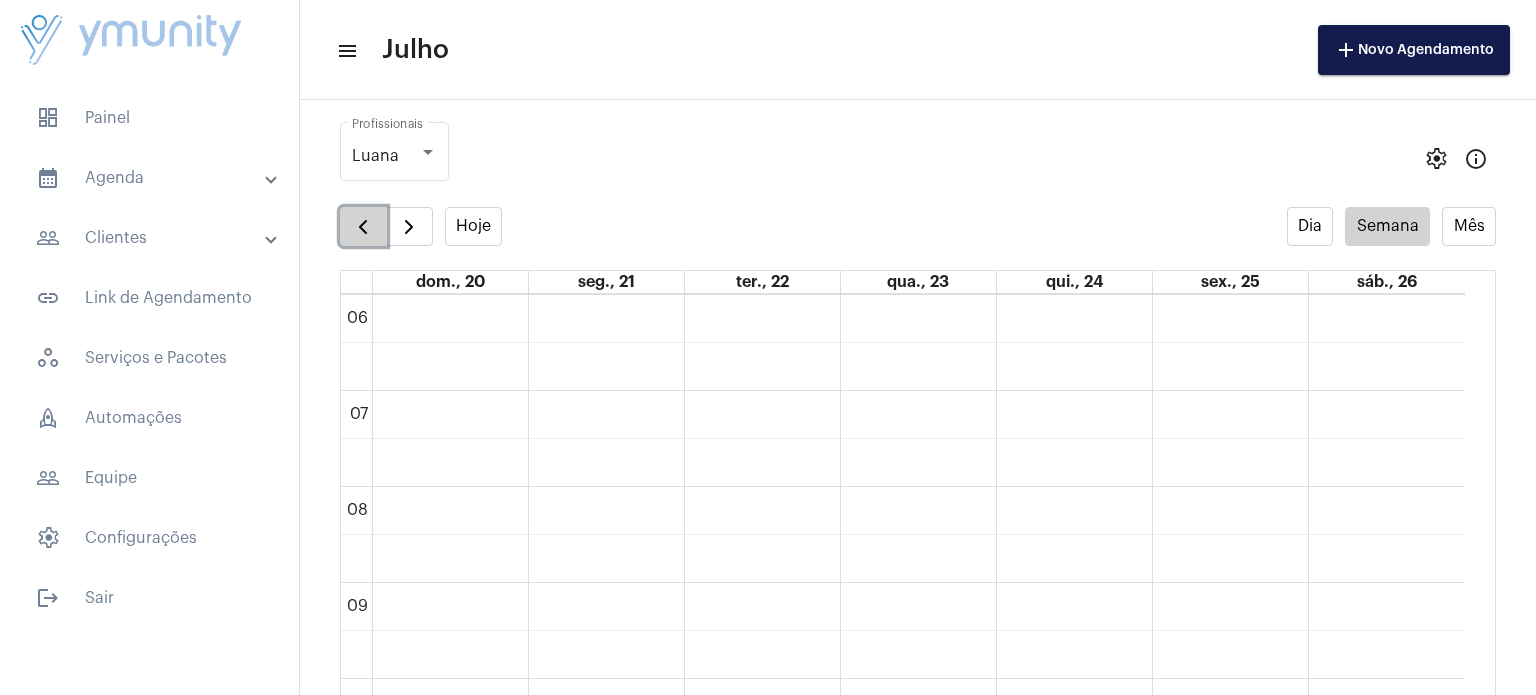 click 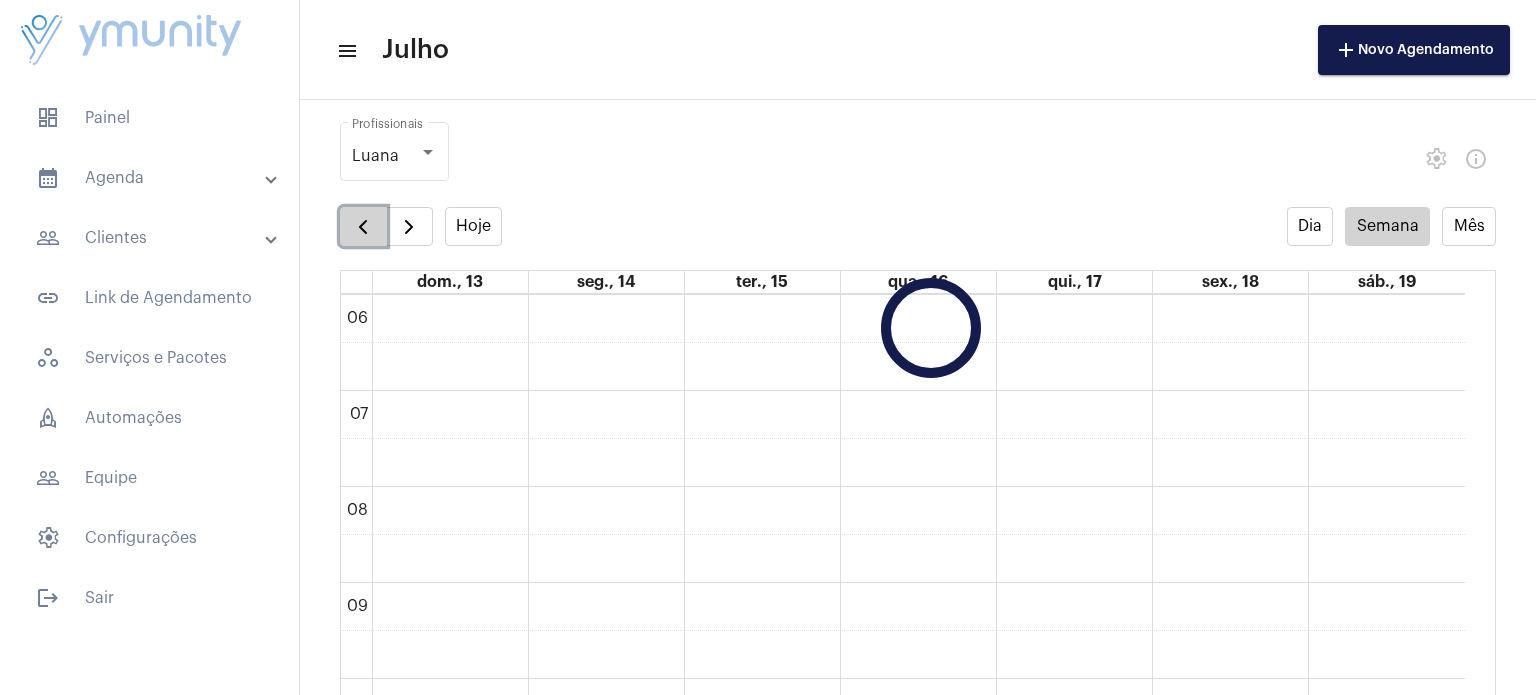 click 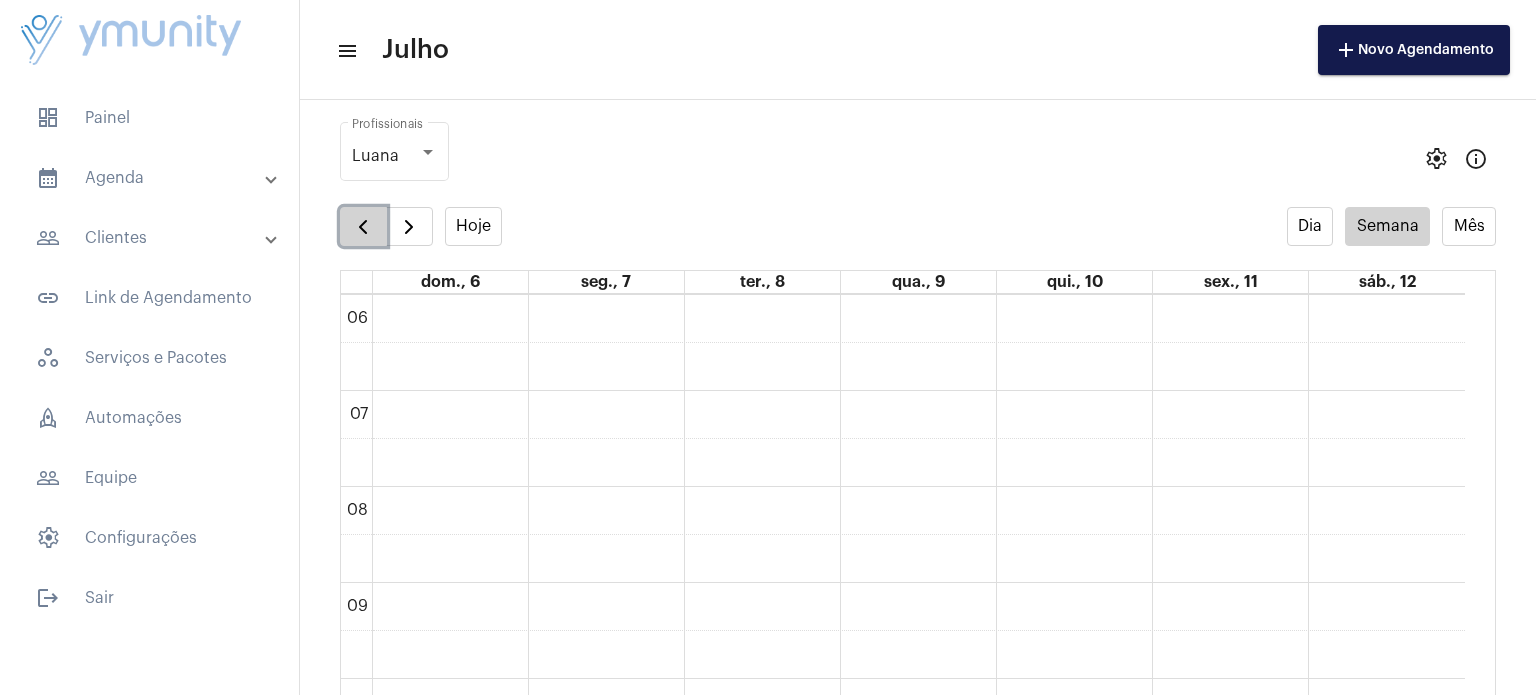 click 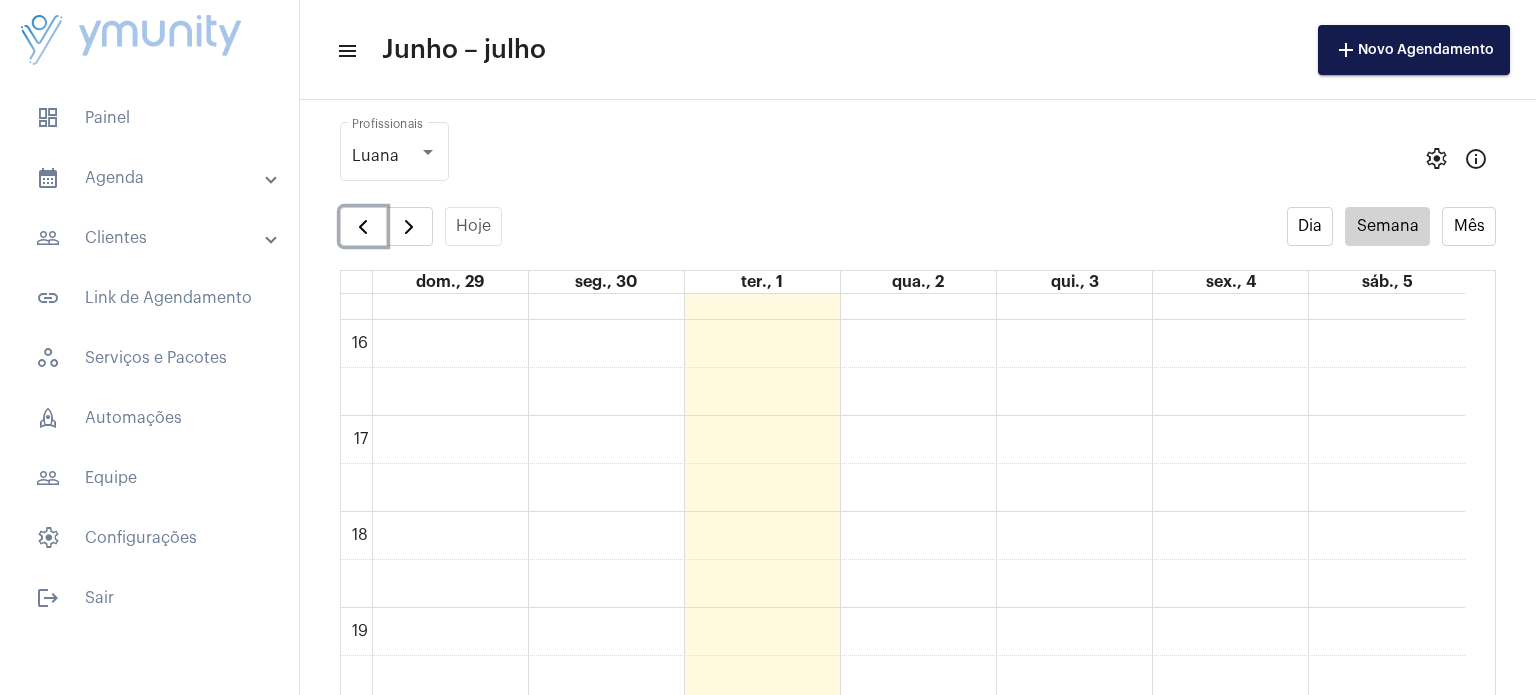 scroll, scrollTop: 1006, scrollLeft: 0, axis: vertical 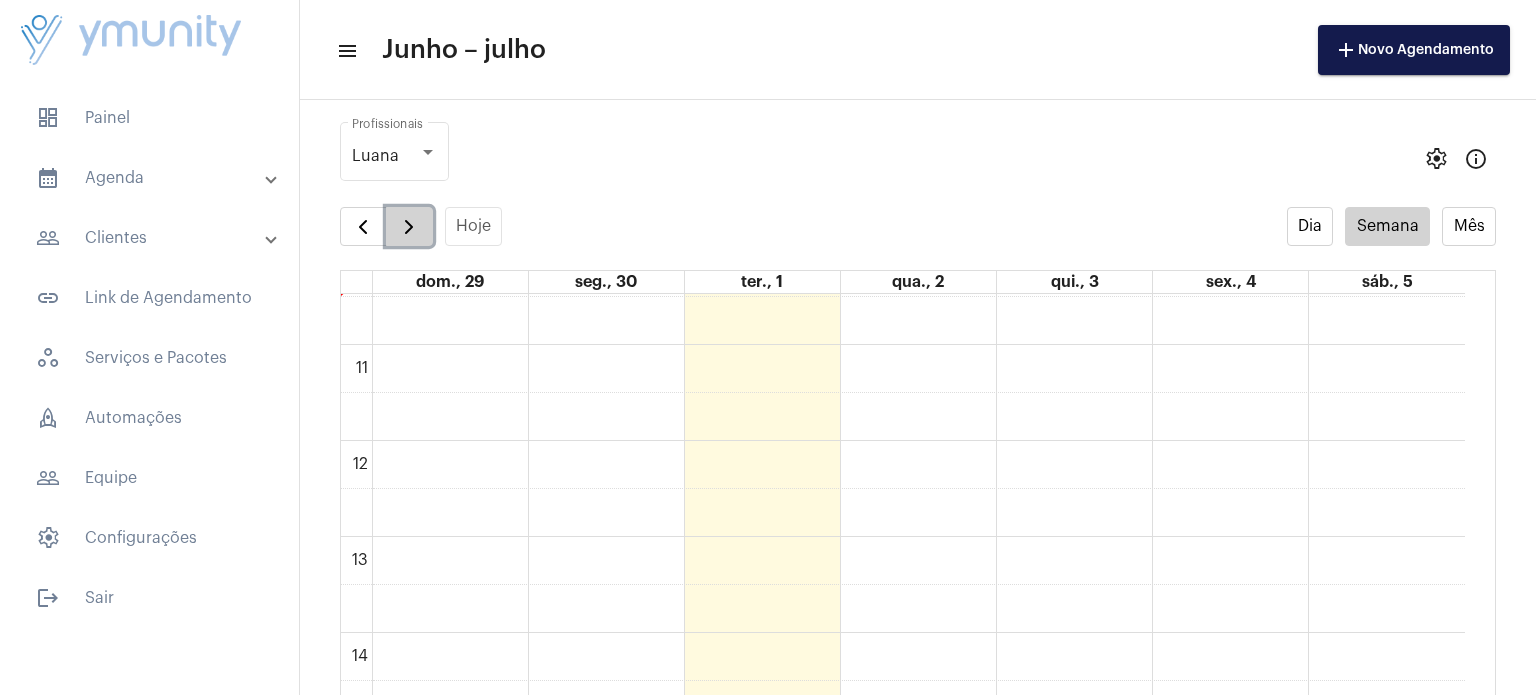 click 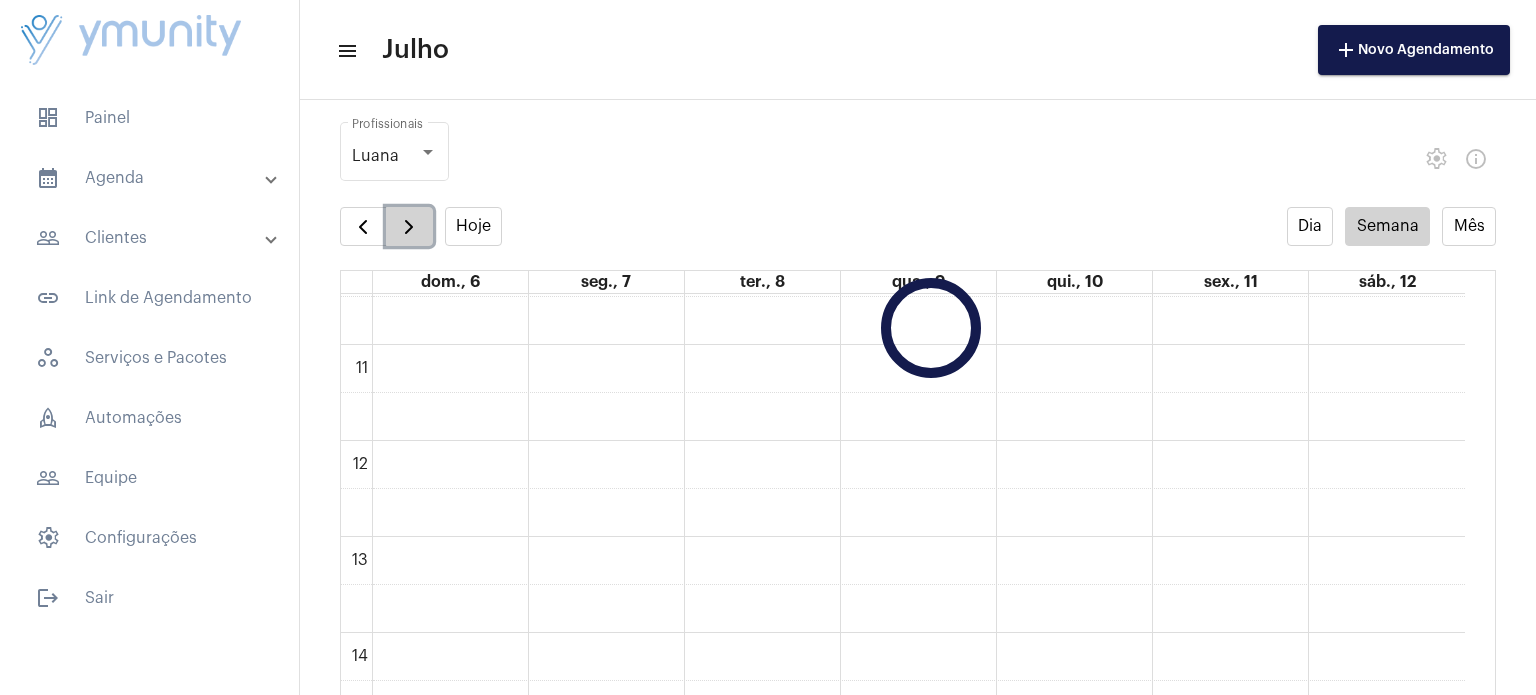 scroll, scrollTop: 576, scrollLeft: 0, axis: vertical 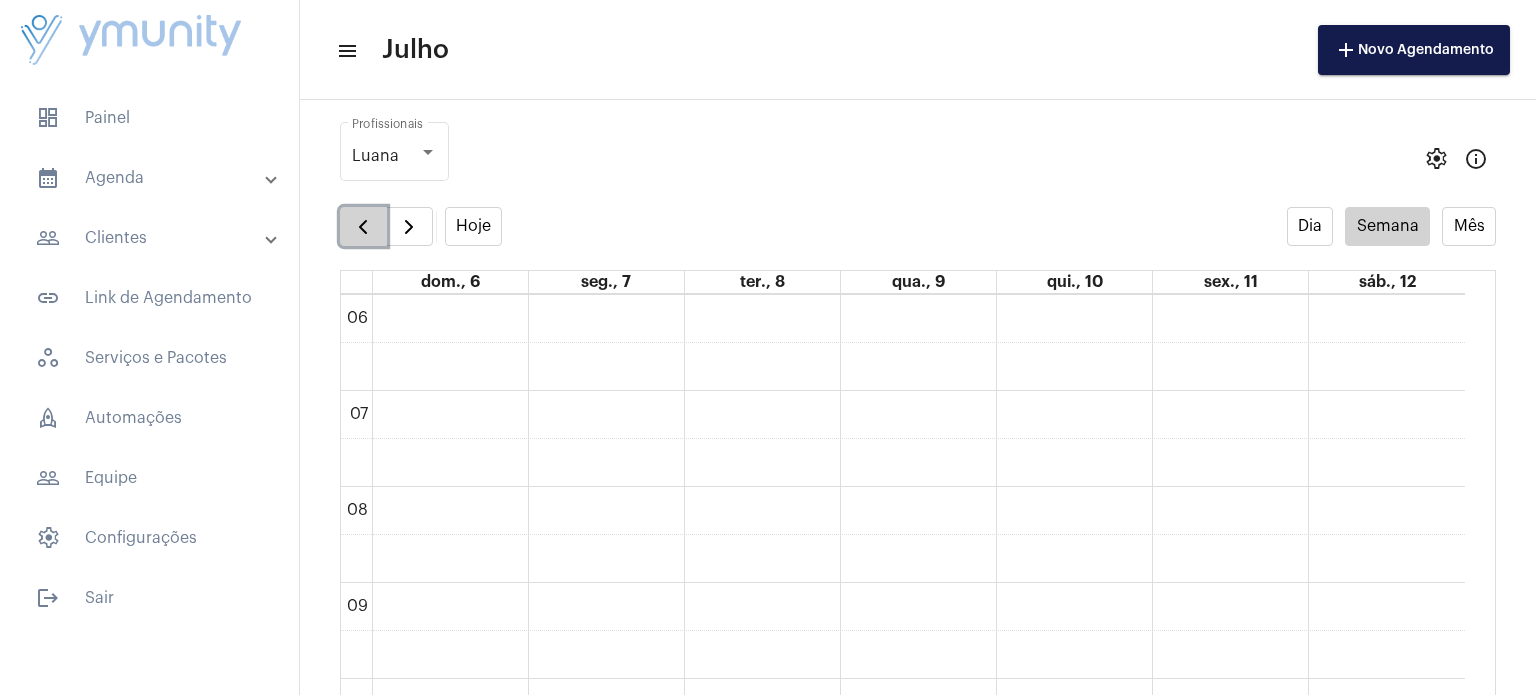 click 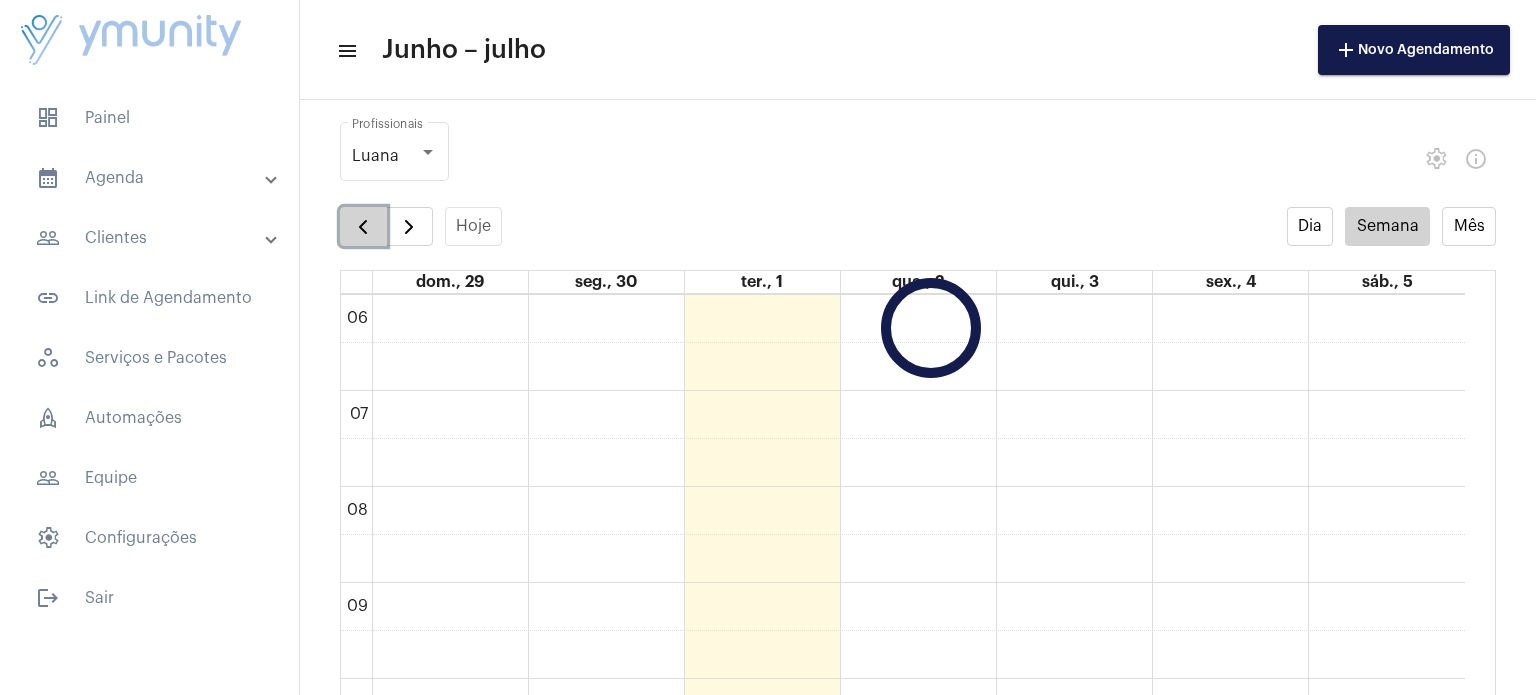 click 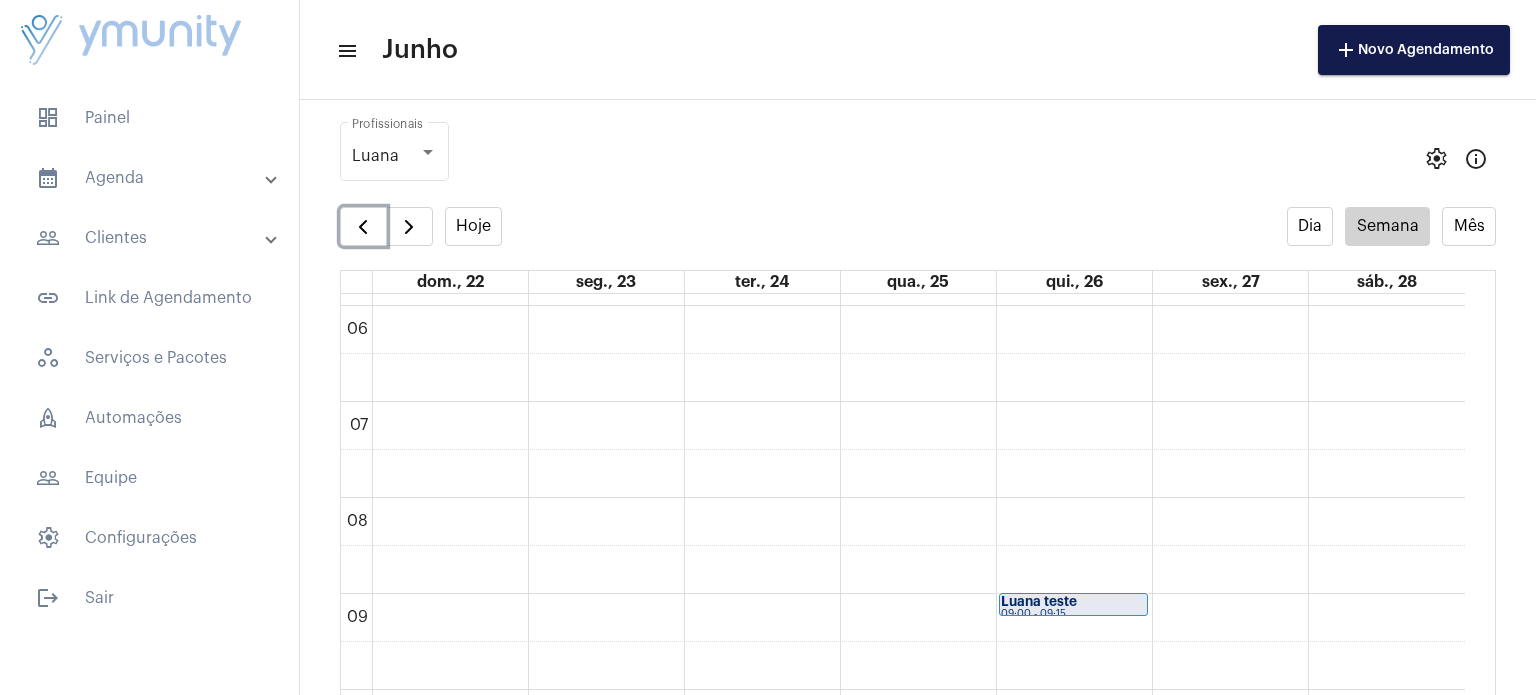 scroll, scrollTop: 557, scrollLeft: 0, axis: vertical 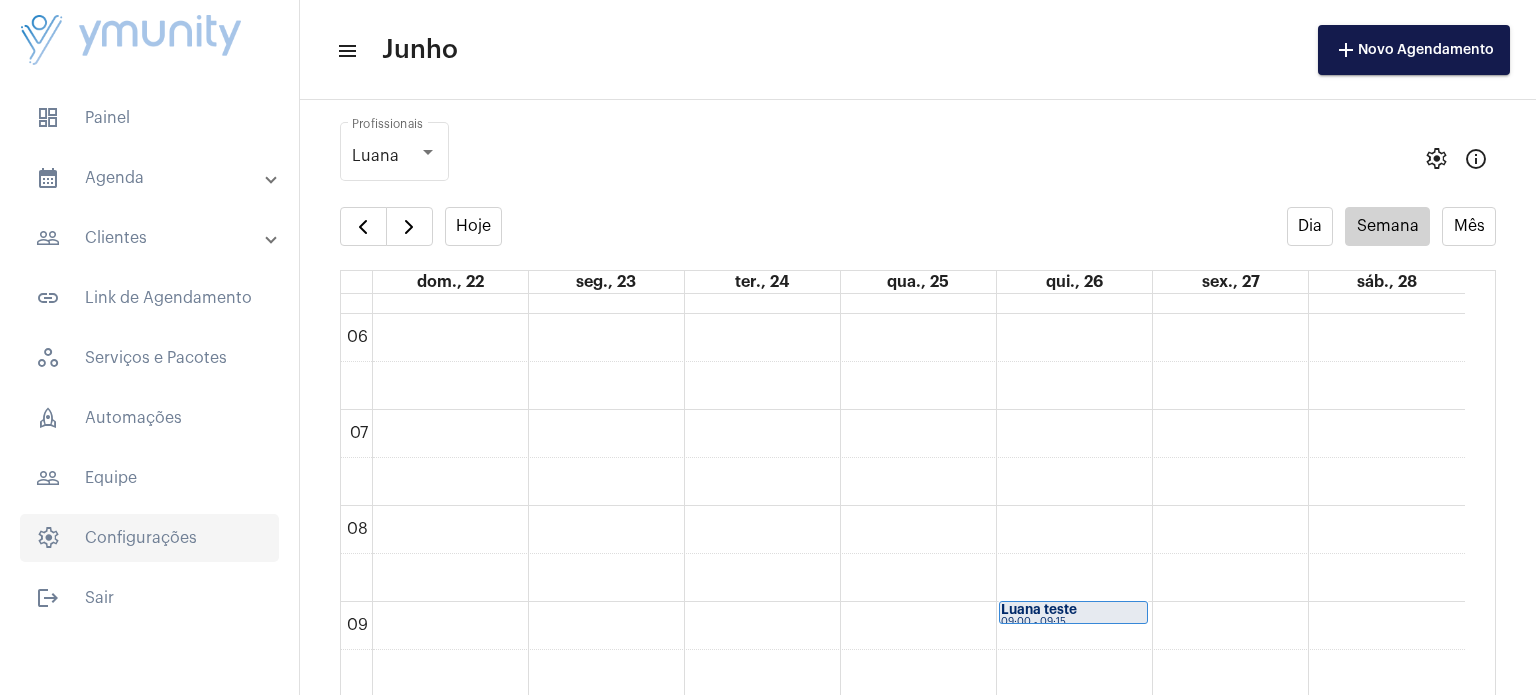click on "settings   Configurações" 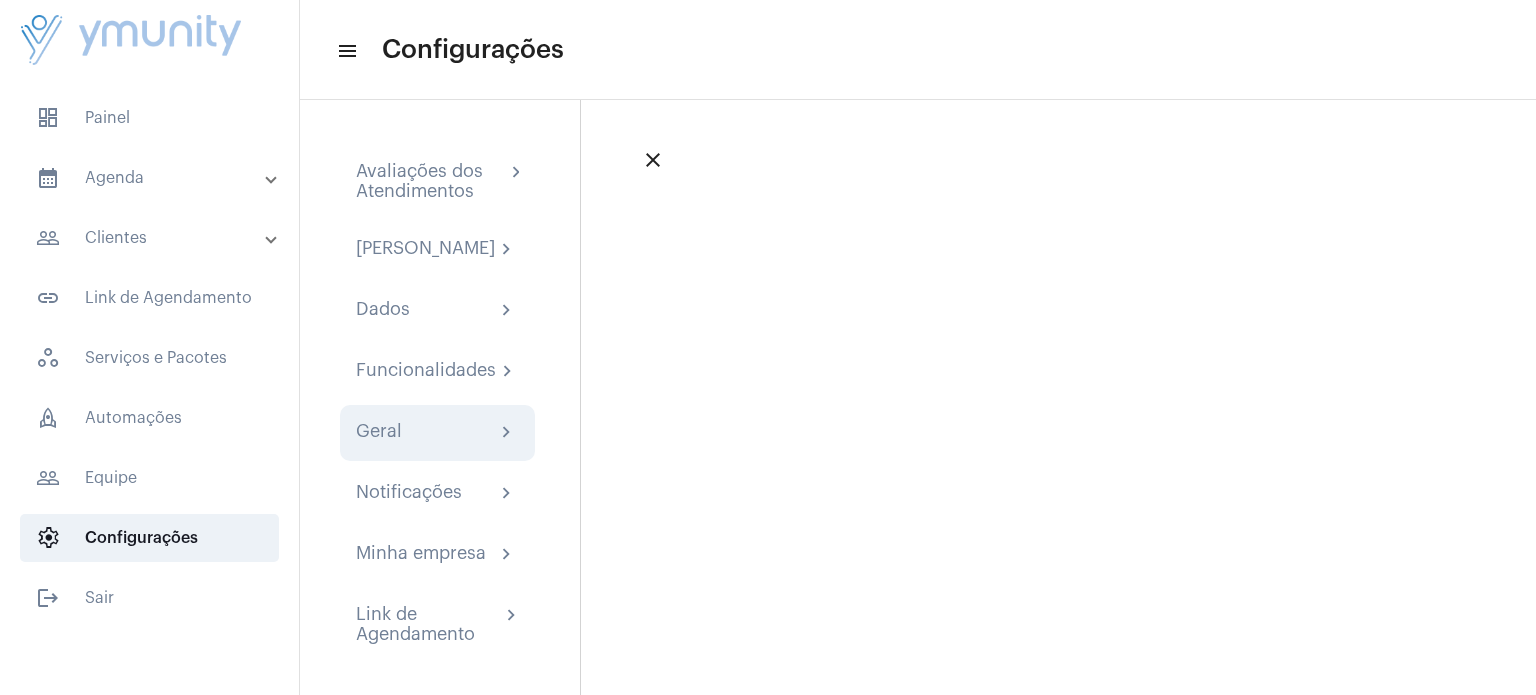 click on "Geral chevron_right" 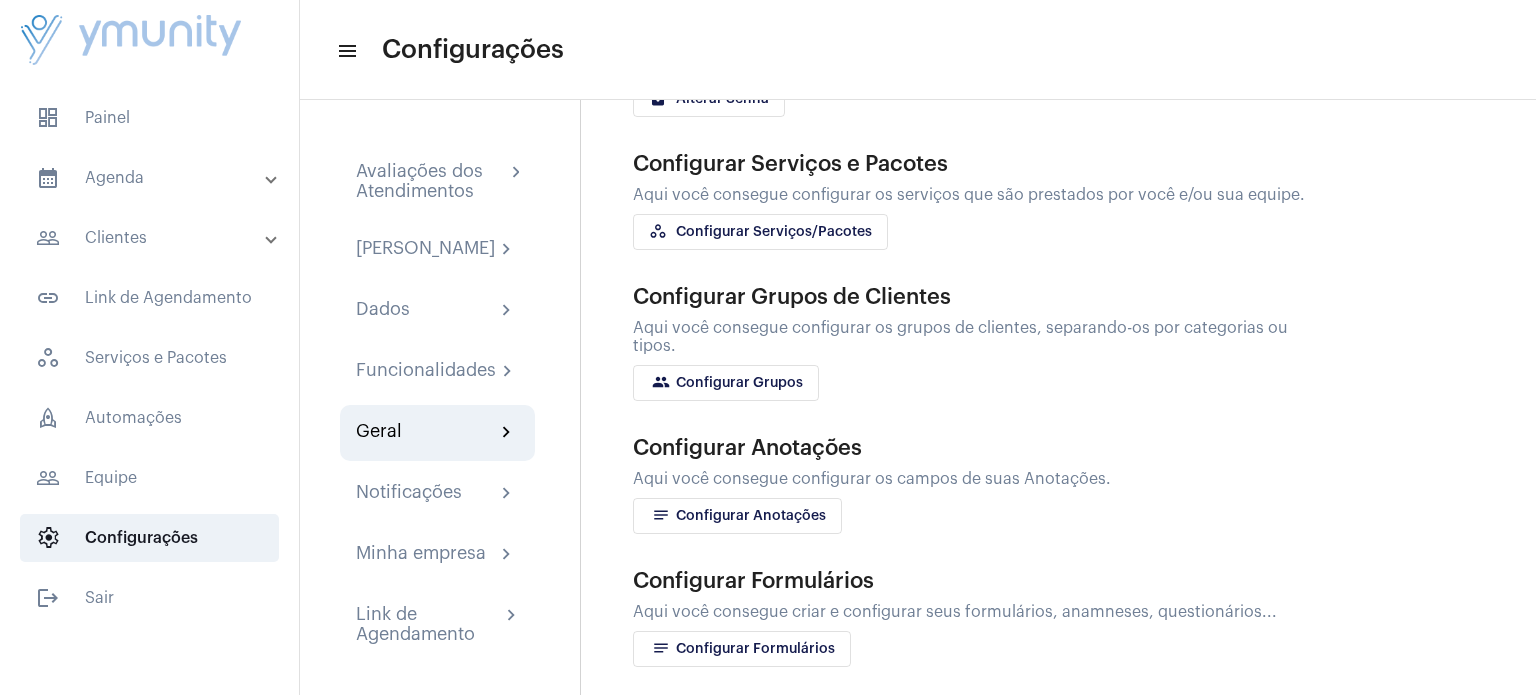 scroll, scrollTop: 366, scrollLeft: 0, axis: vertical 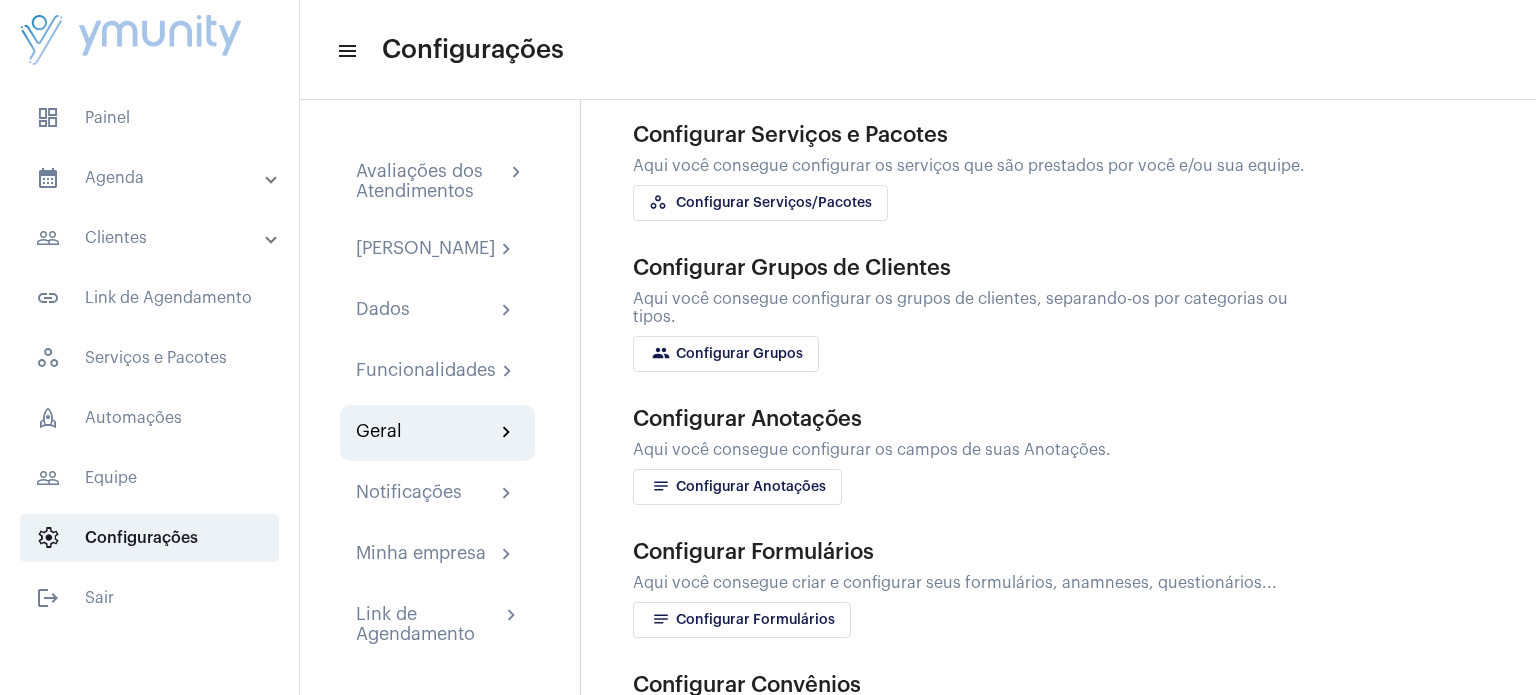 click on "group Configurar Grupos" 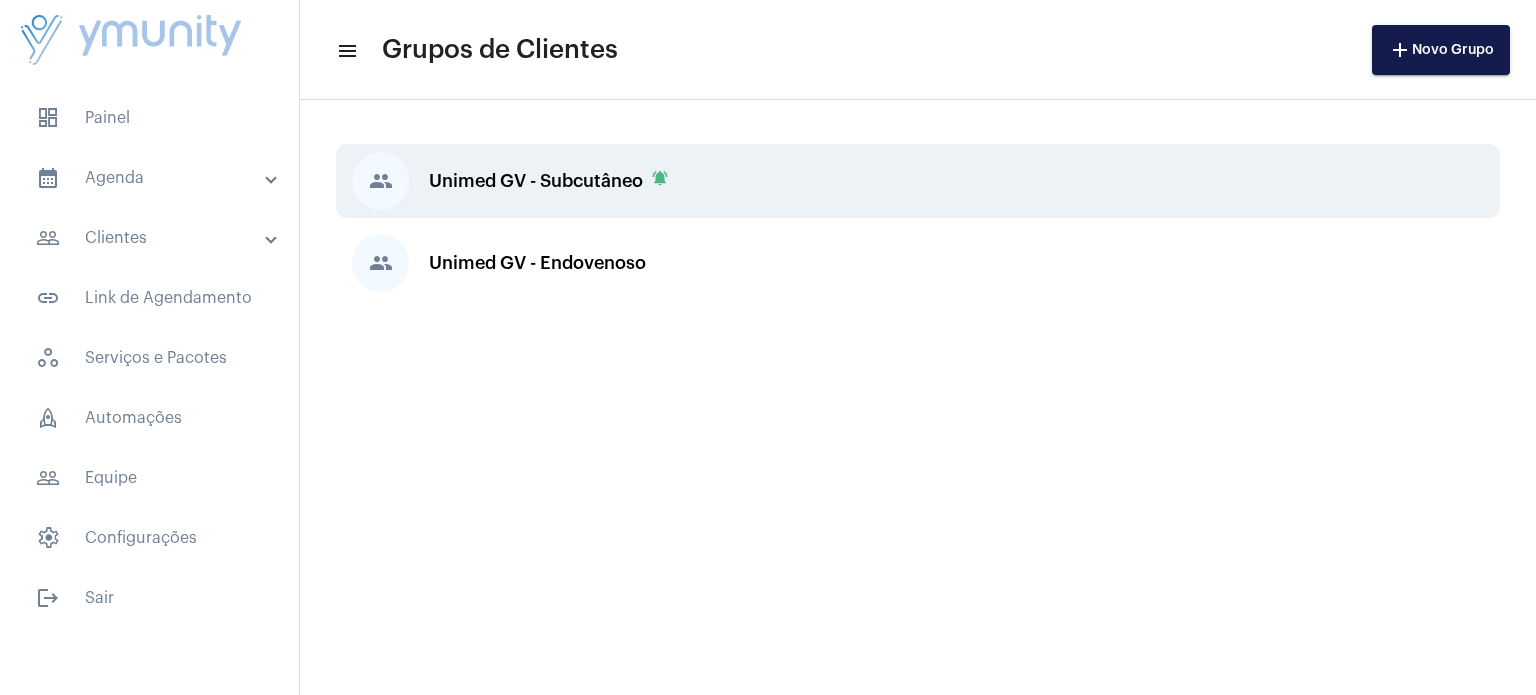click on "Unimed GV - Subcutâneo    notifications_active" 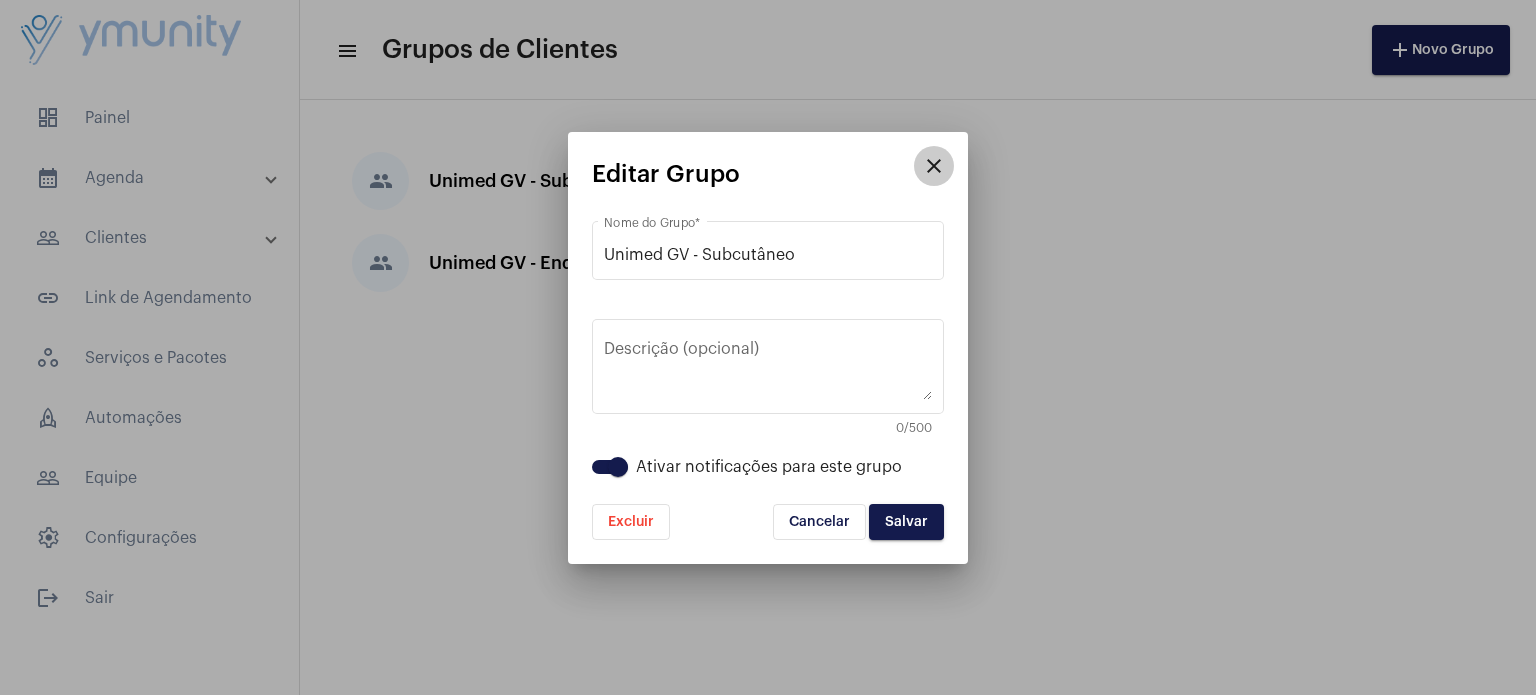 click on "close" at bounding box center [934, 166] 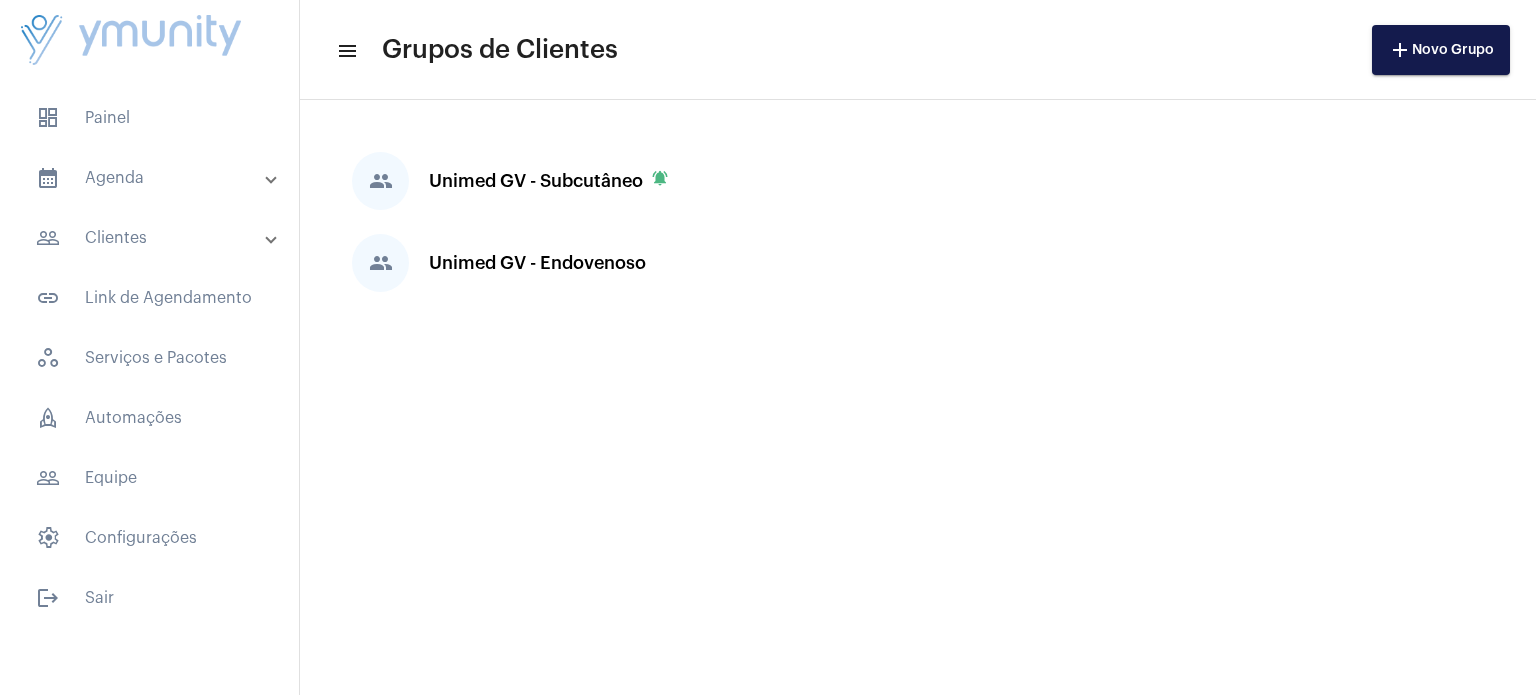 click on "calendar_month_outlined  Agenda" at bounding box center (151, 178) 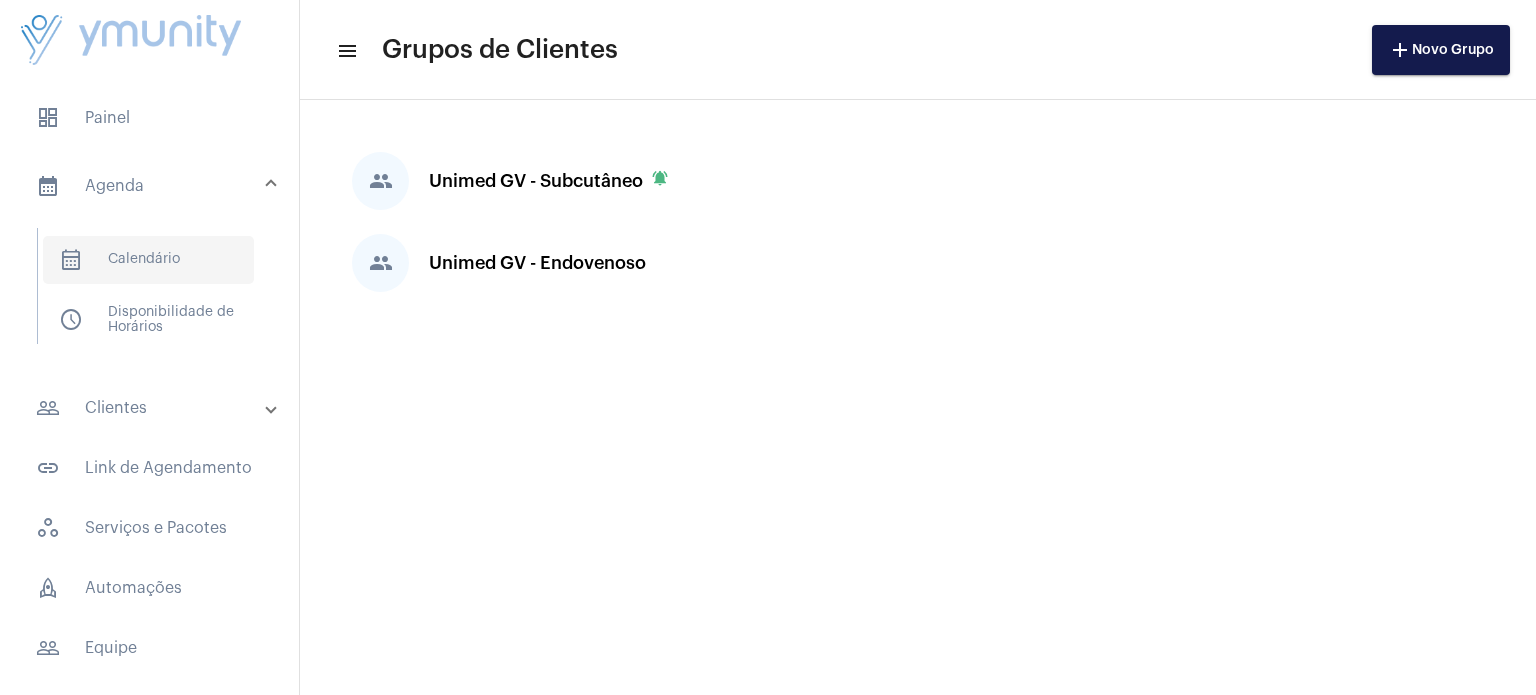 click on "calendar_month_outlined   Calendário" at bounding box center (148, 260) 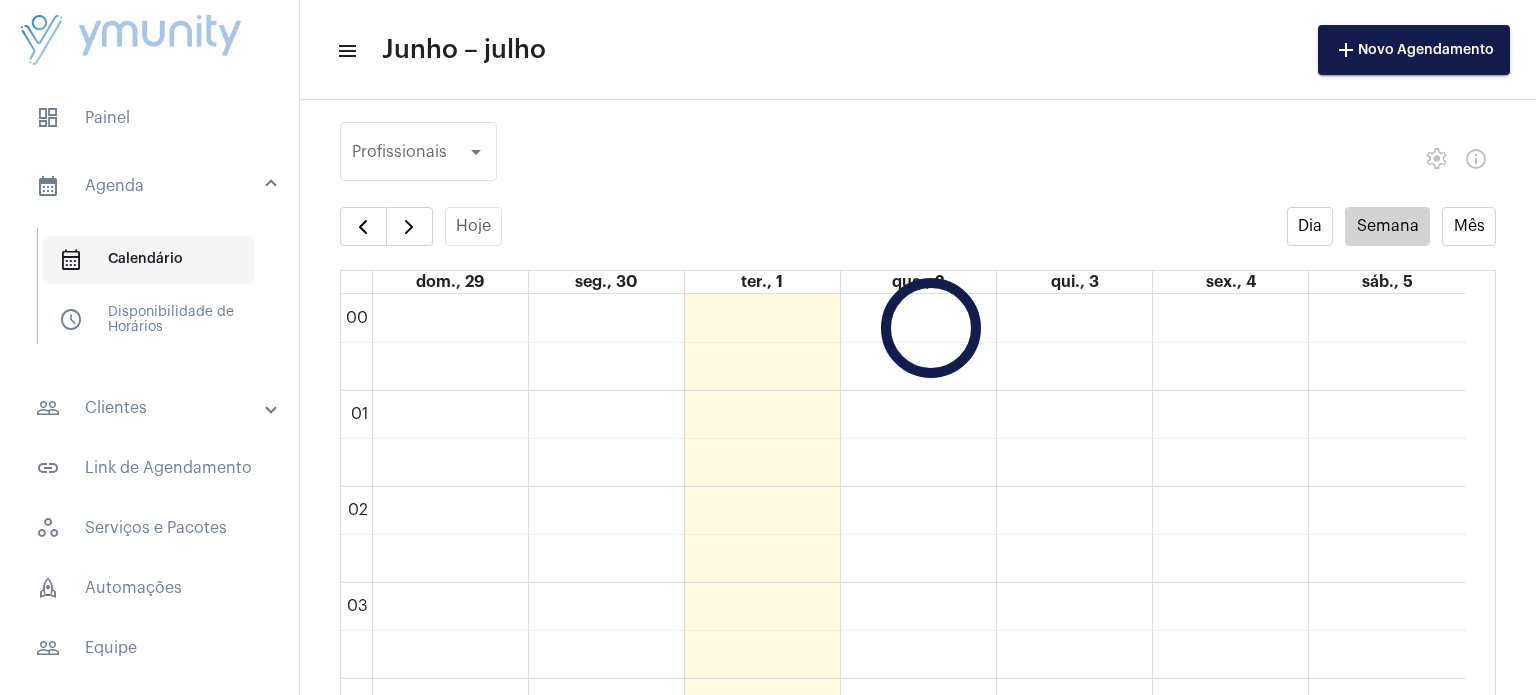 scroll, scrollTop: 578, scrollLeft: 0, axis: vertical 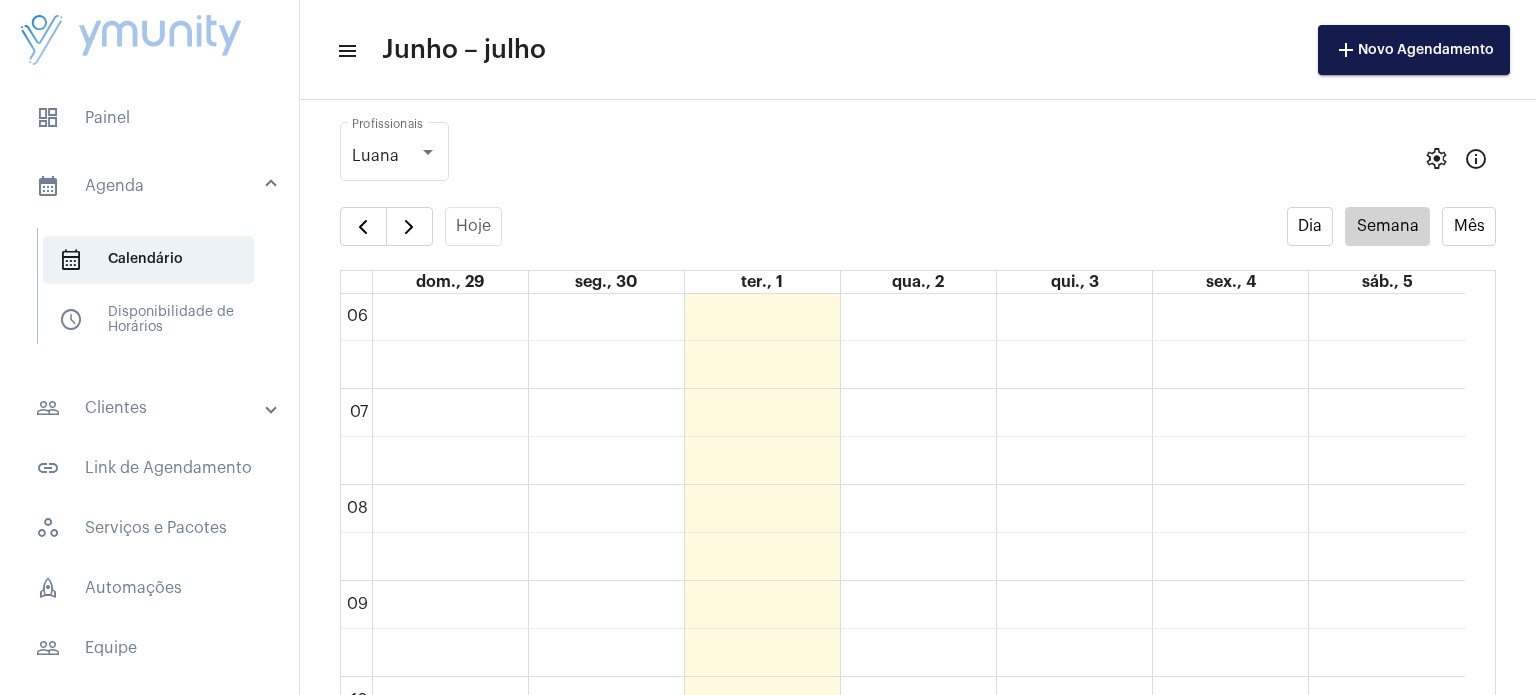 click on "00 01 02 03 04 05 06 07 08 09 10 11 12 13 14 15 16 17 18 19 20 21 22 23" 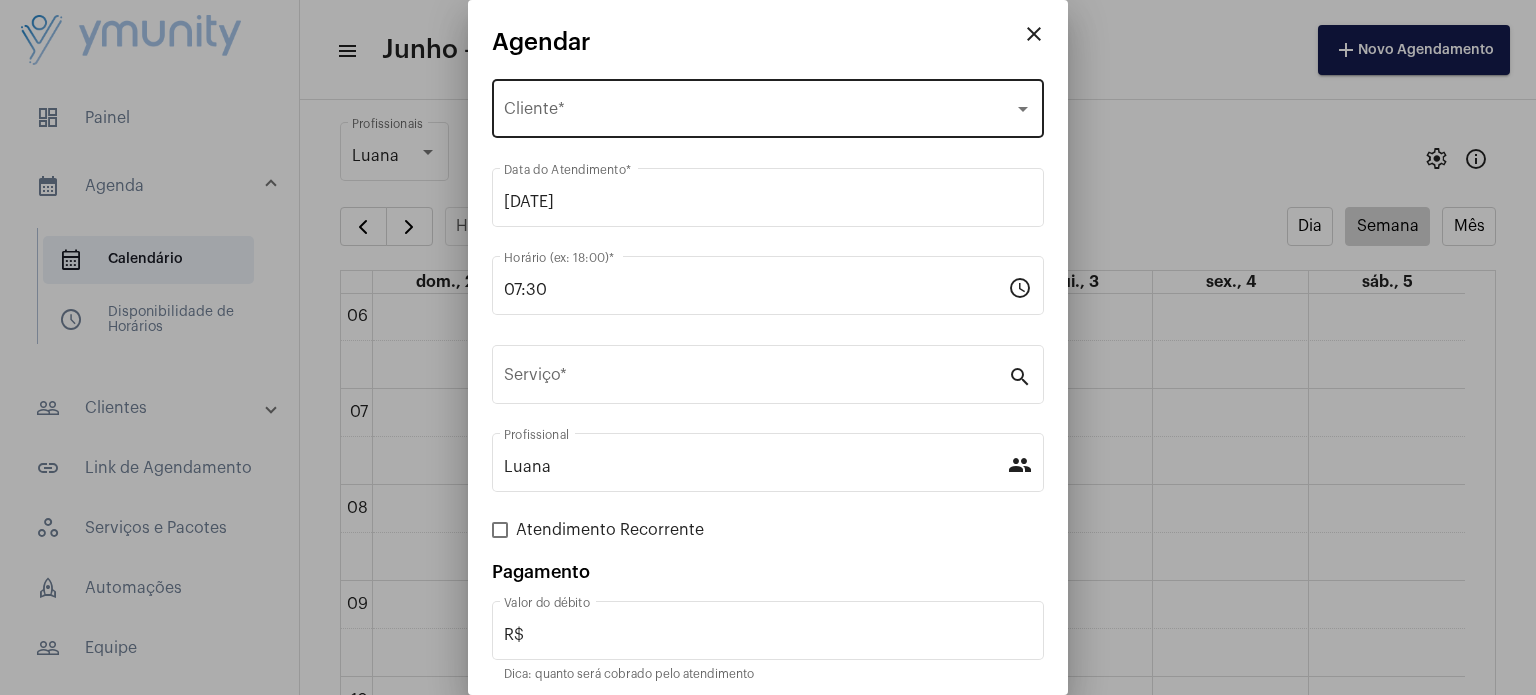 click on "Selecione o Cliente" at bounding box center [759, 113] 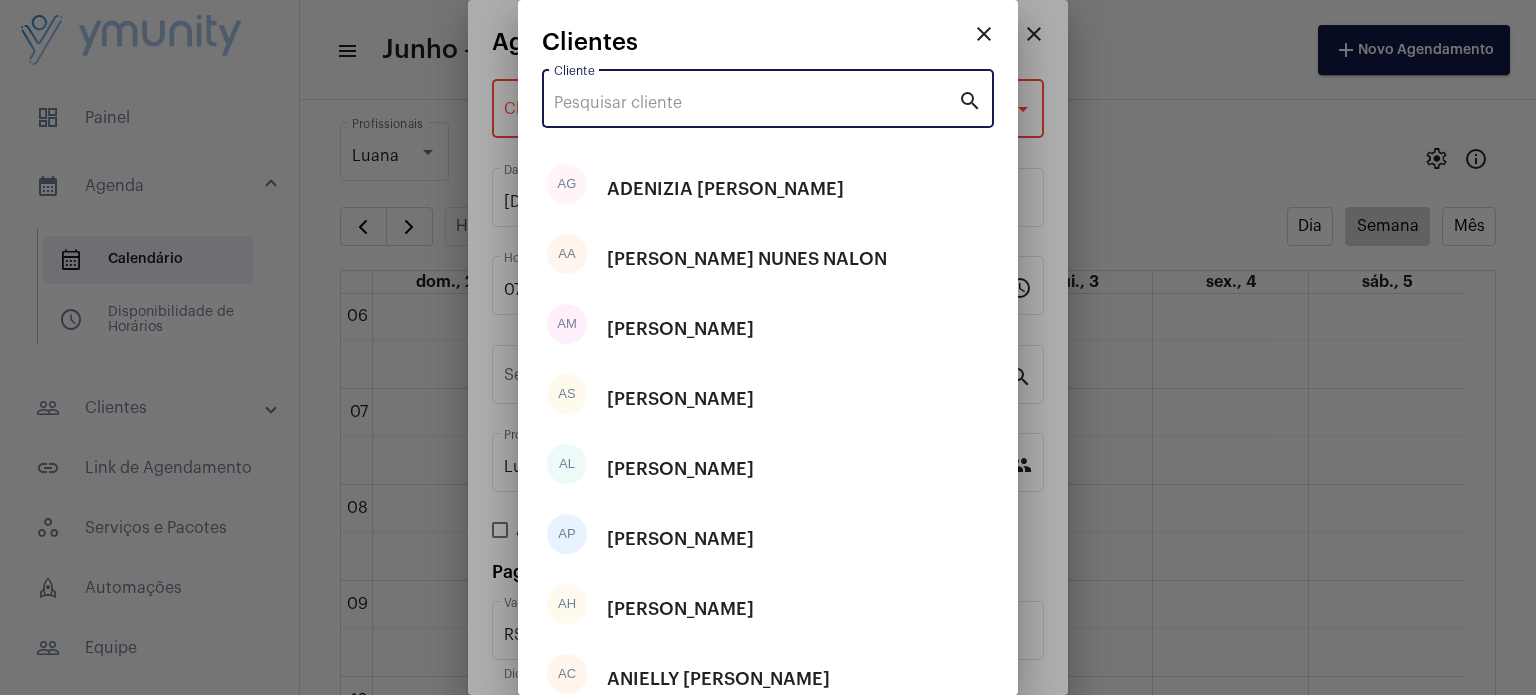 click on "Cliente" at bounding box center [756, 103] 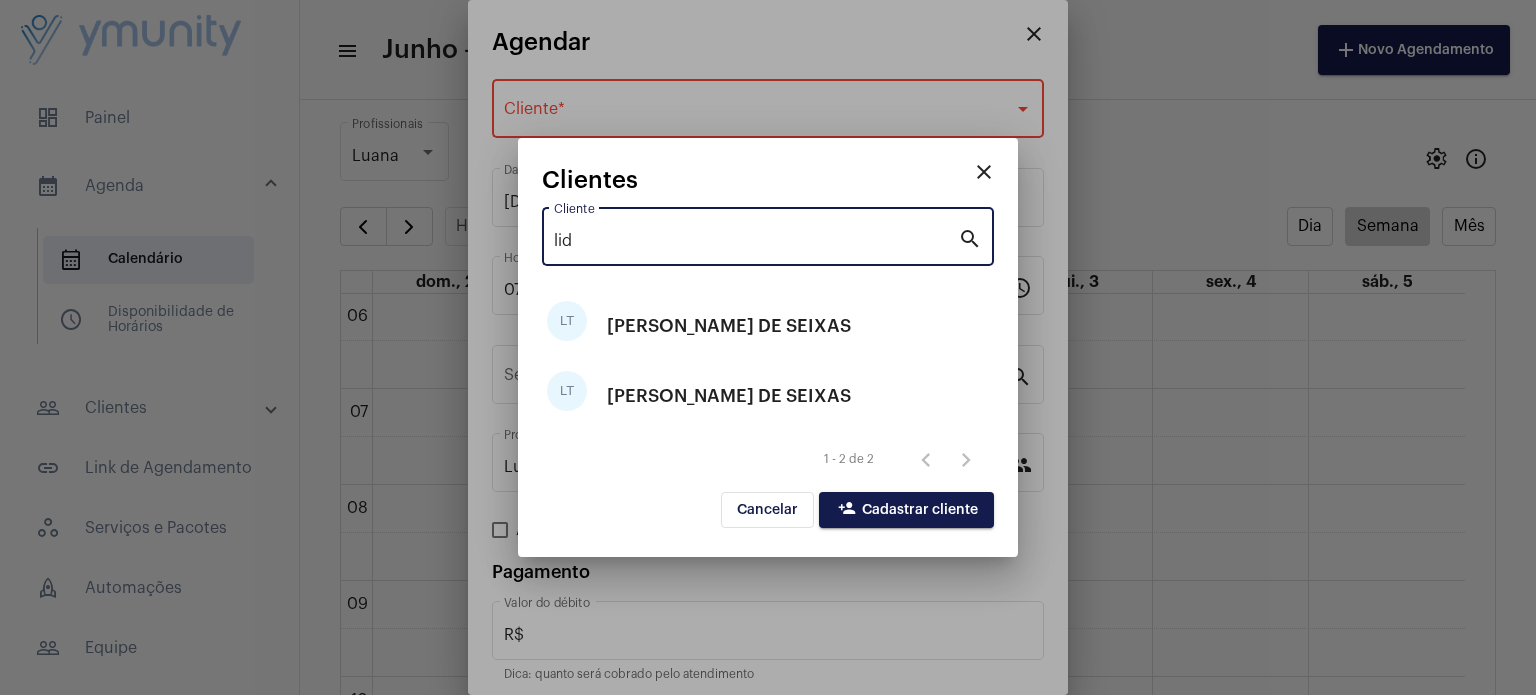 type on "lid" 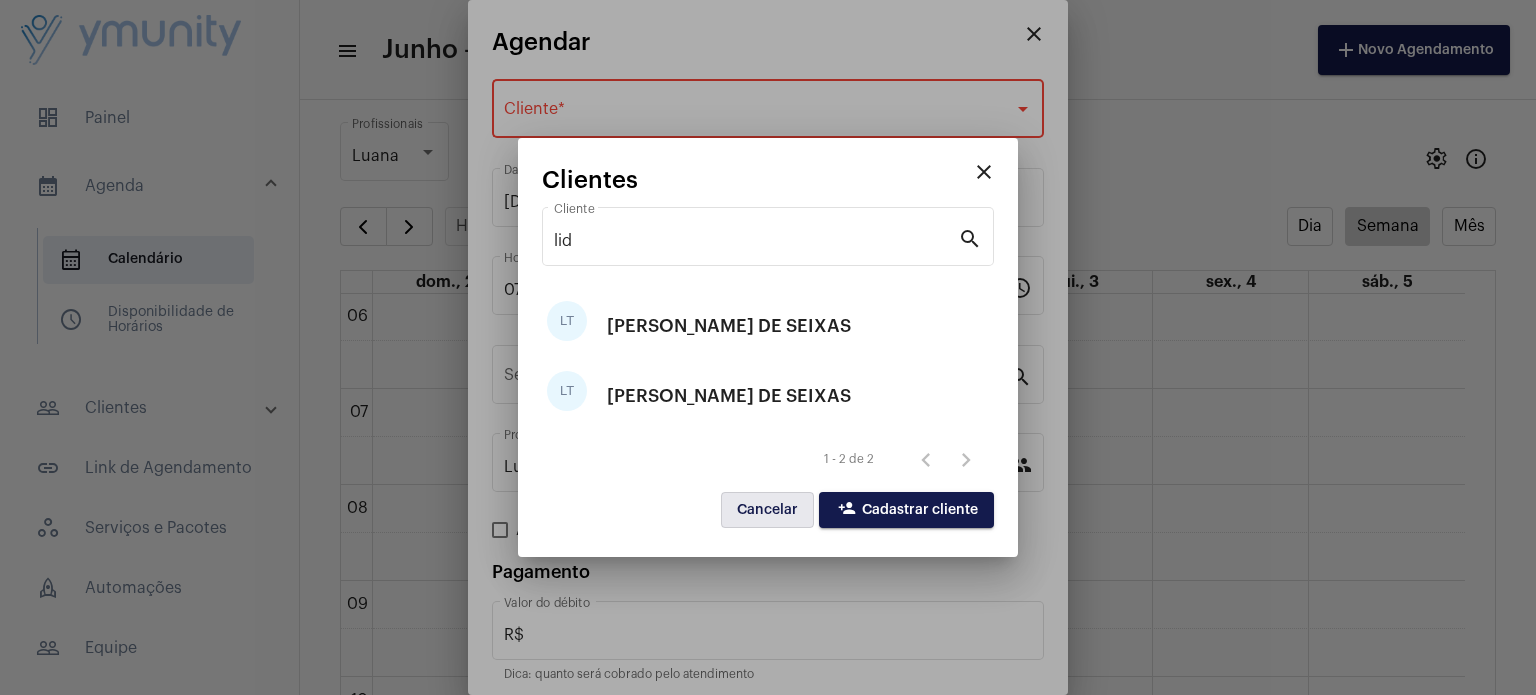 click on "Cancelar" at bounding box center (767, 510) 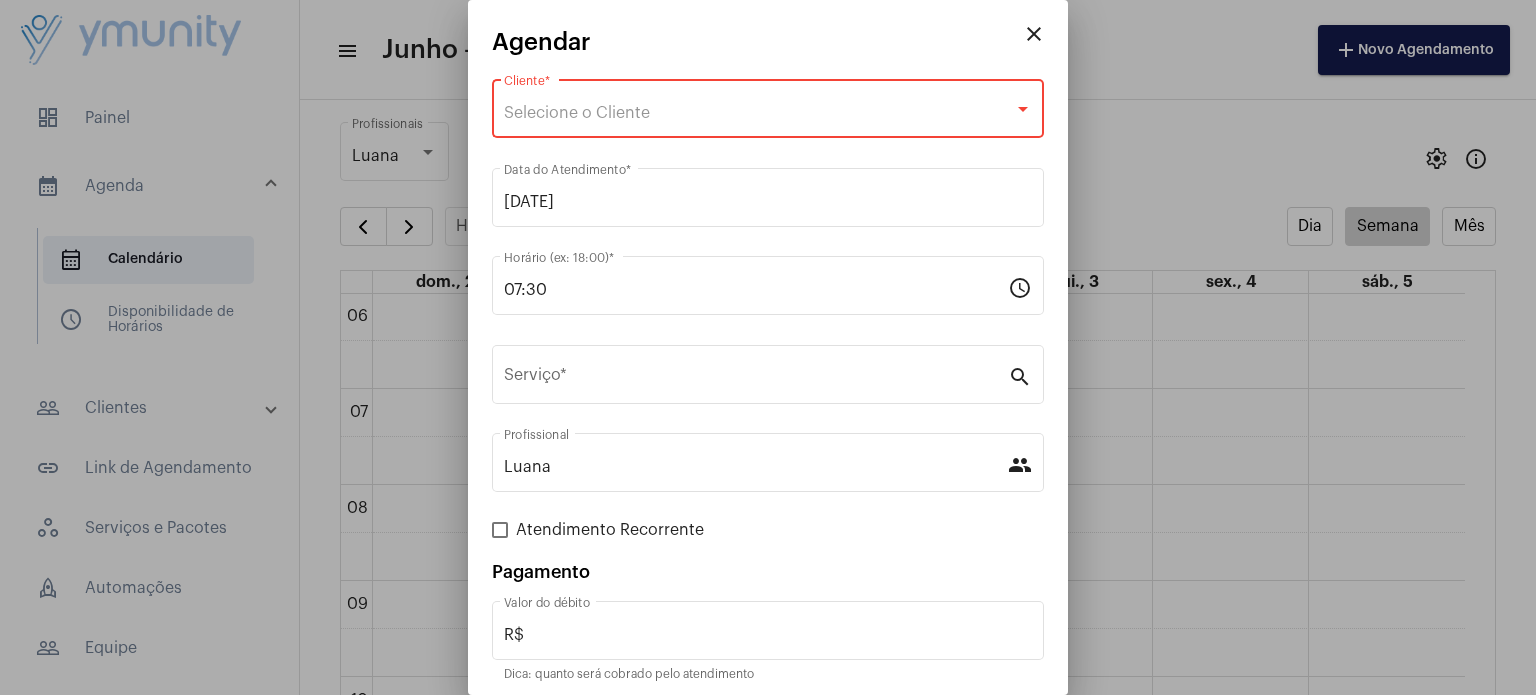 click on "close" at bounding box center (1034, 34) 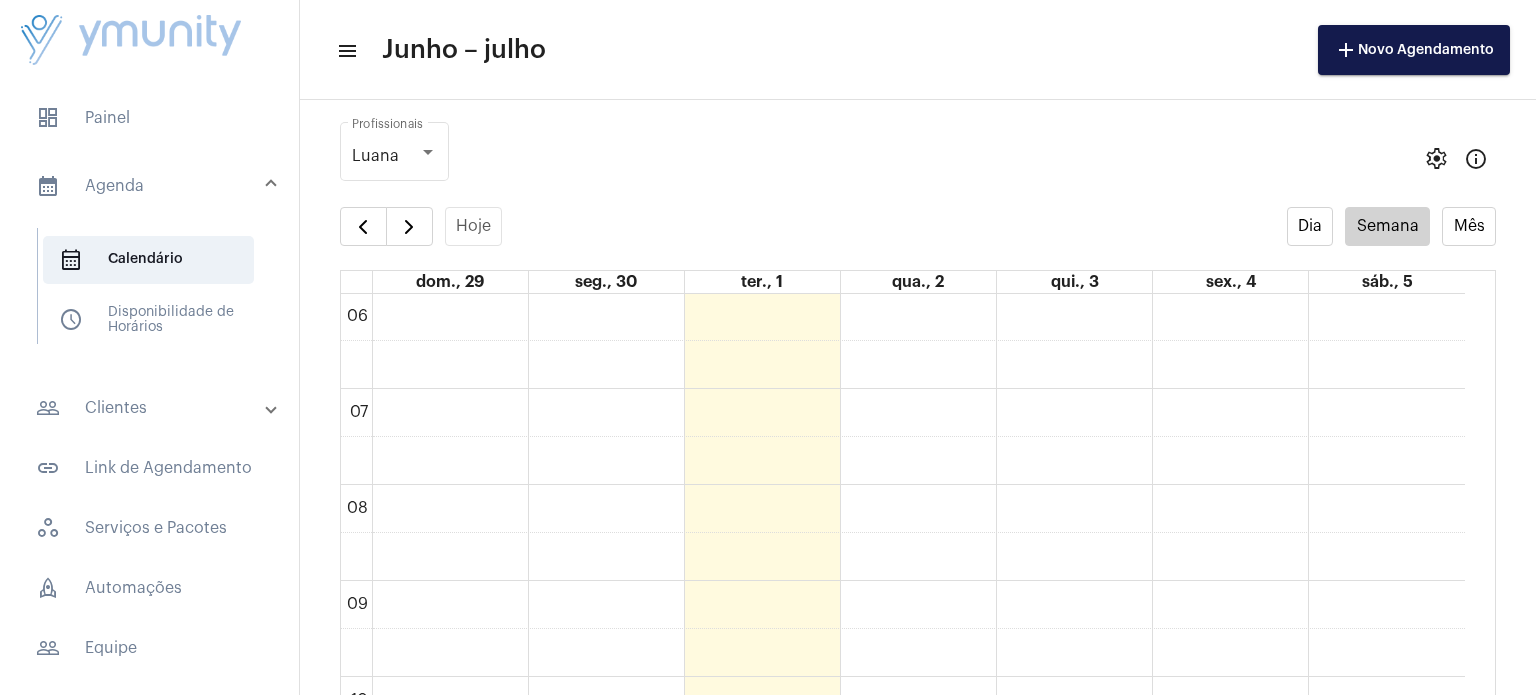 click on "Hoje" 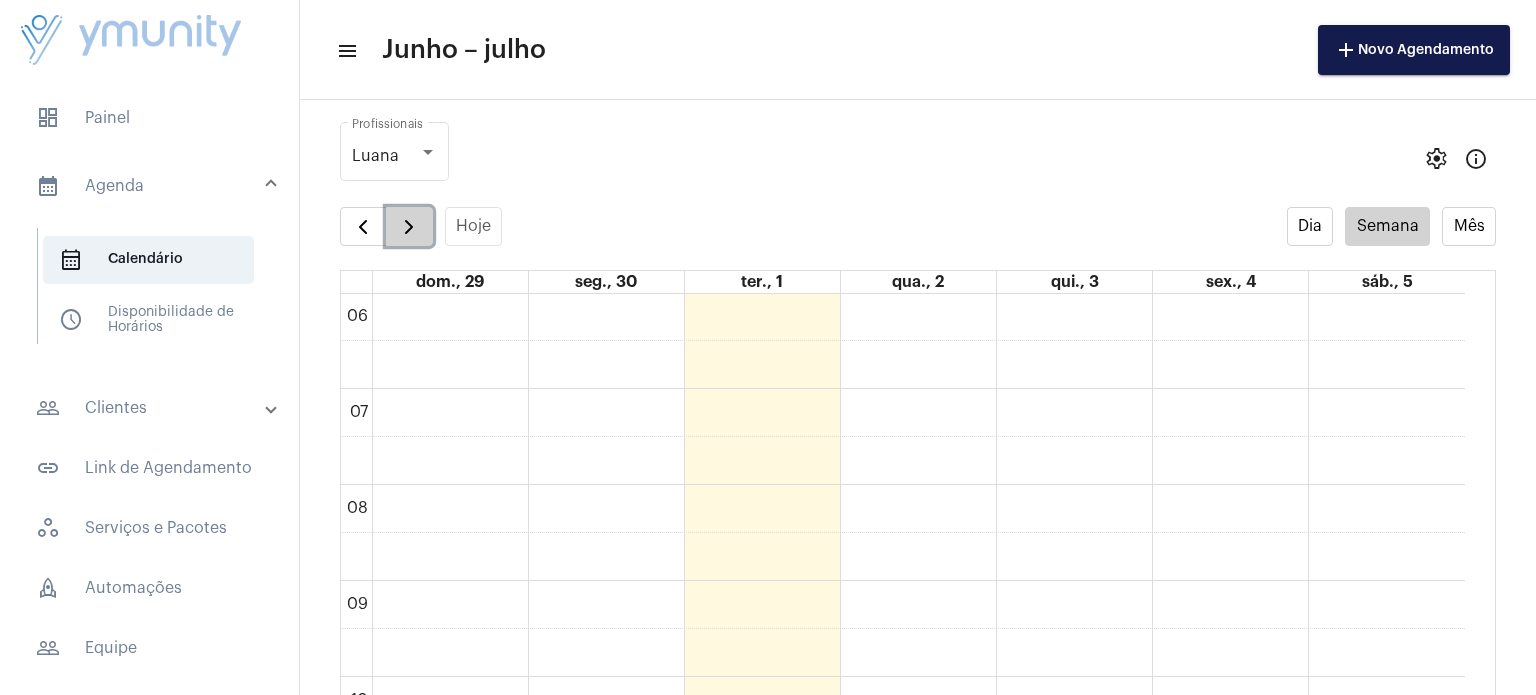 click 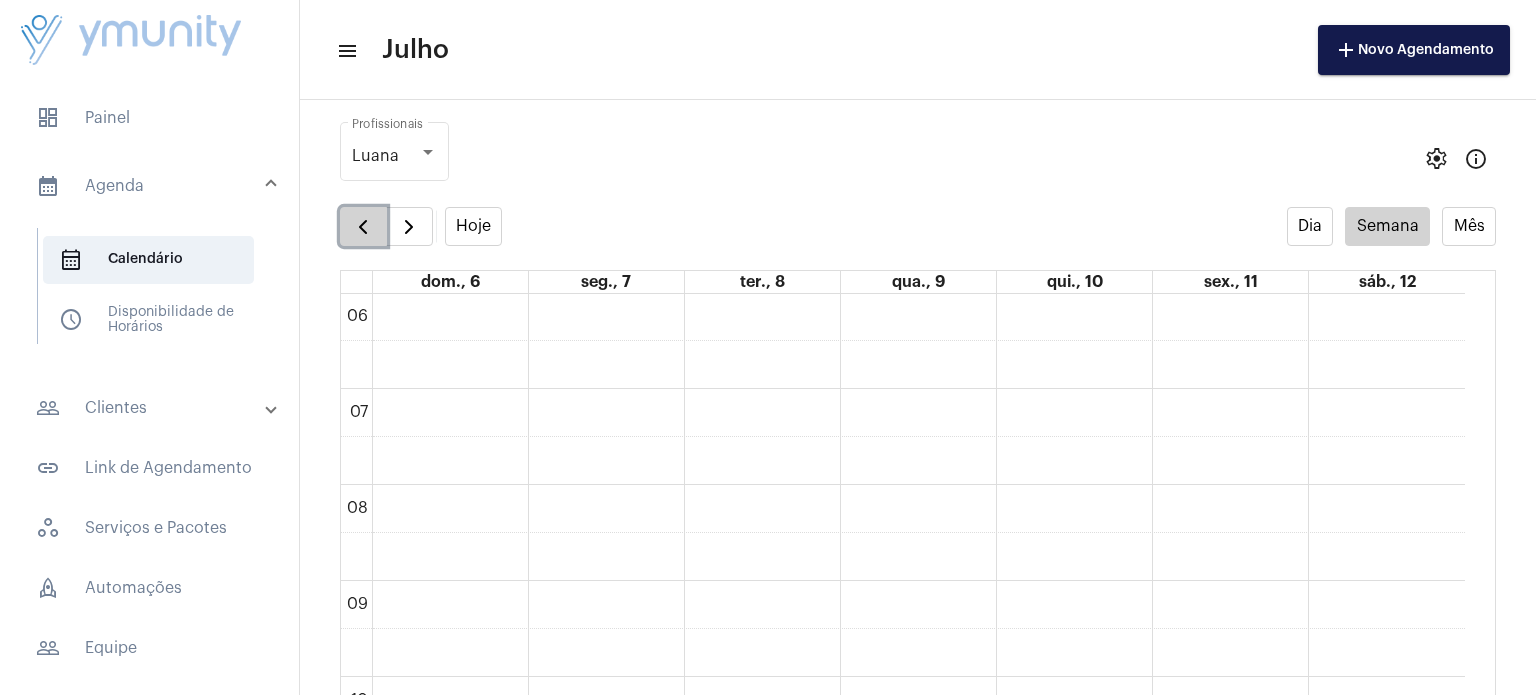click 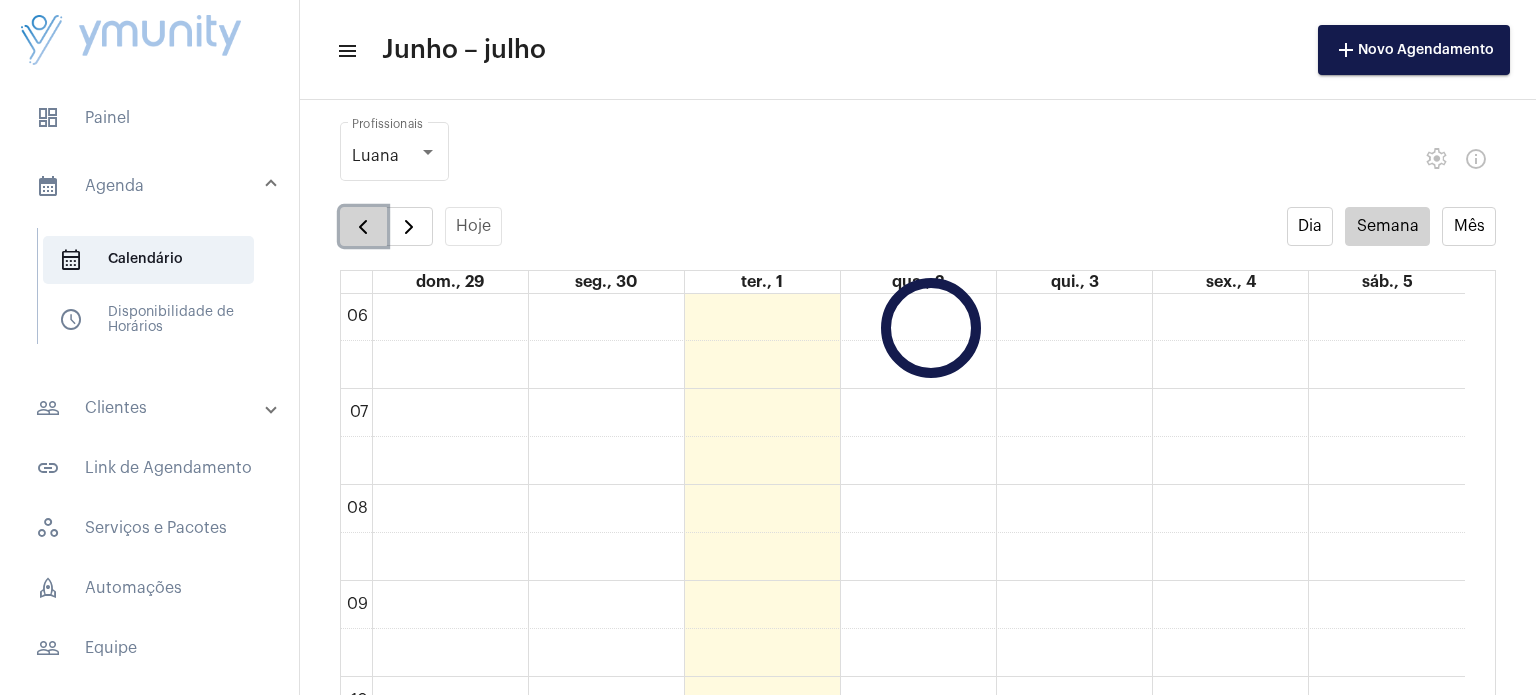click 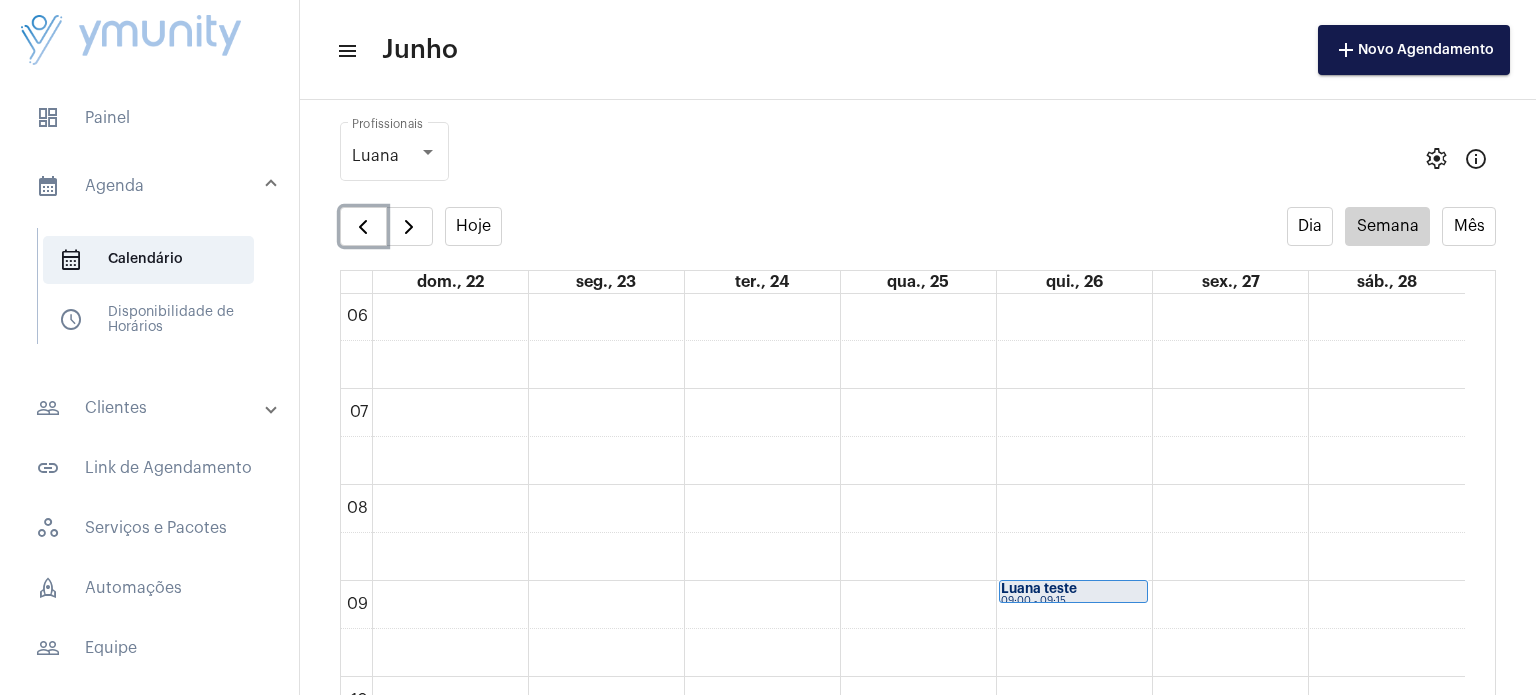 click on "Luana teste" 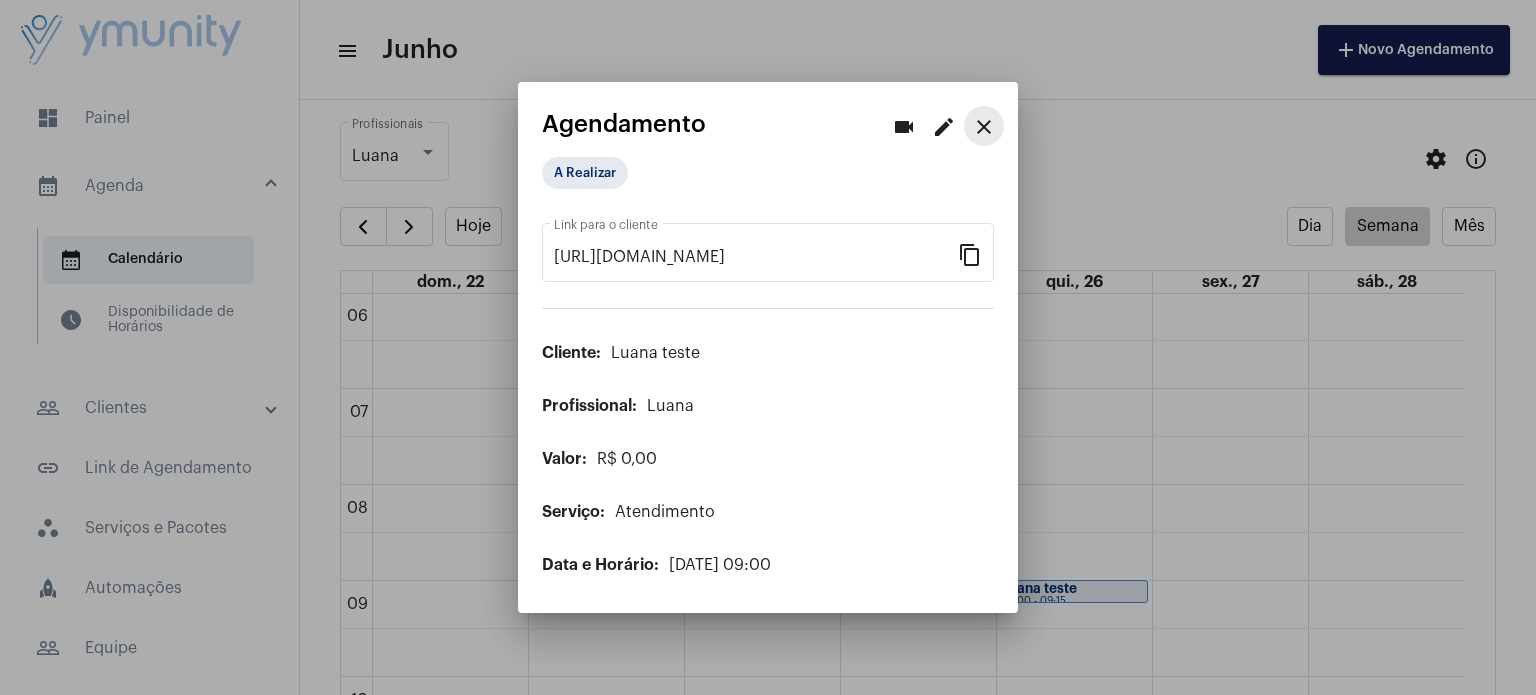 click on "close" at bounding box center [984, 127] 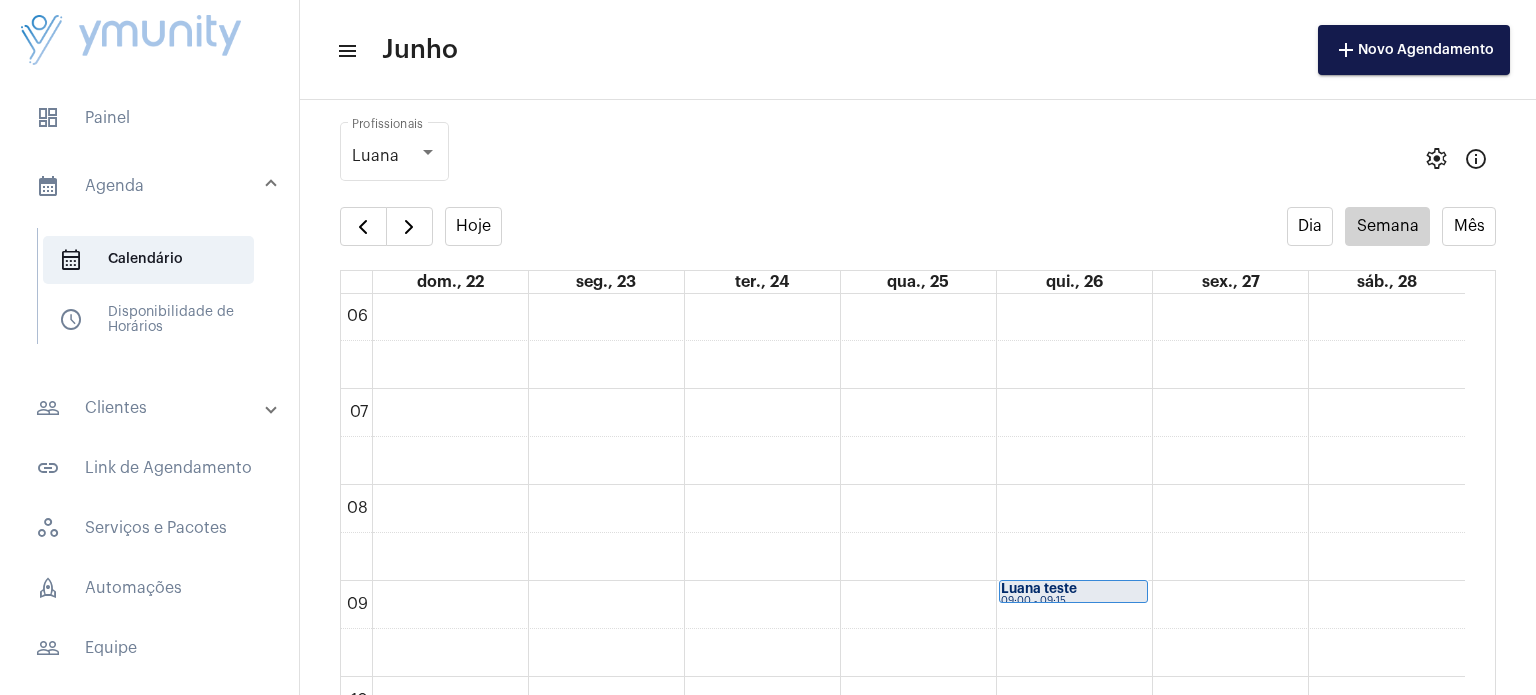 click on "people_outline  Clientes" at bounding box center (155, 408) 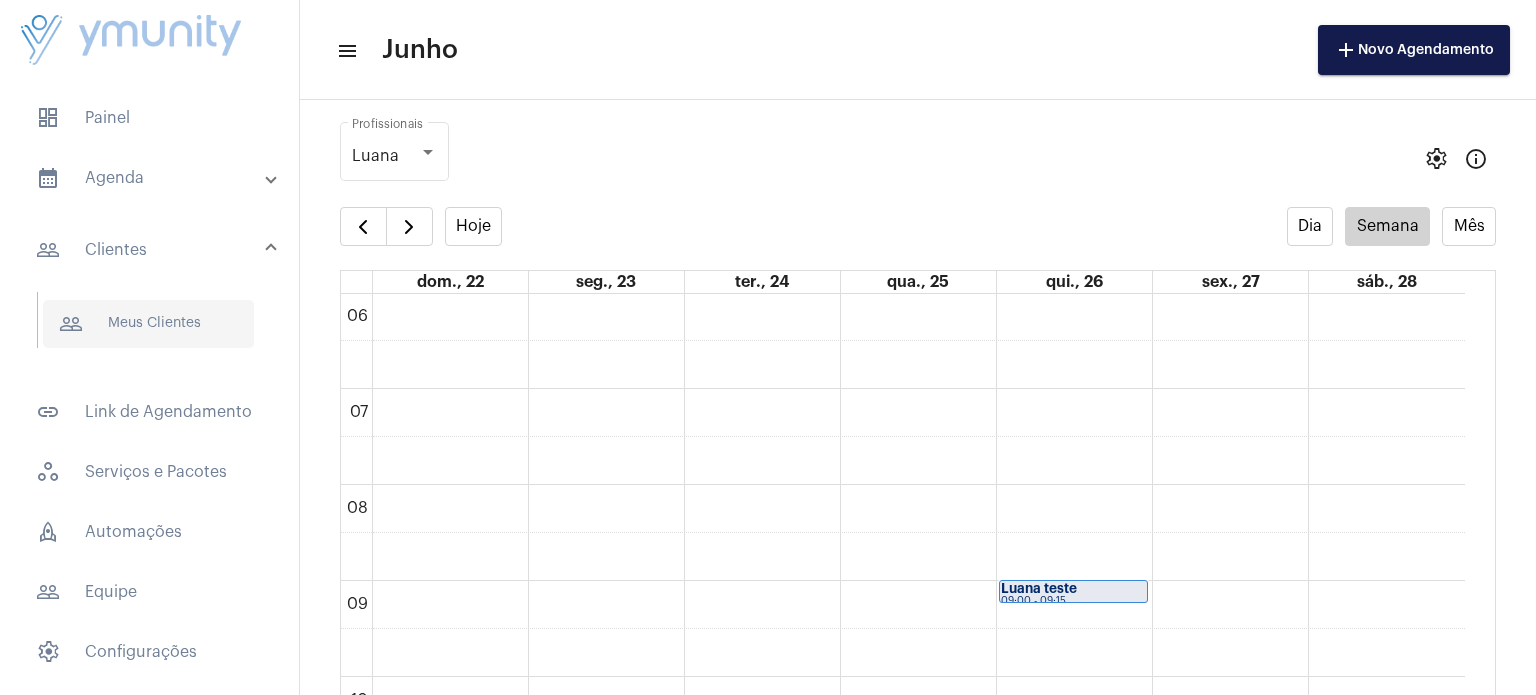 click on "people_outline  Meus Clientes" at bounding box center [148, 324] 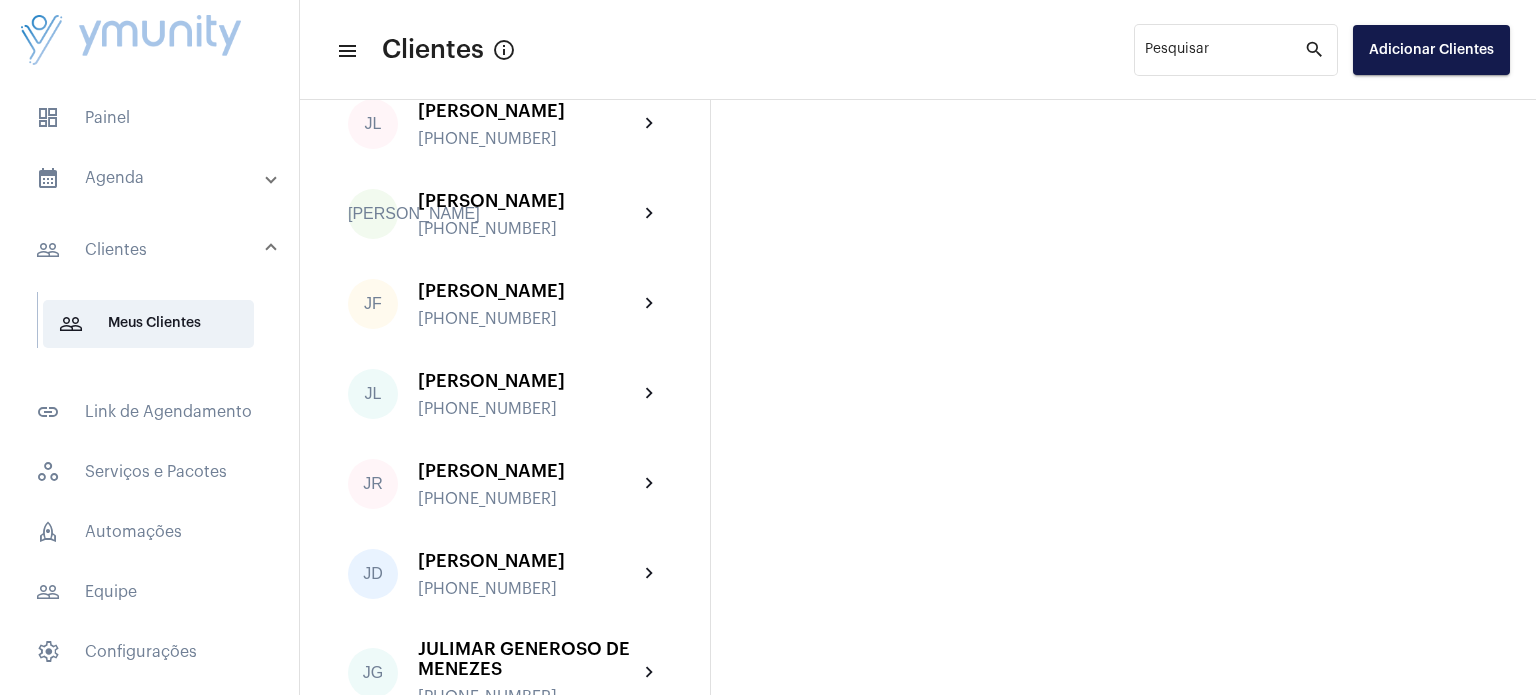 scroll, scrollTop: 7140, scrollLeft: 0, axis: vertical 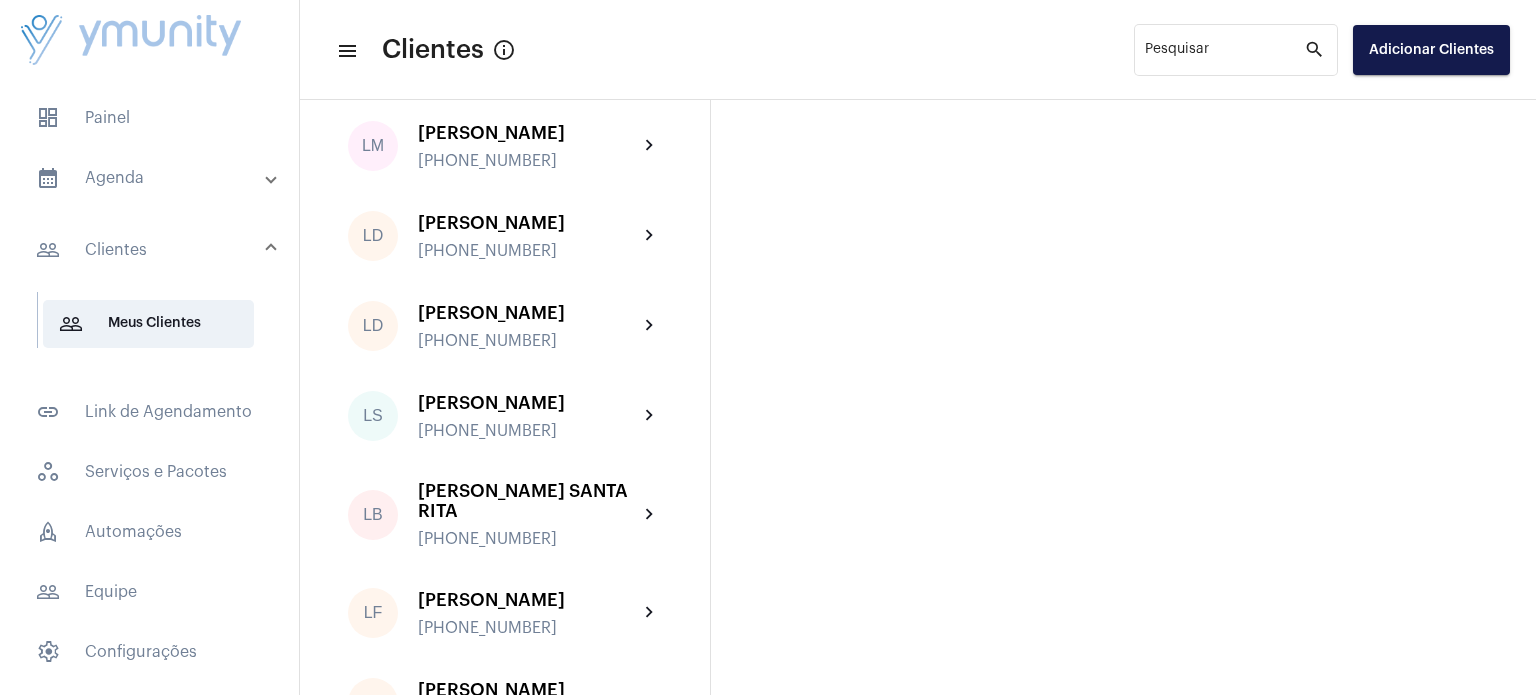 click on "[PERSON_NAME] DE SEIXAS" 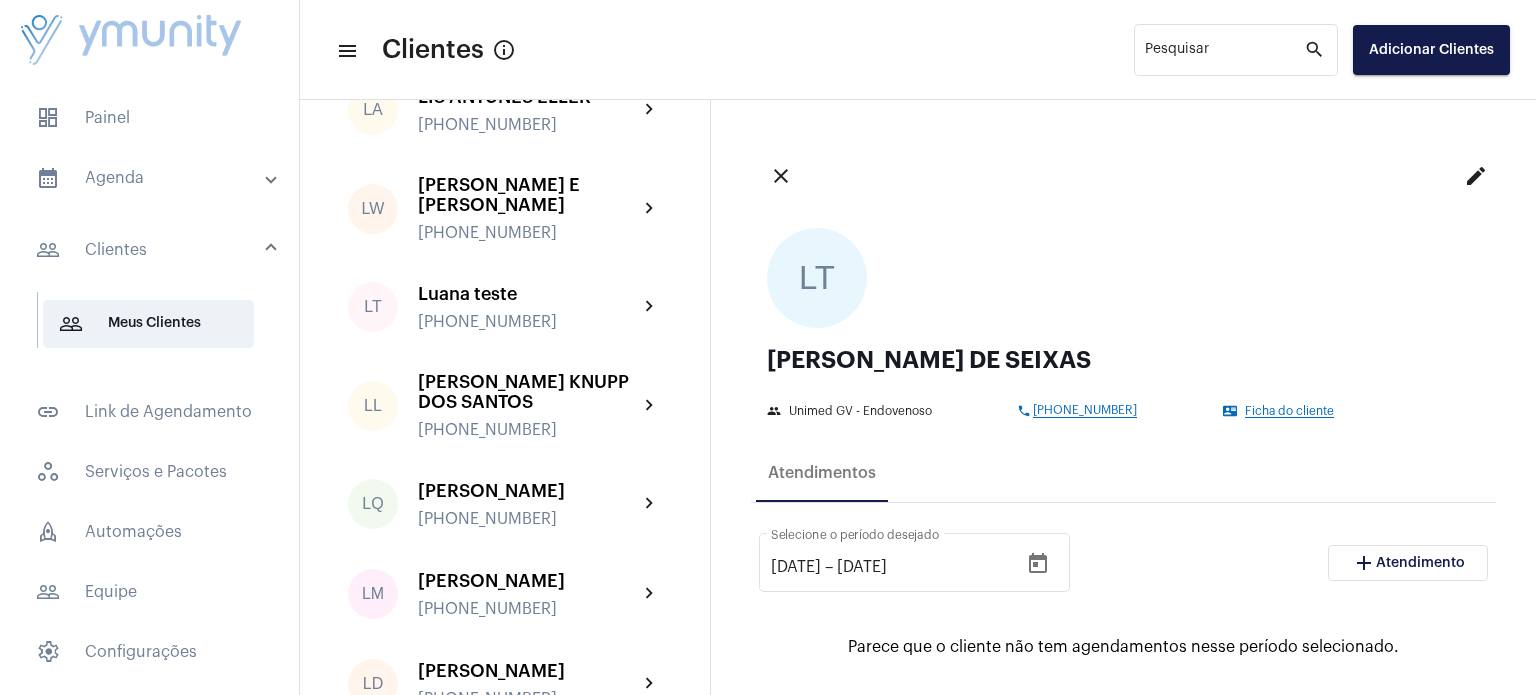 scroll, scrollTop: 8754, scrollLeft: 0, axis: vertical 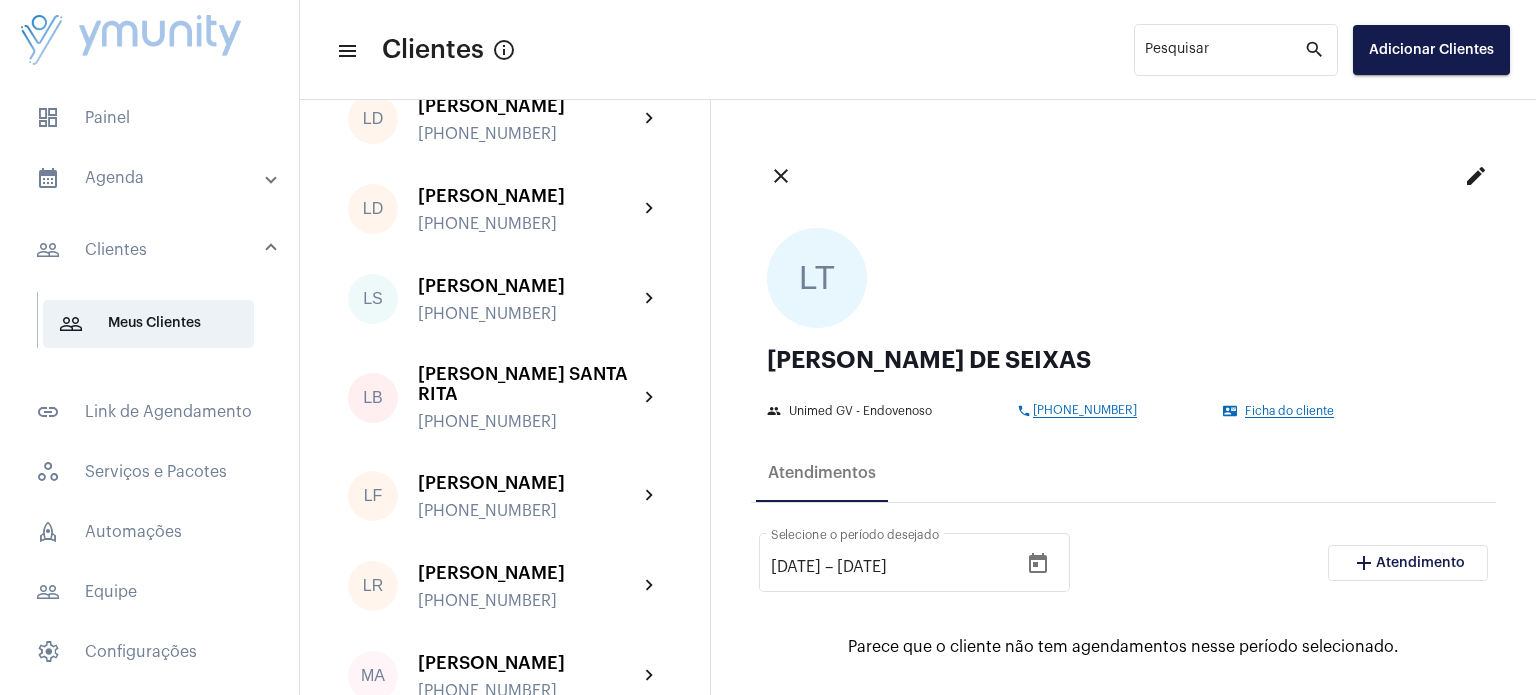 click on "chevron_right" 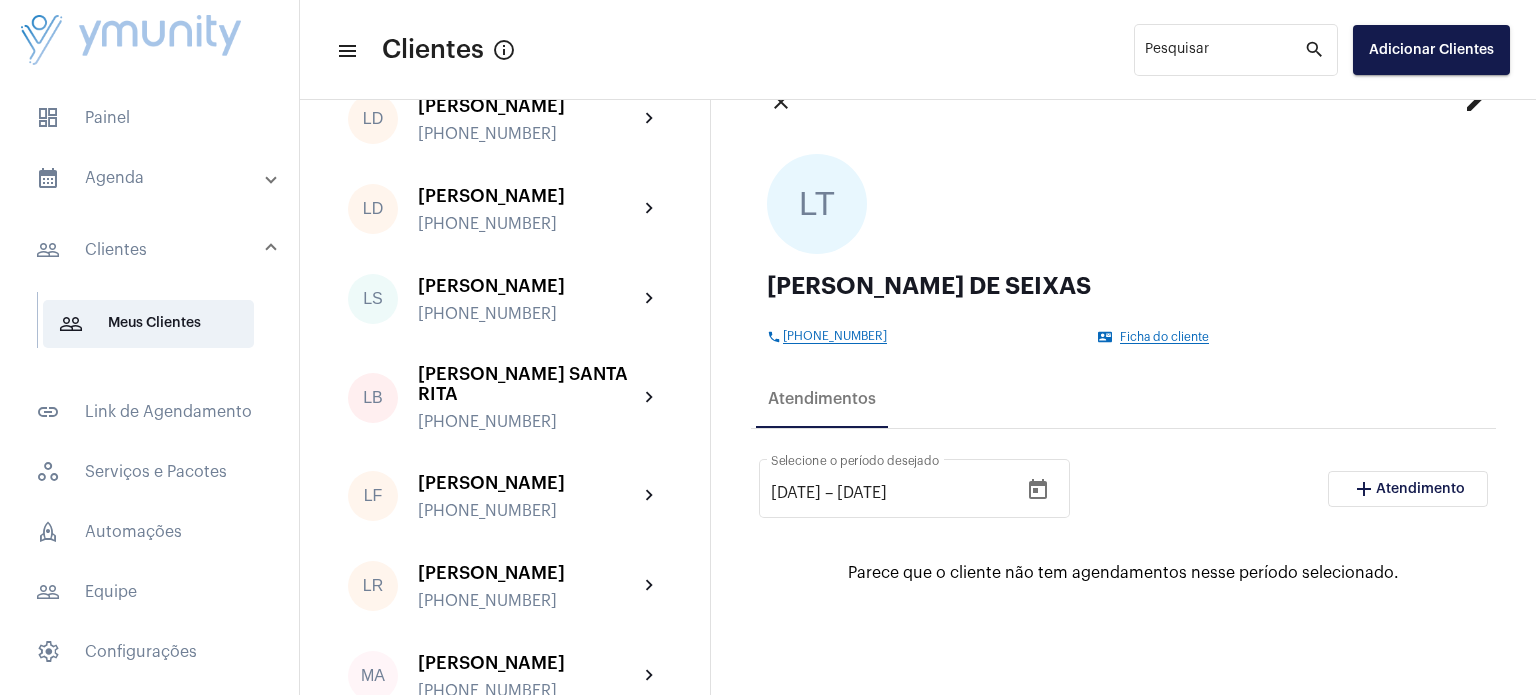 scroll, scrollTop: 0, scrollLeft: 0, axis: both 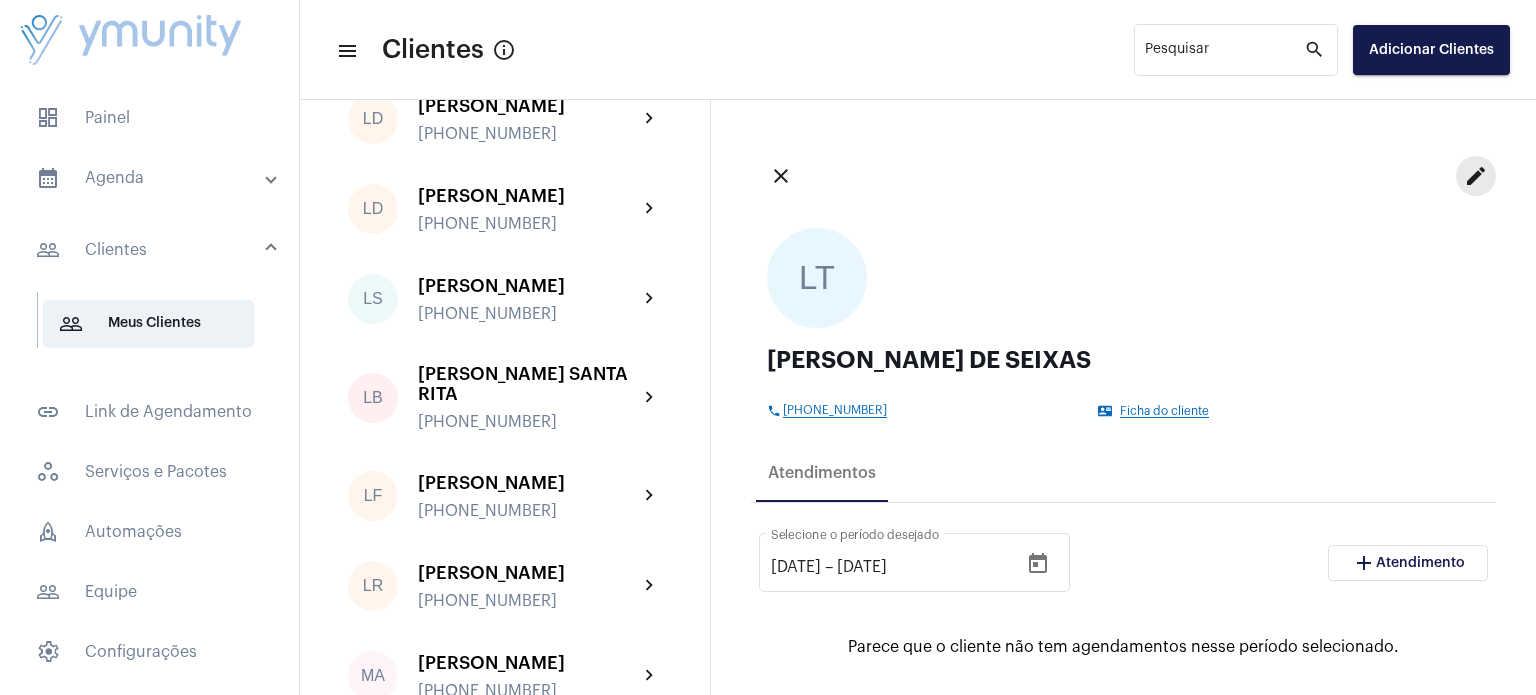 click on "edit" 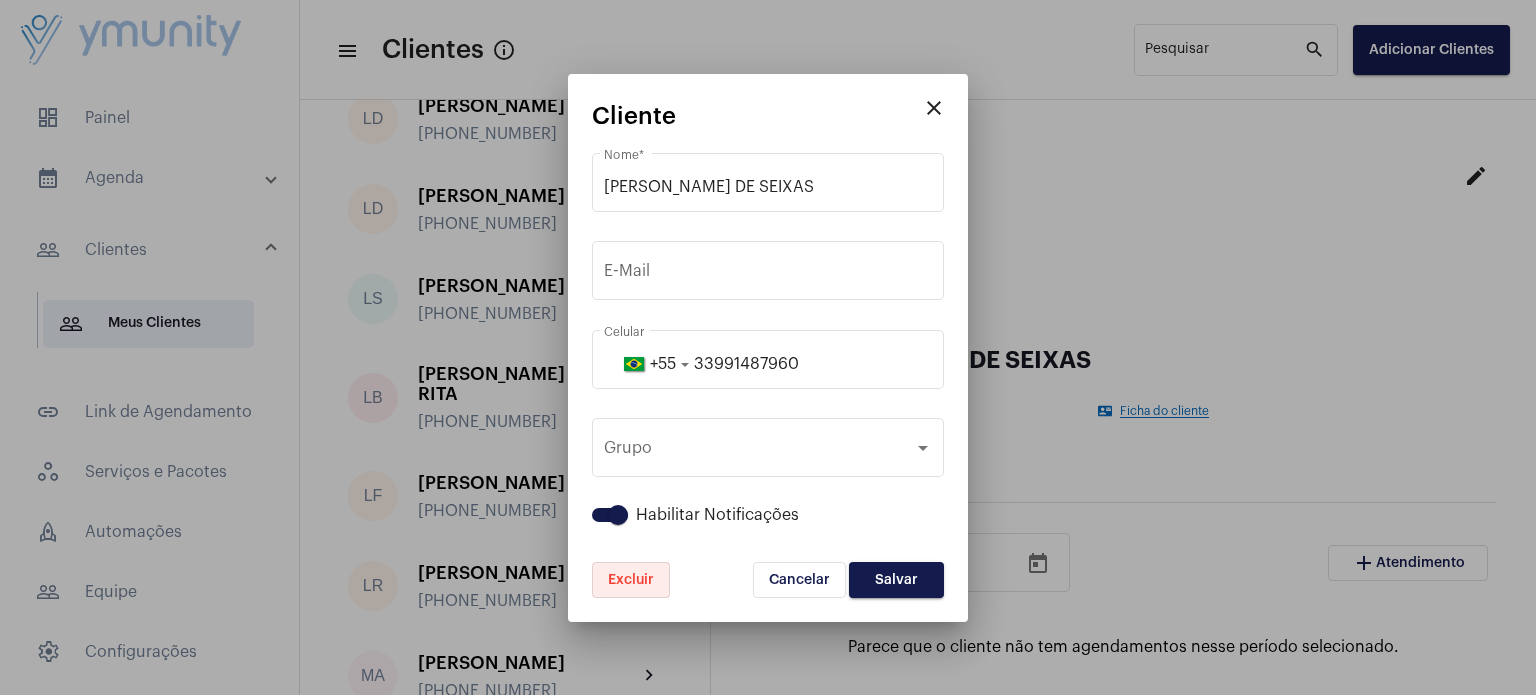 click on "Excluir" at bounding box center (631, 580) 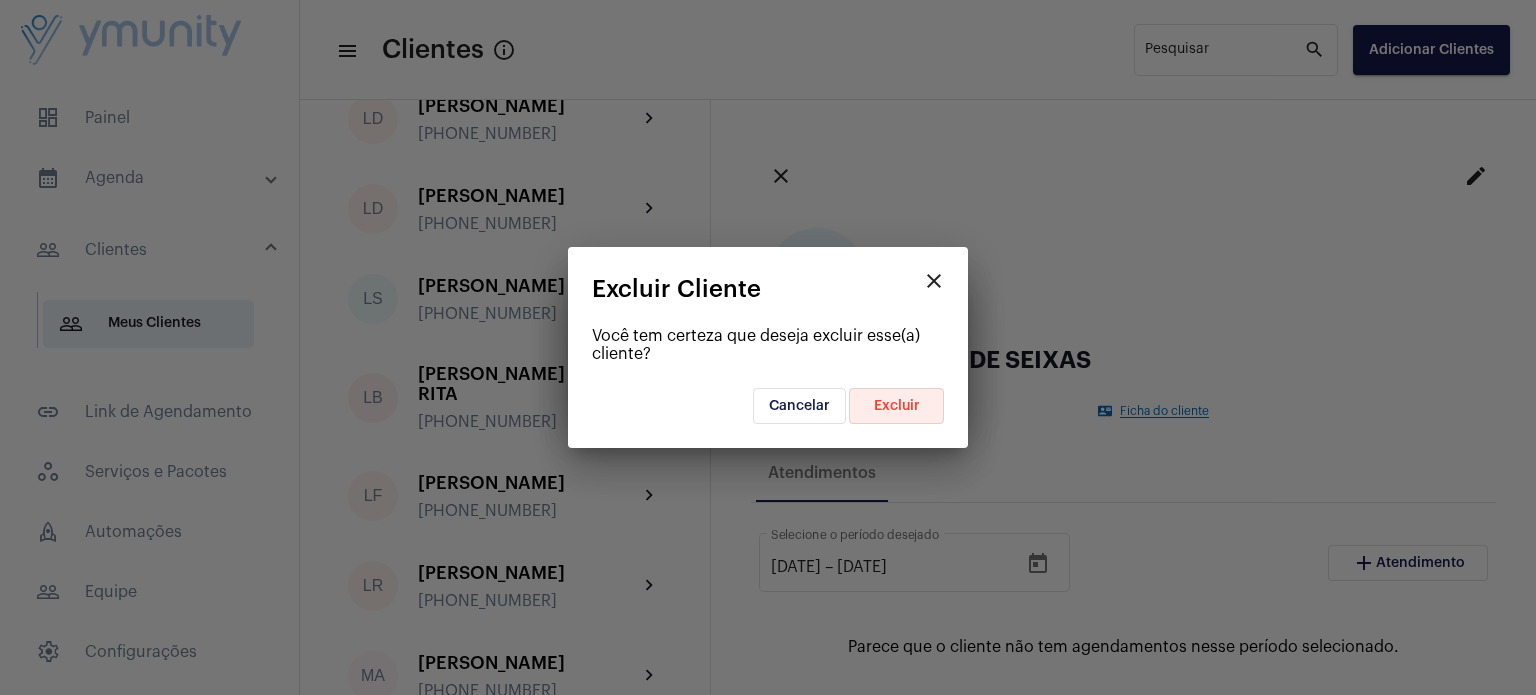 click on "Excluir" at bounding box center [897, 406] 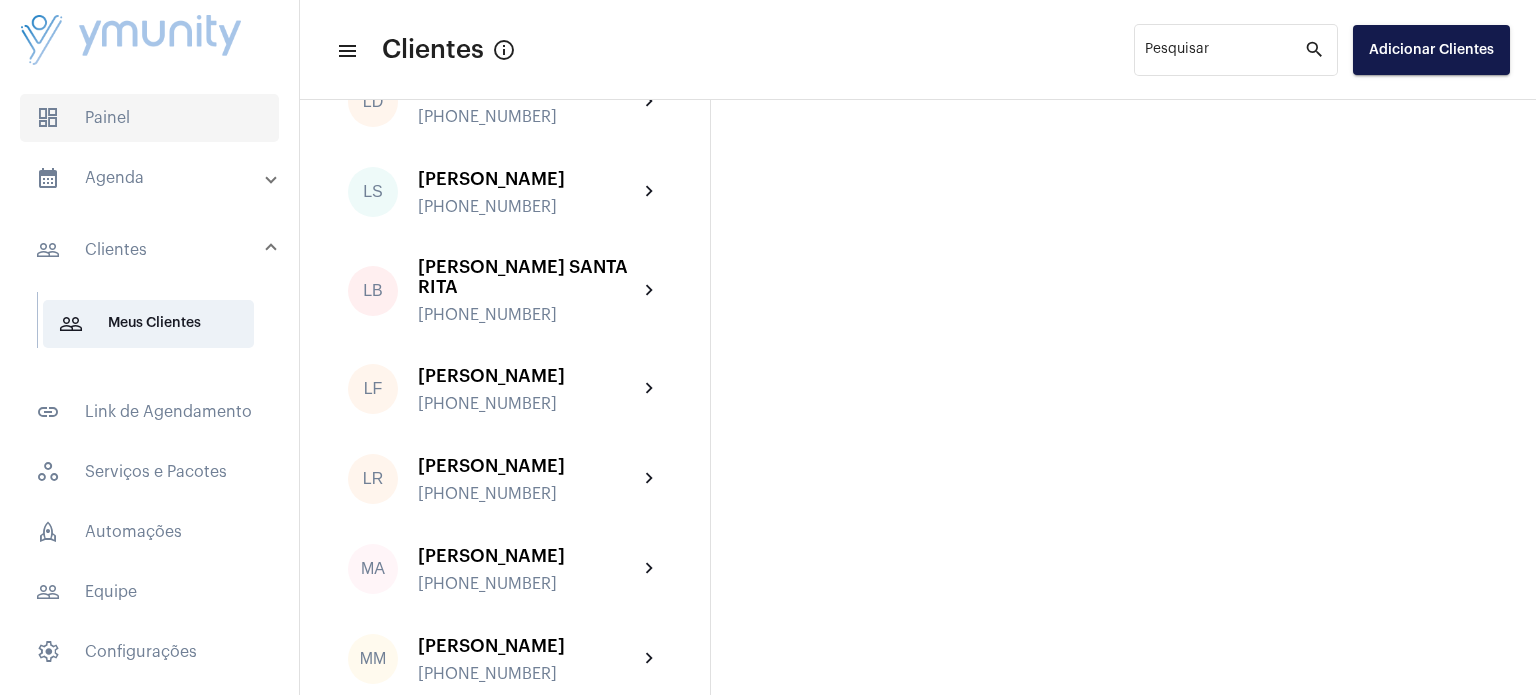 click on "dashboard   Painel" 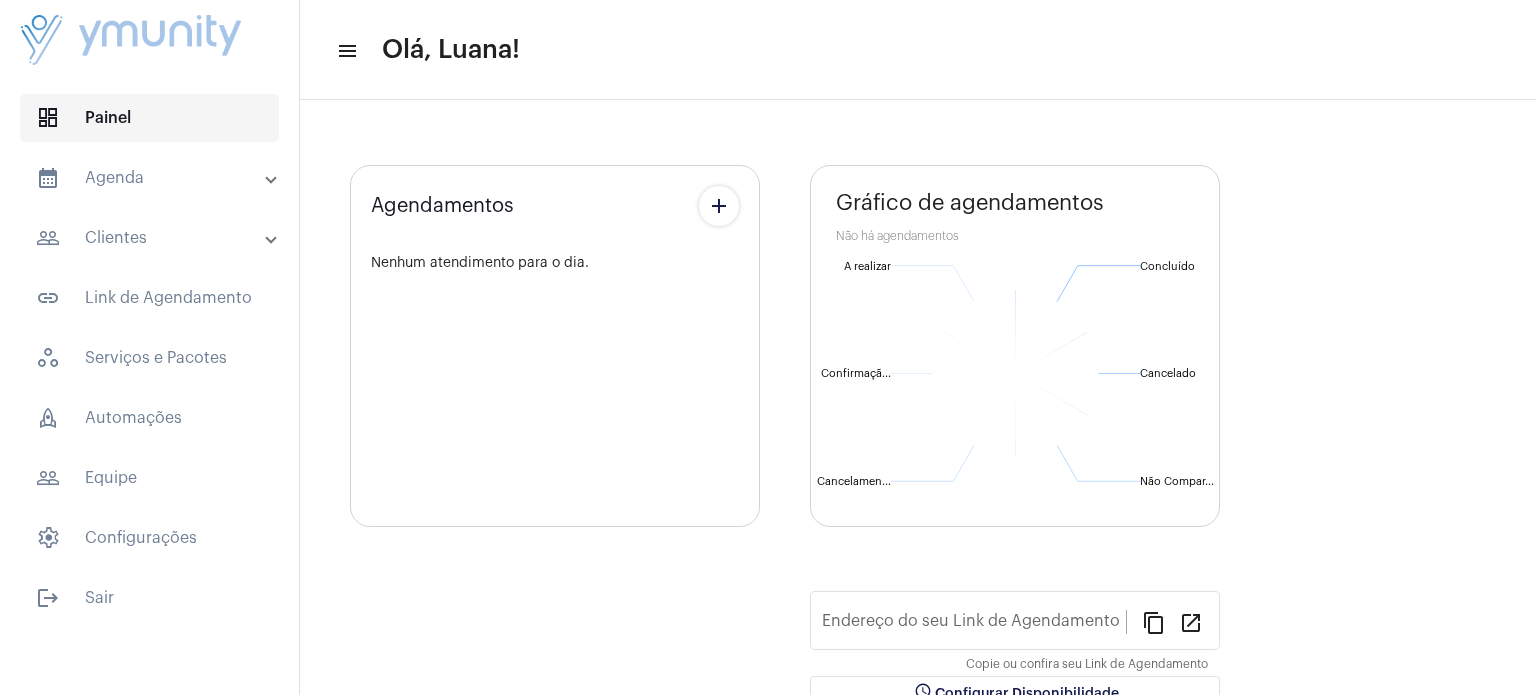 type on "[URL][DOMAIN_NAME]" 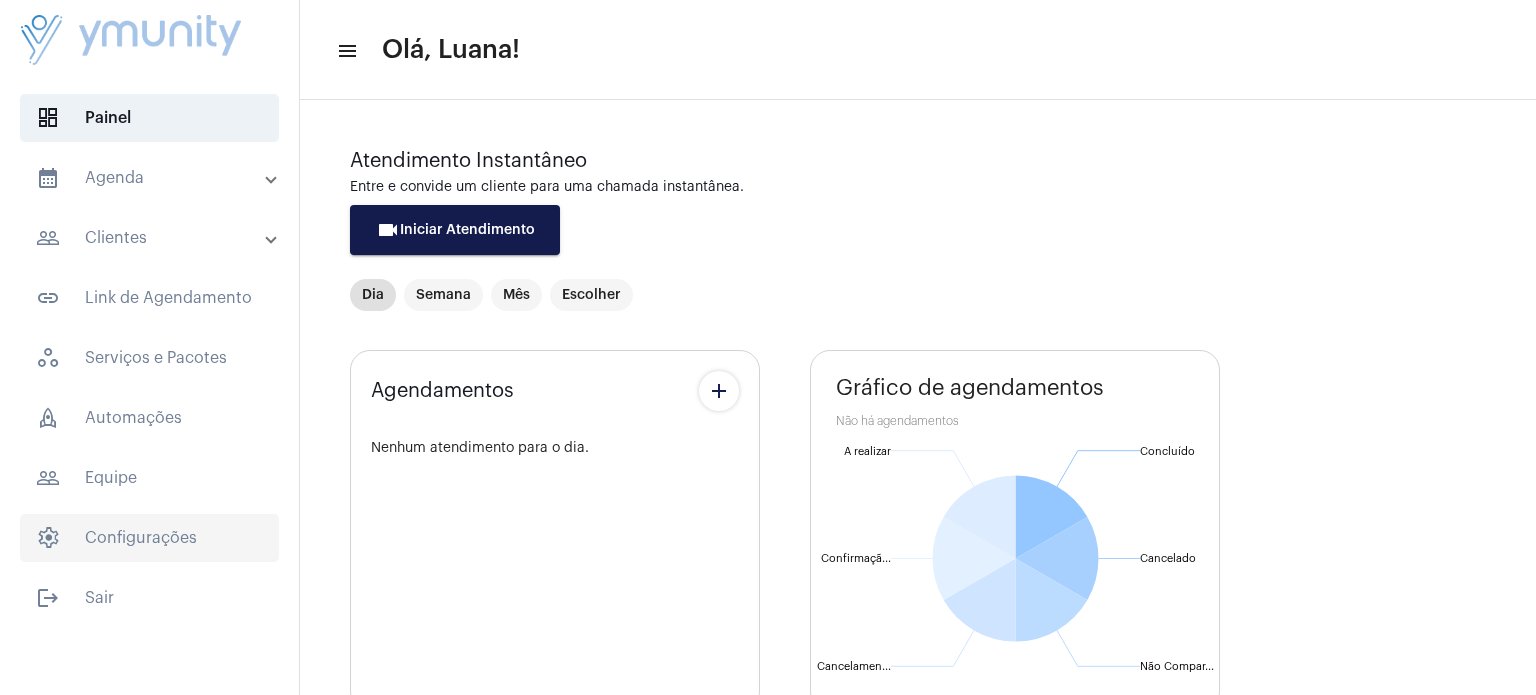 click on "settings   Configurações" 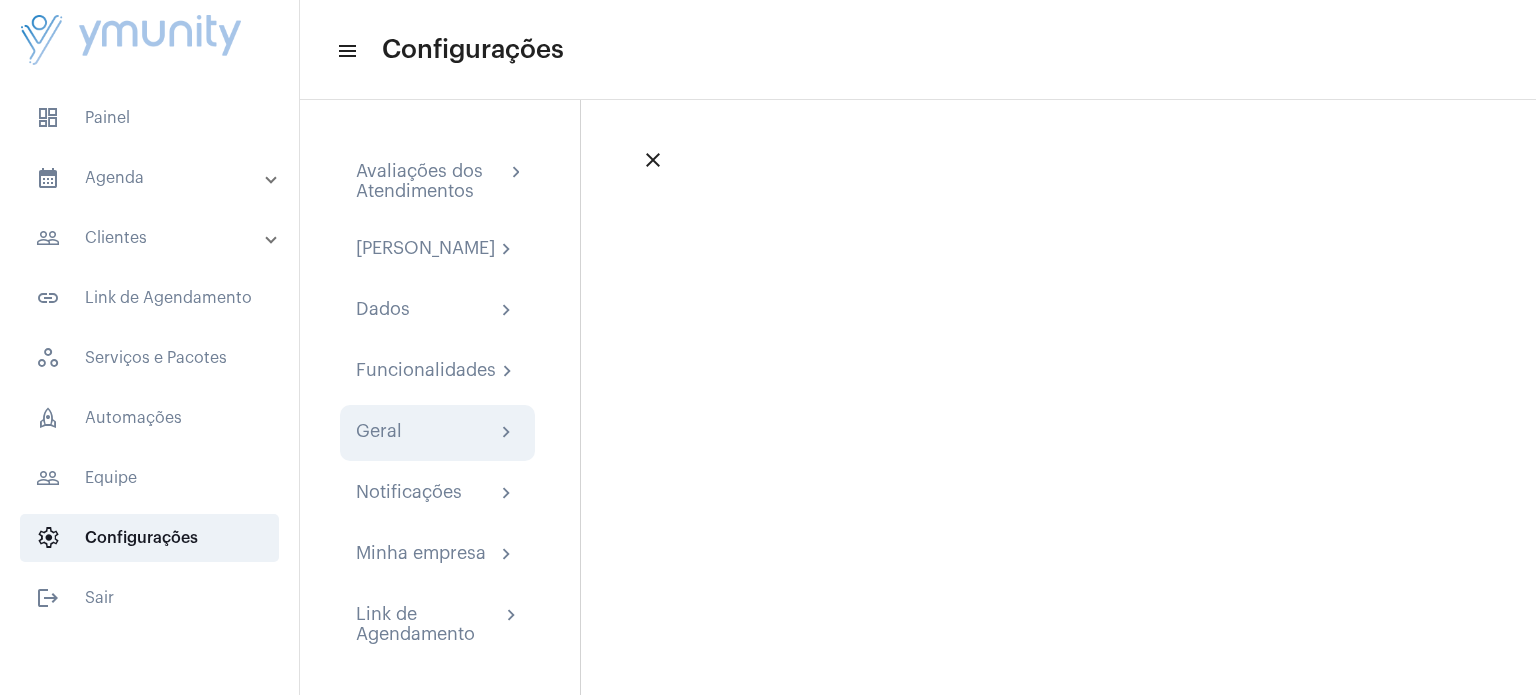 click on "Geral chevron_right" 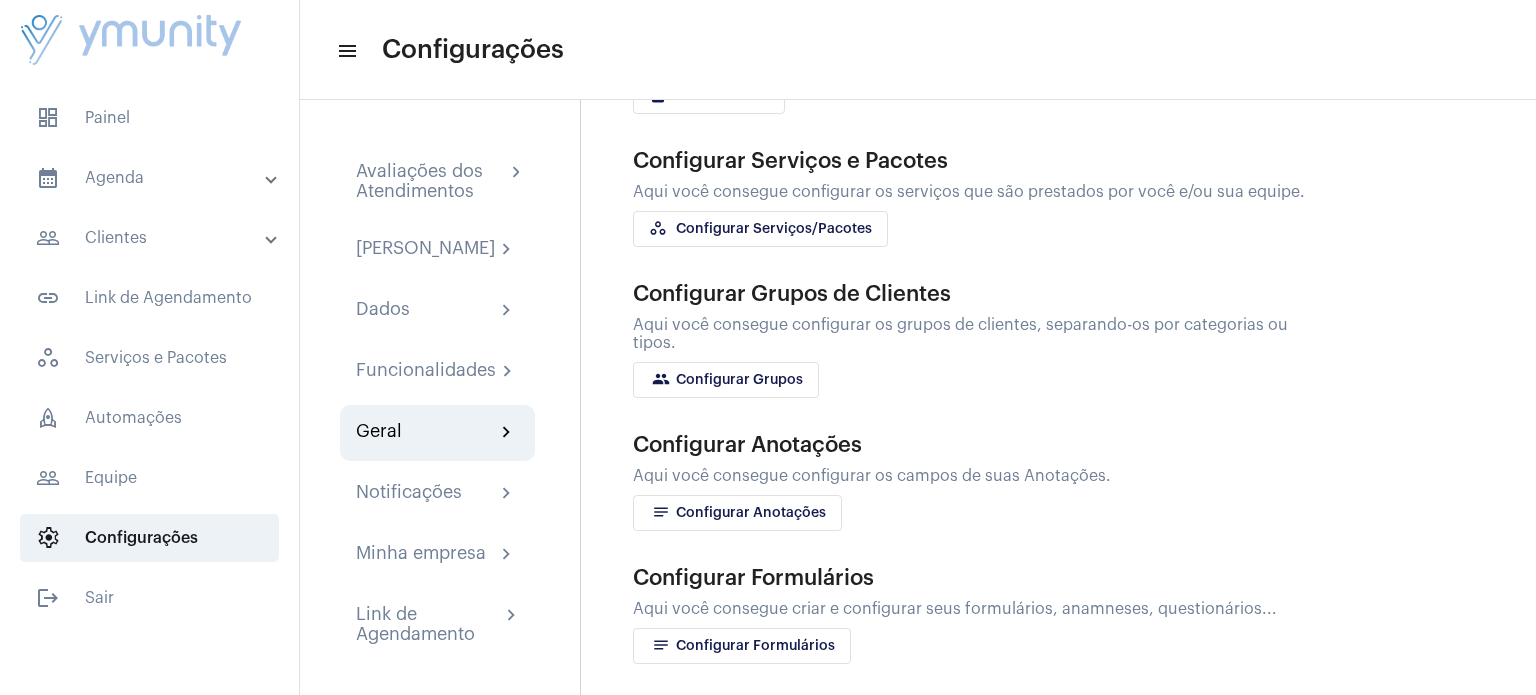 scroll, scrollTop: 342, scrollLeft: 0, axis: vertical 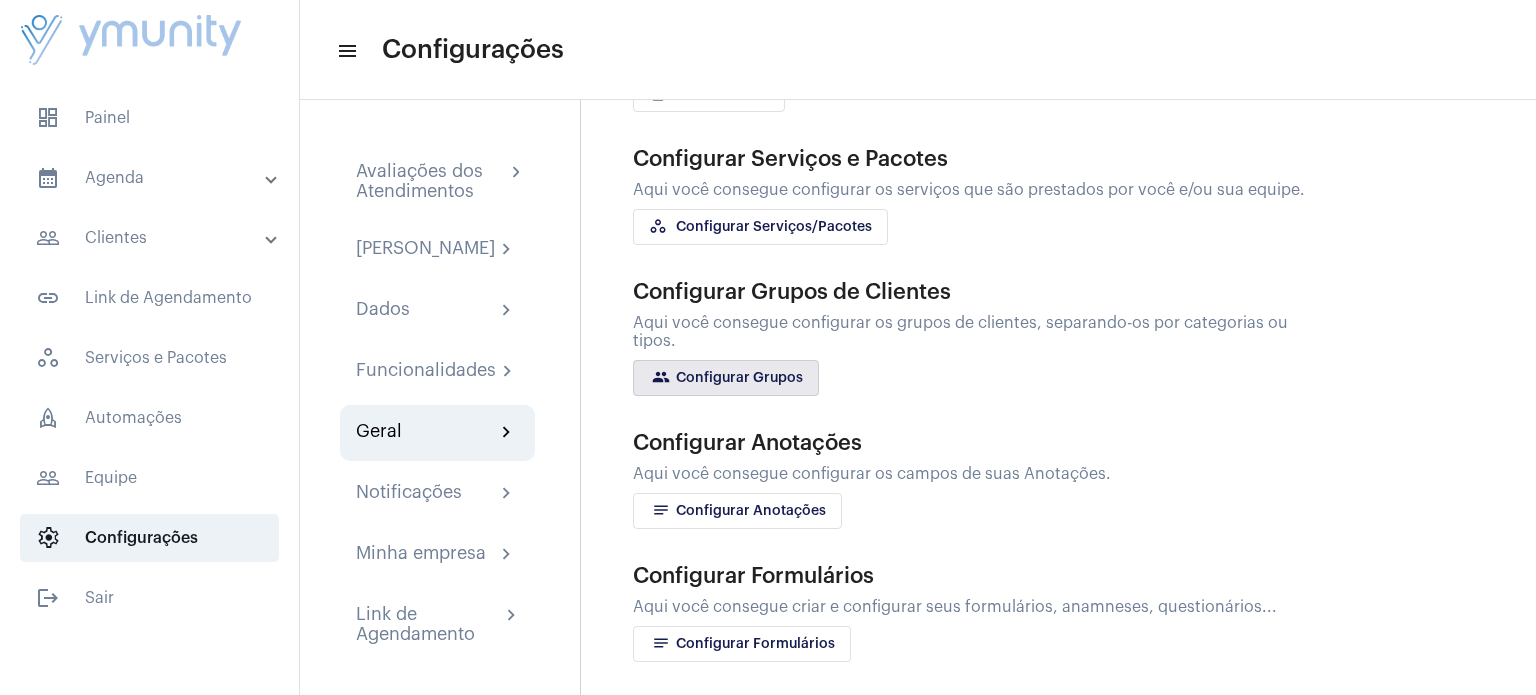 click on "group Configurar Grupos" 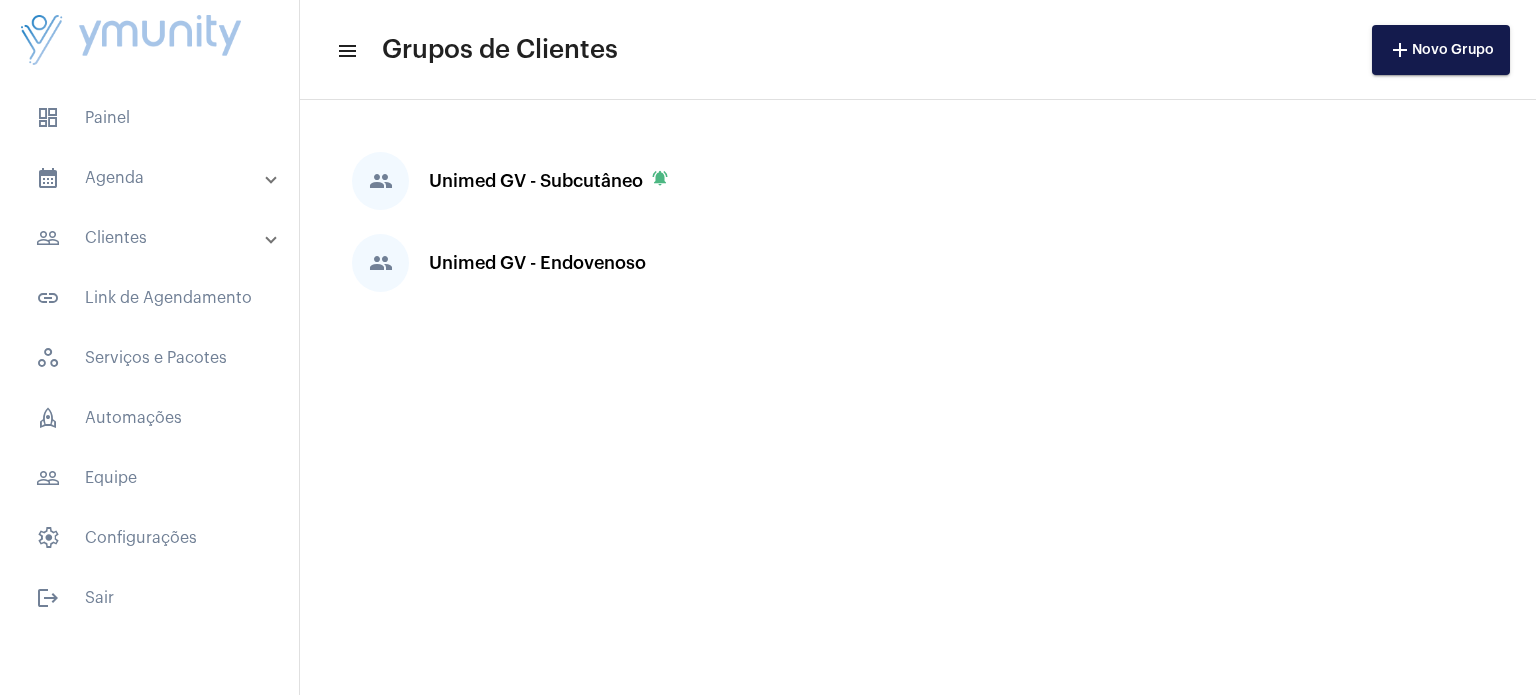 click on "add Novo Grupo" 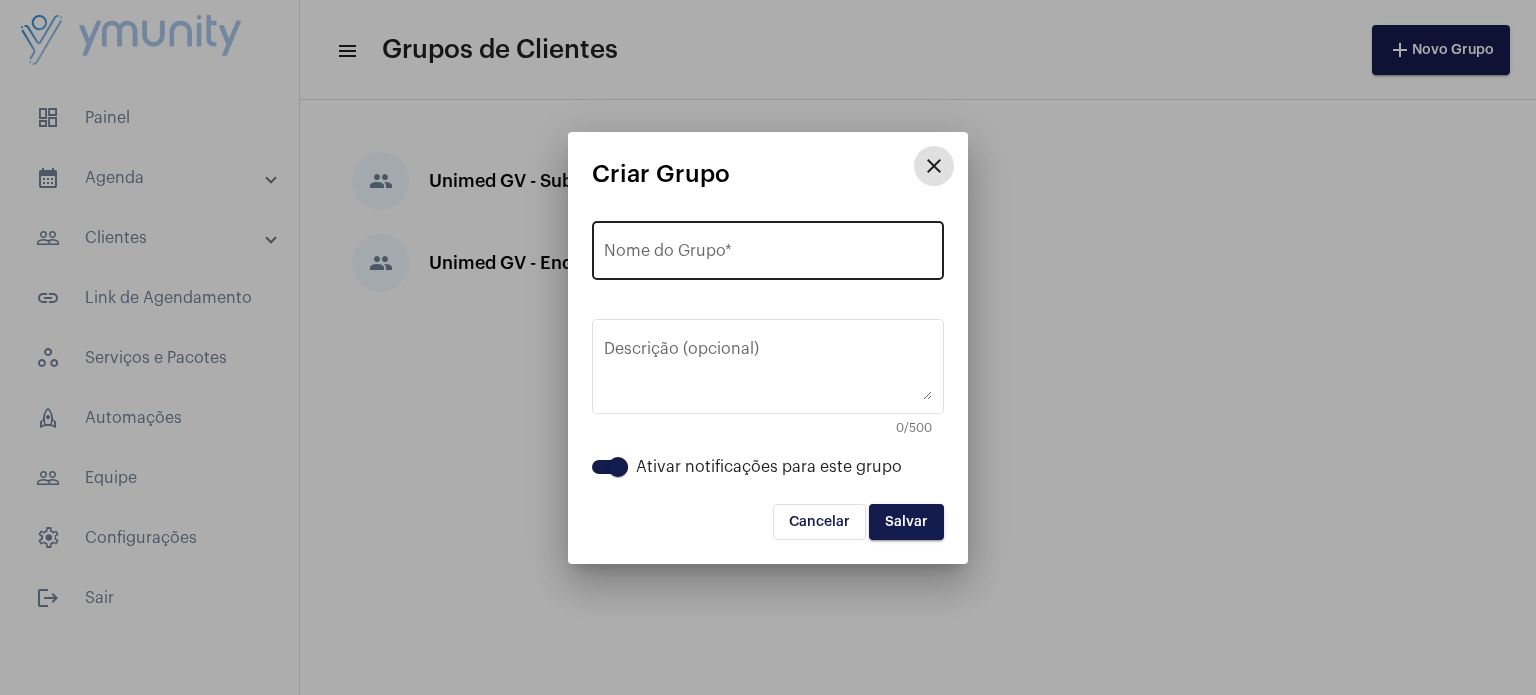 click on "Nome do Grupo  *" at bounding box center (768, 255) 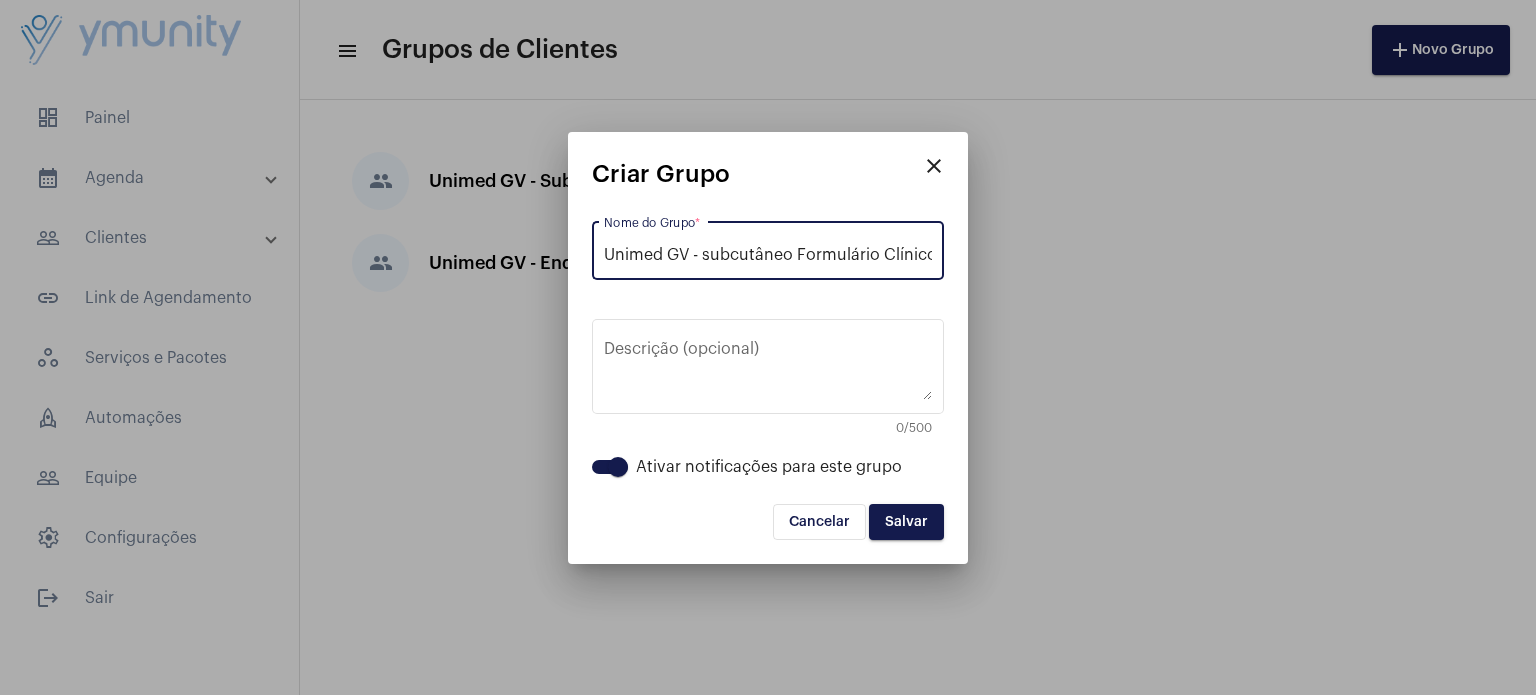 scroll, scrollTop: 0, scrollLeft: 0, axis: both 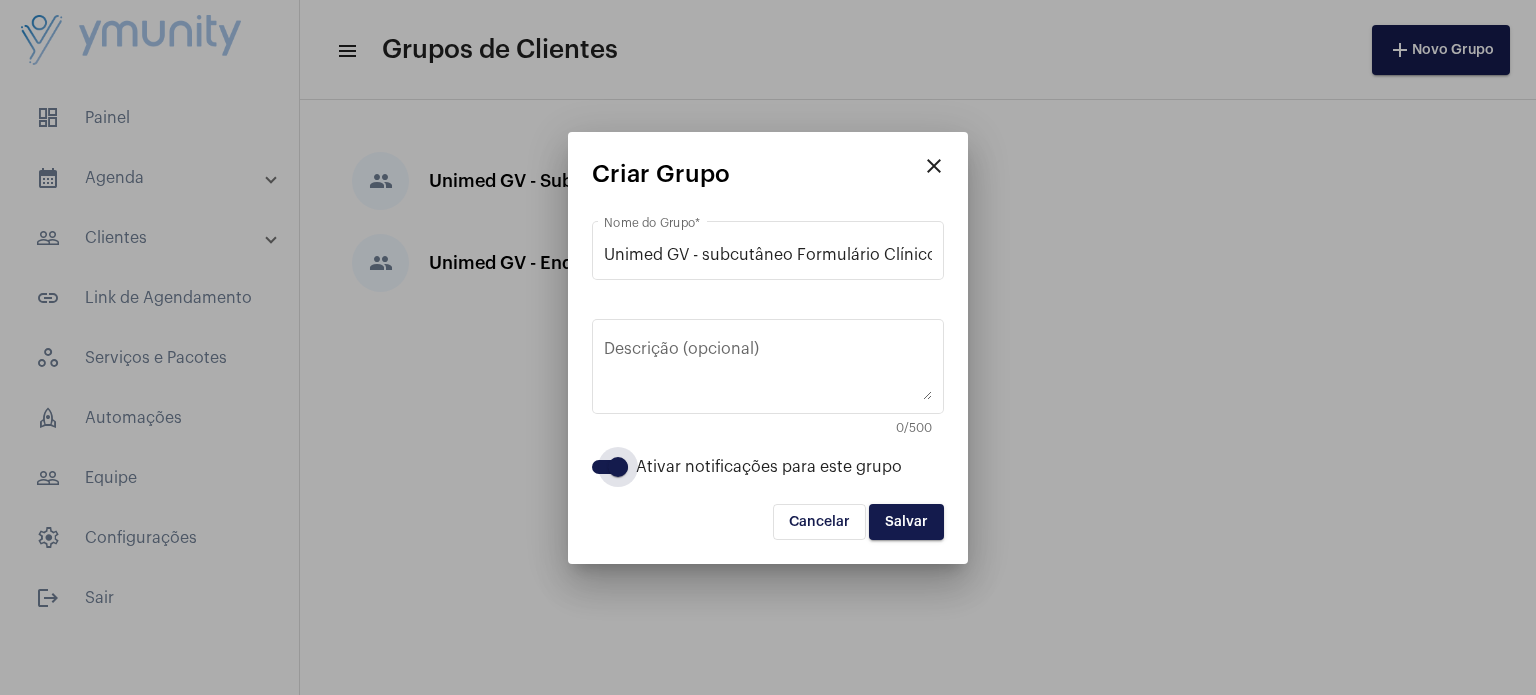 click at bounding box center (610, 467) 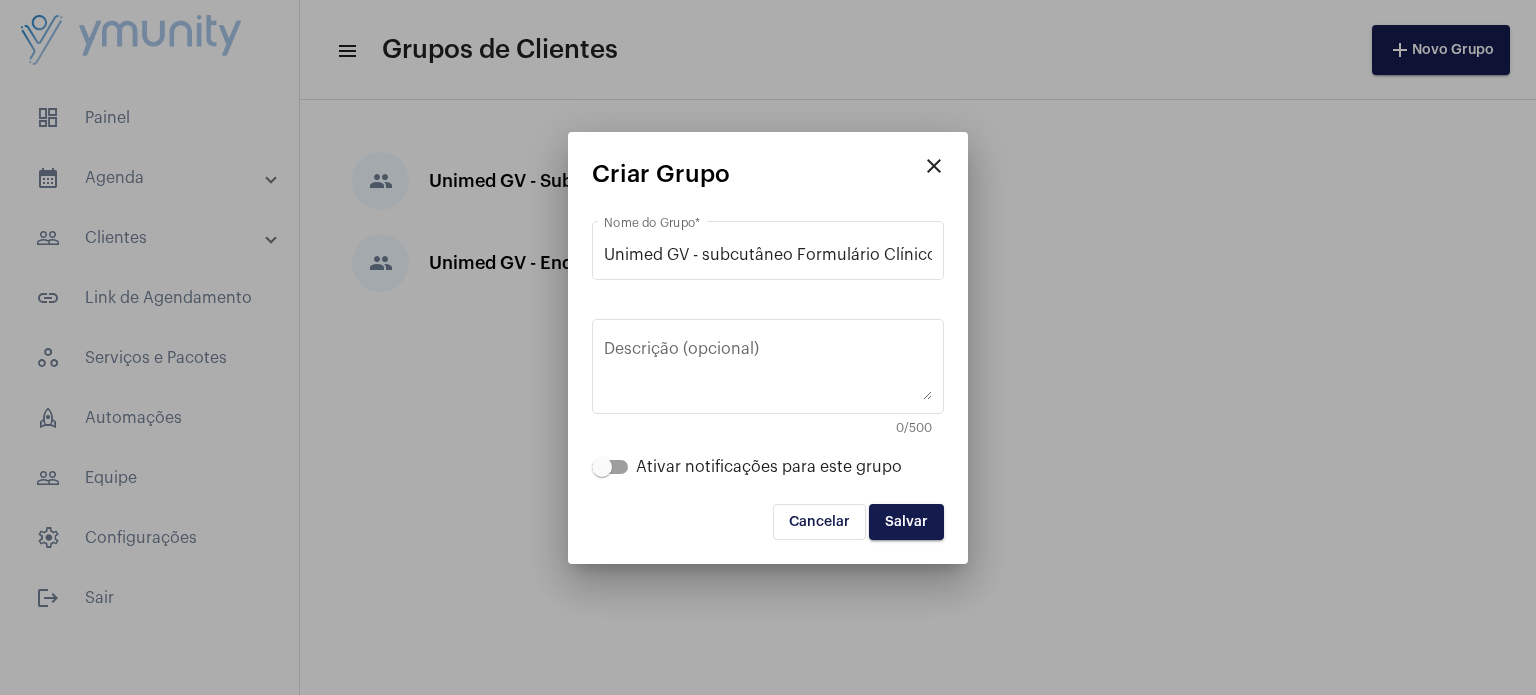 drag, startPoint x: 902, startPoint y: 528, endPoint x: 1081, endPoint y: 555, distance: 181.02486 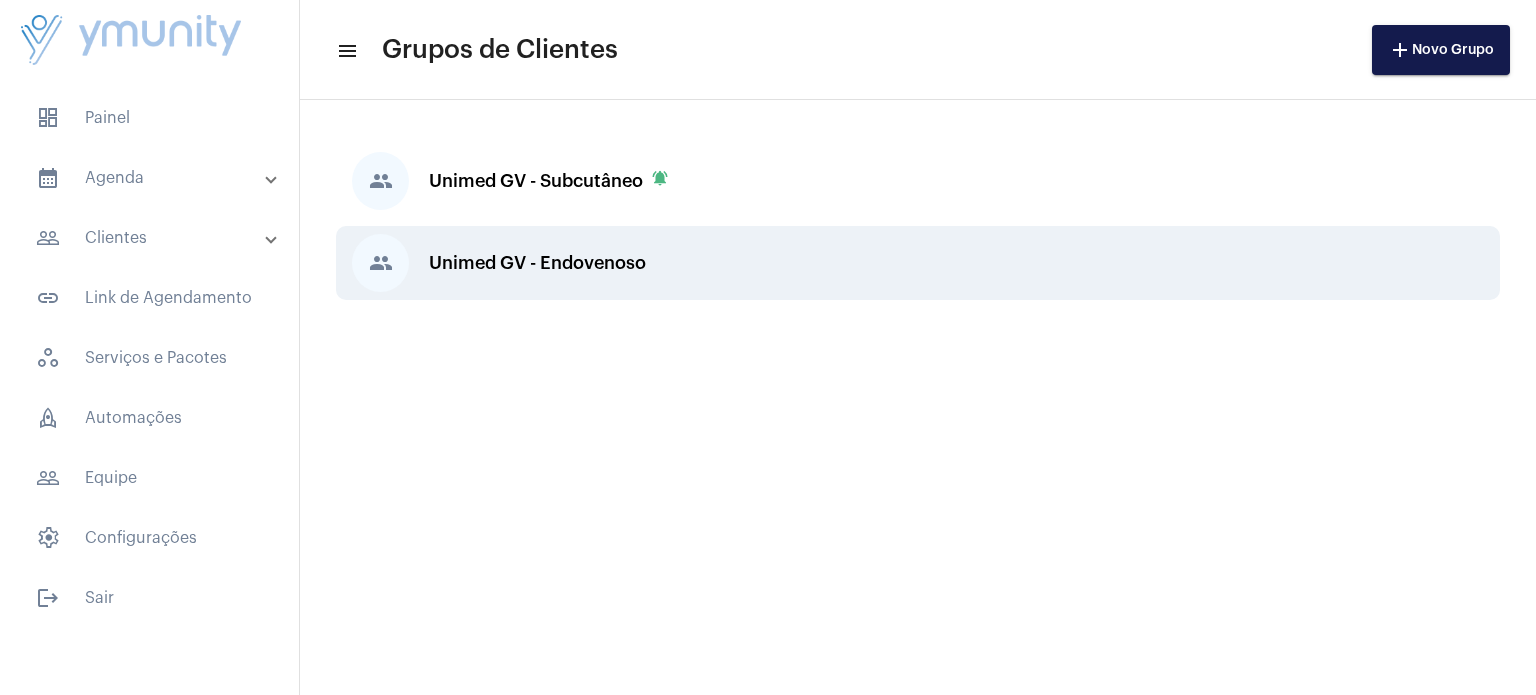 click on "group  Unimed GV - Endovenoso" 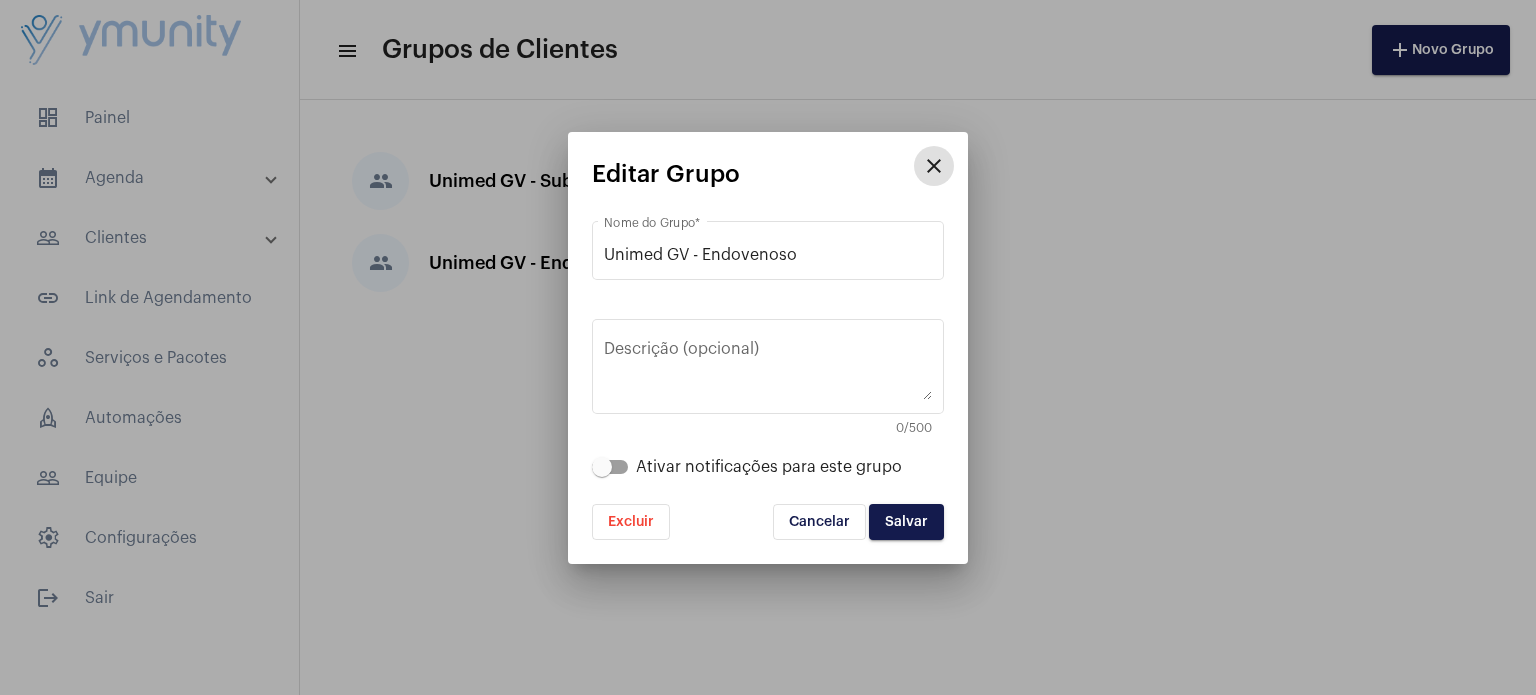 click on "close" at bounding box center (934, 166) 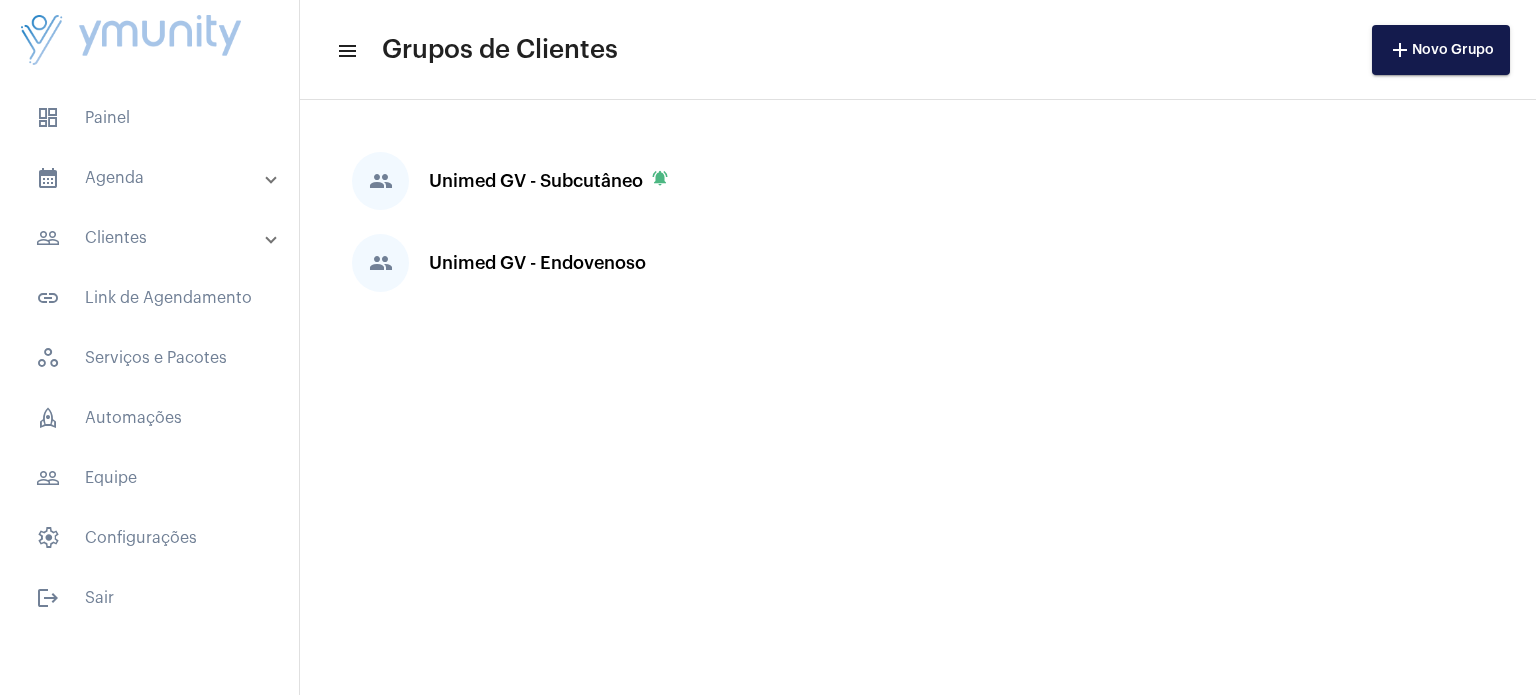 click on "add Novo Grupo" 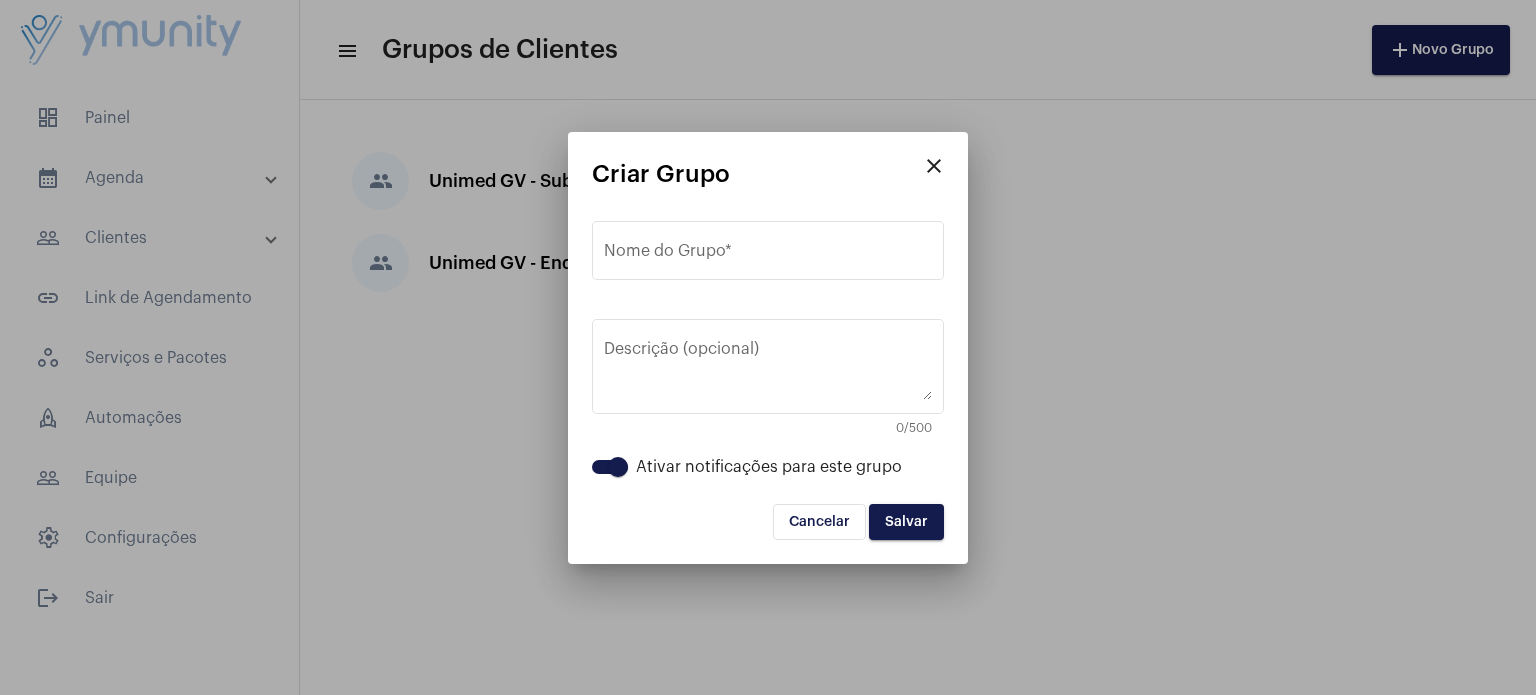 click on "Criar Grupo" at bounding box center (753, 174) 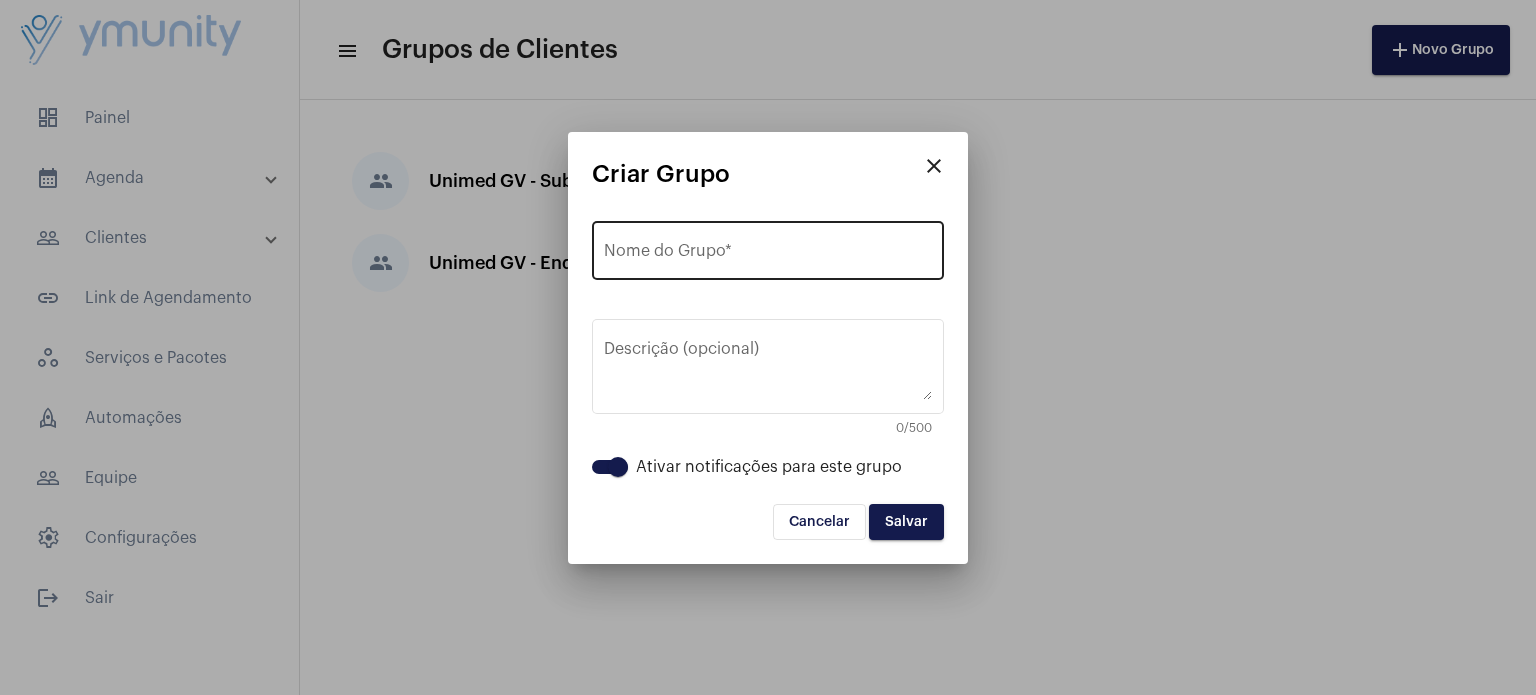 click on "Nome do Grupo  *" at bounding box center [768, 248] 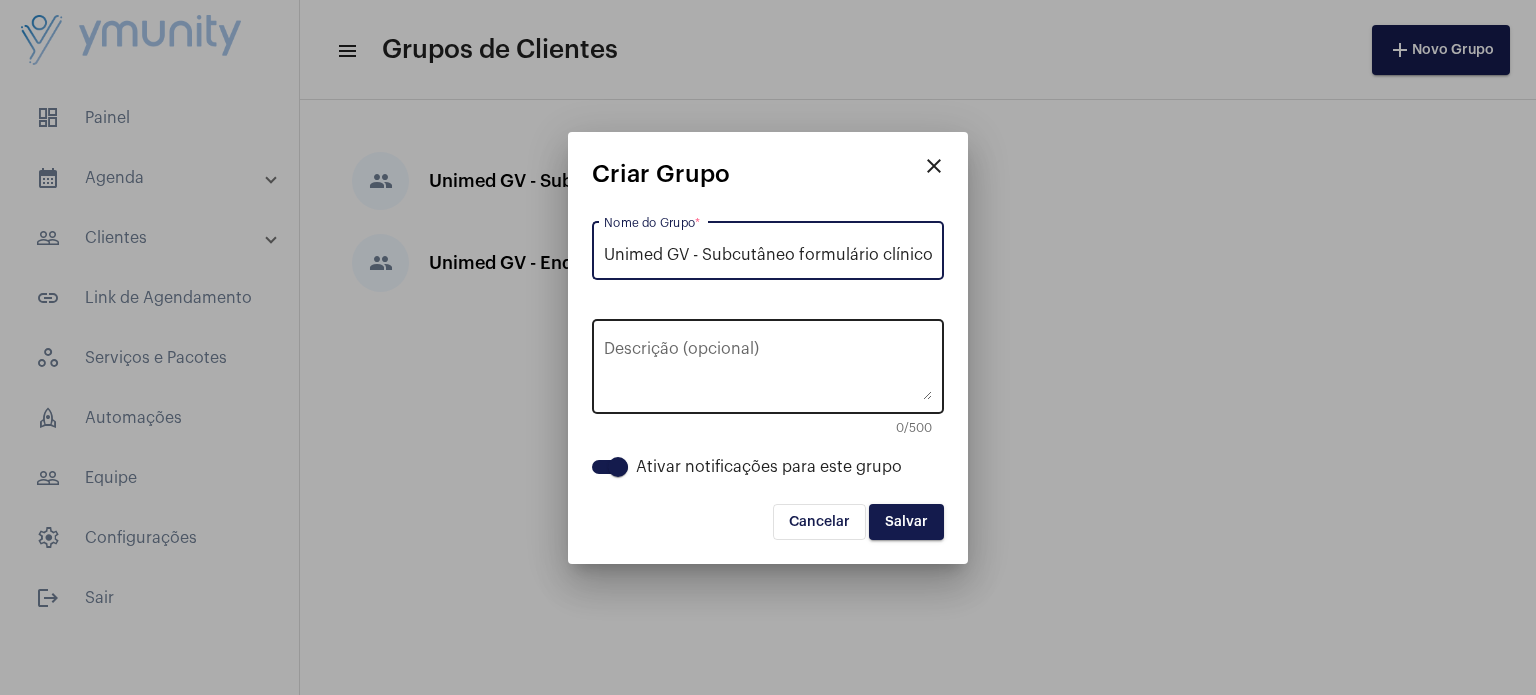 type on "Unimed GV - Subcutâneo formulário clínico" 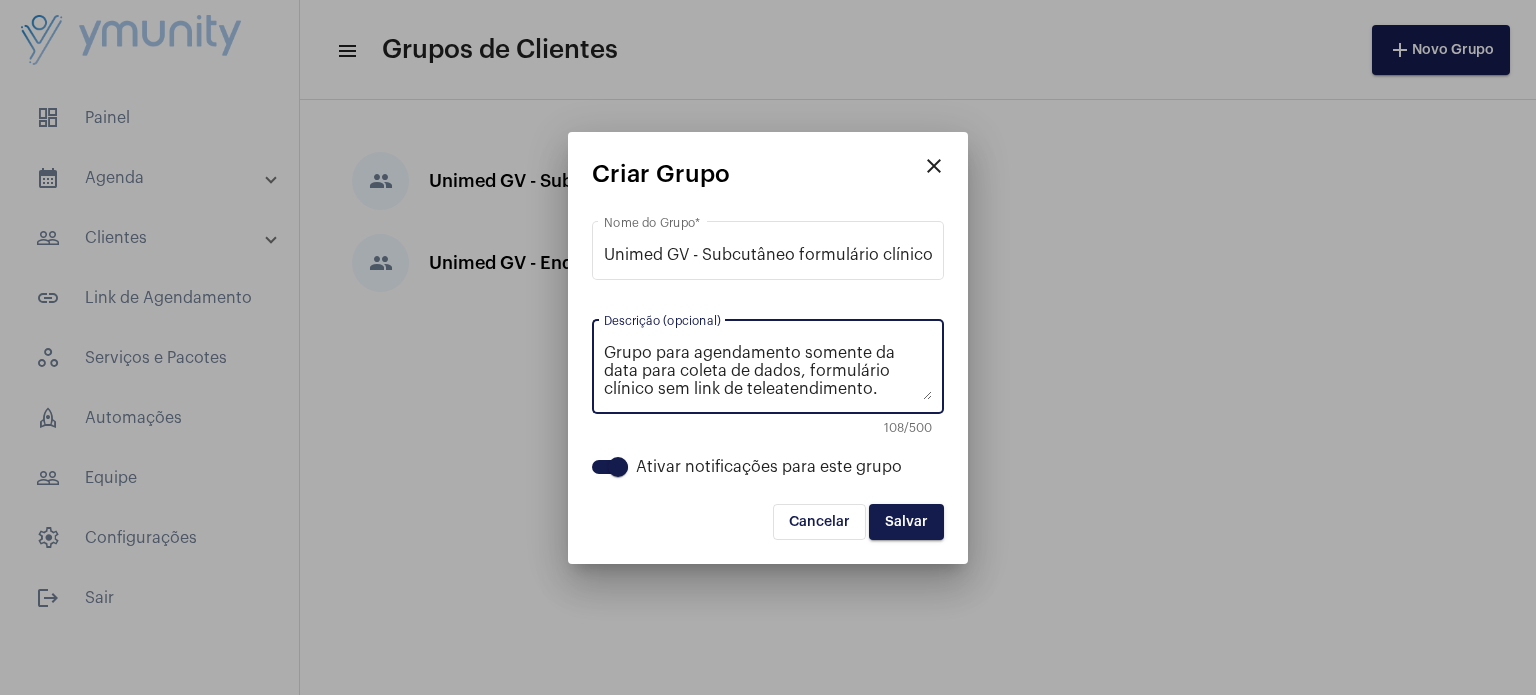 type on "Grupo para agendamento somente da data para coleta de dados, formulário clínico sem link de teleatendimento." 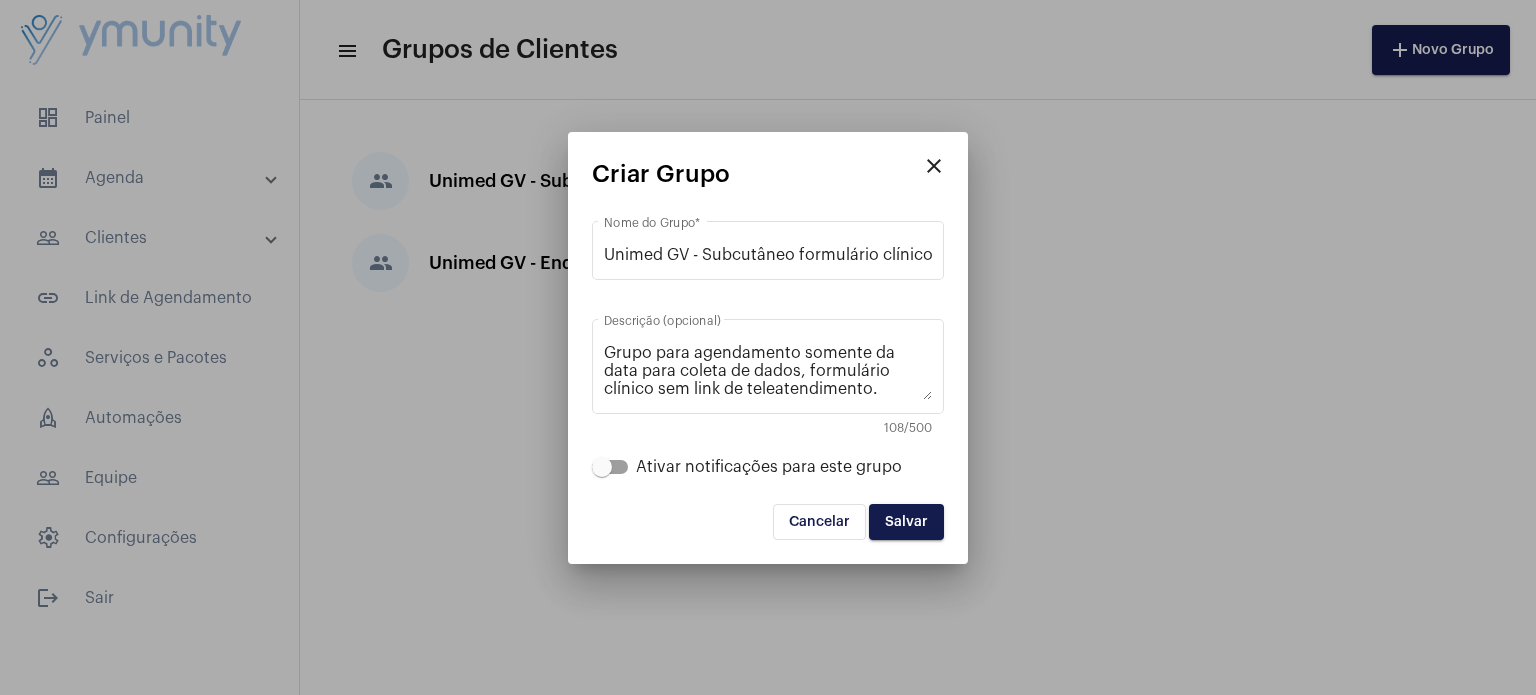 click on "Salvar" at bounding box center (906, 522) 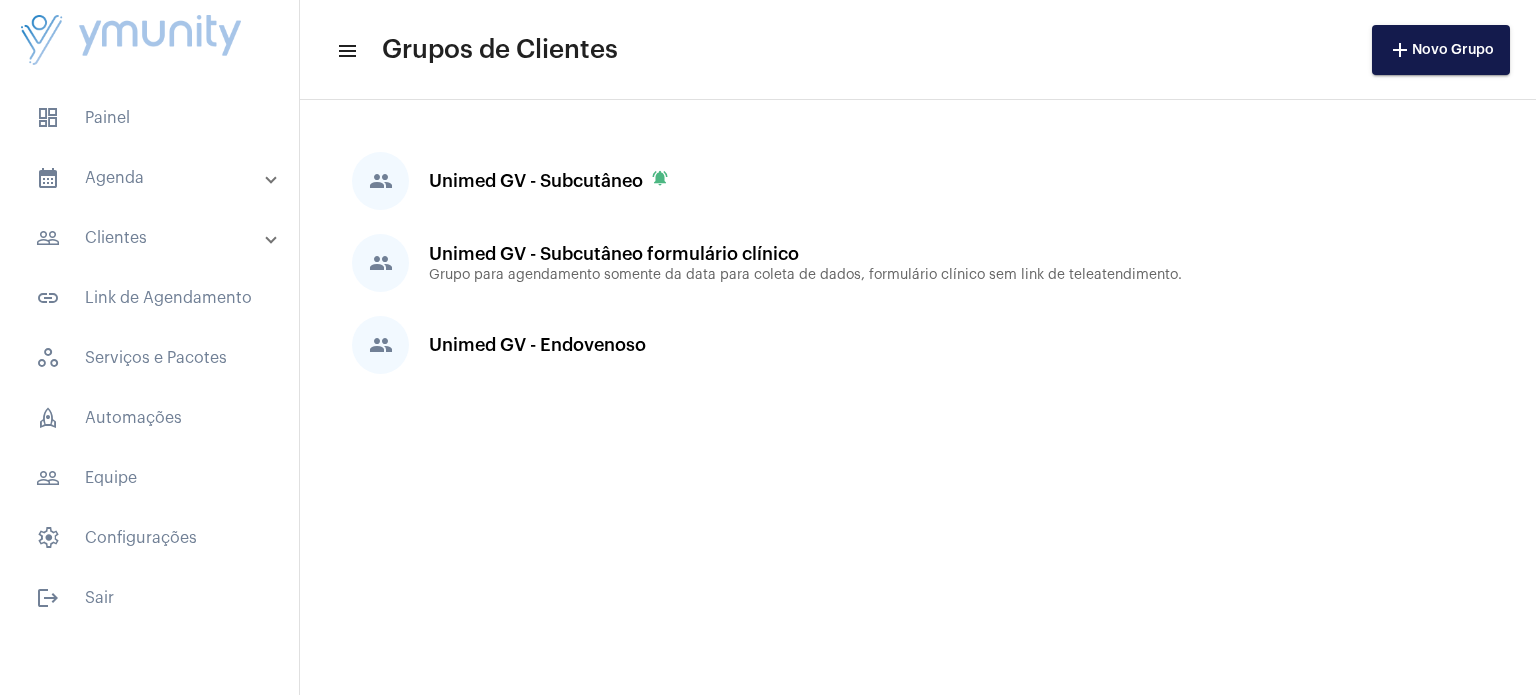 click on "people_outline  Clientes" at bounding box center [151, 238] 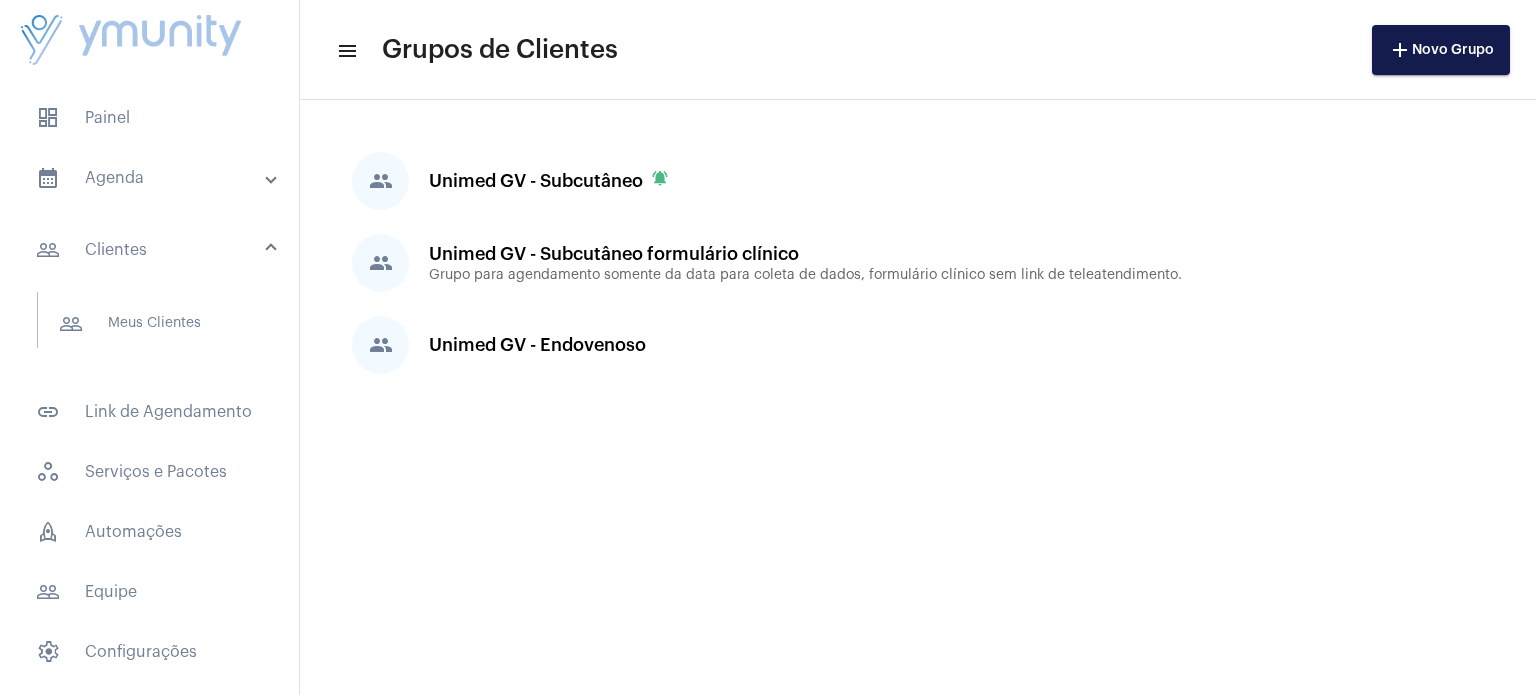click on "calendar_month_outlined  Agenda" at bounding box center (151, 178) 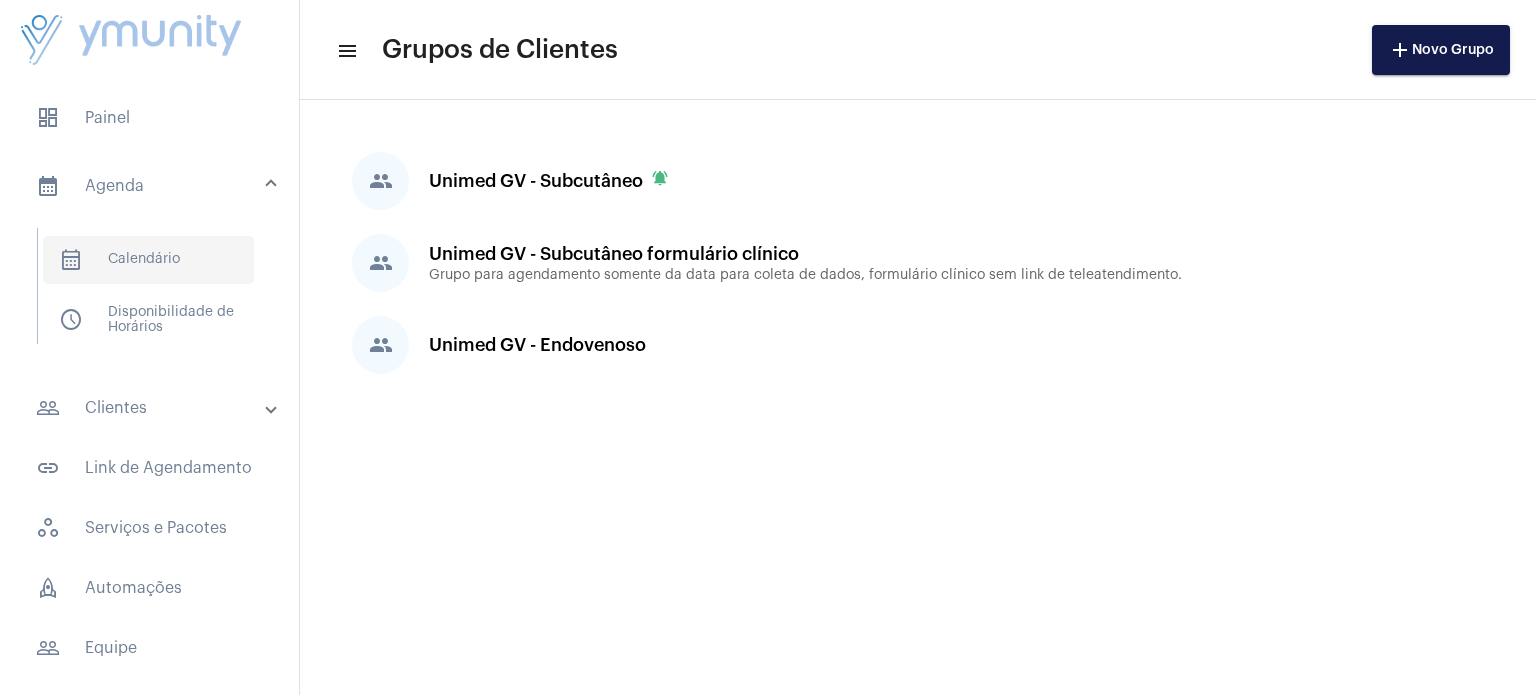 click on "calendar_month_outlined   Calendário" at bounding box center [148, 260] 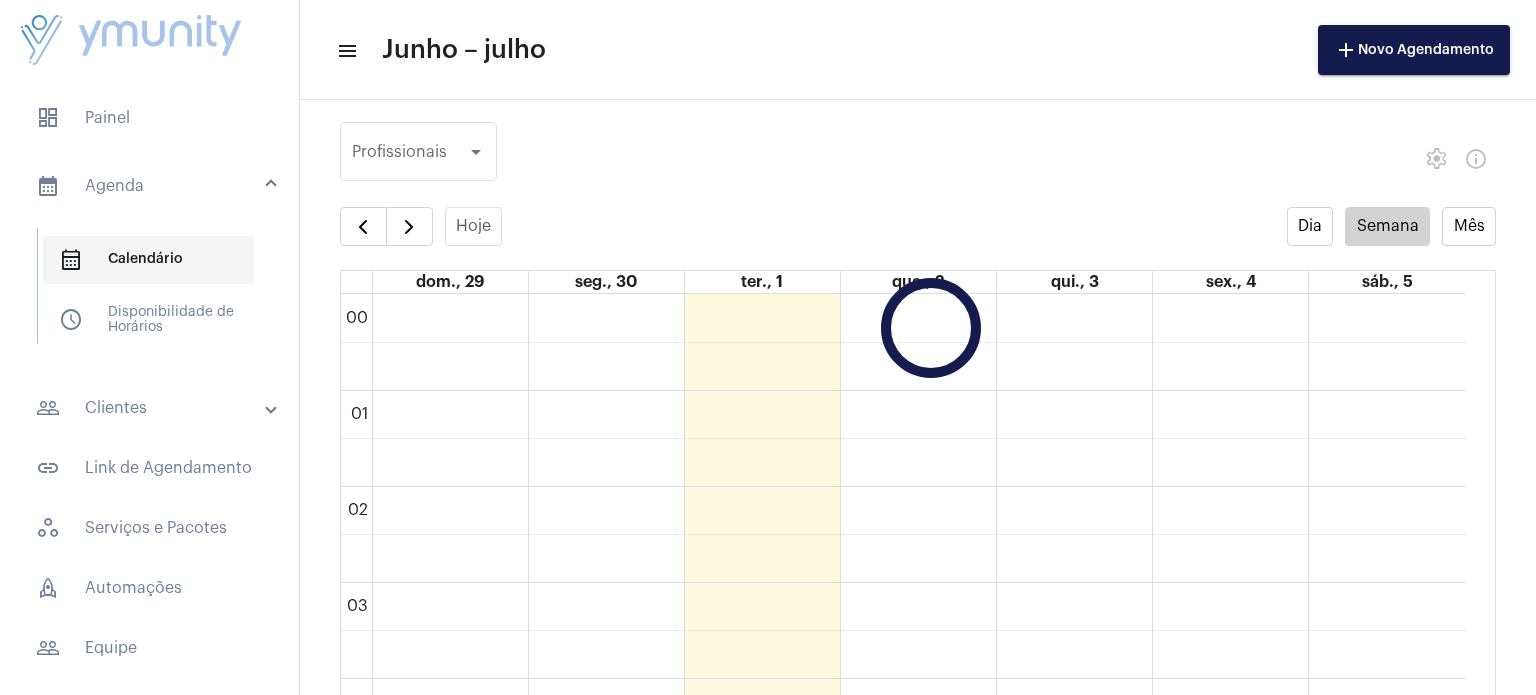 scroll, scrollTop: 578, scrollLeft: 0, axis: vertical 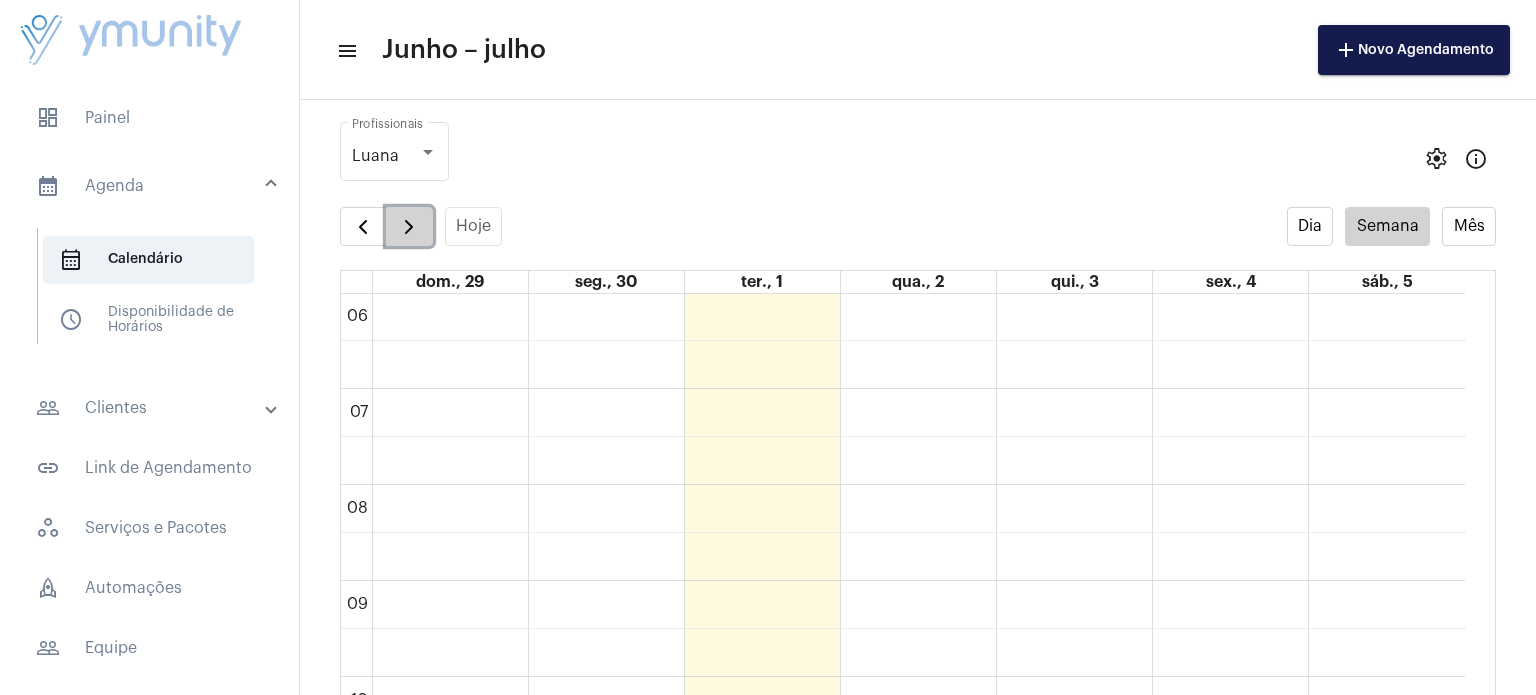 click 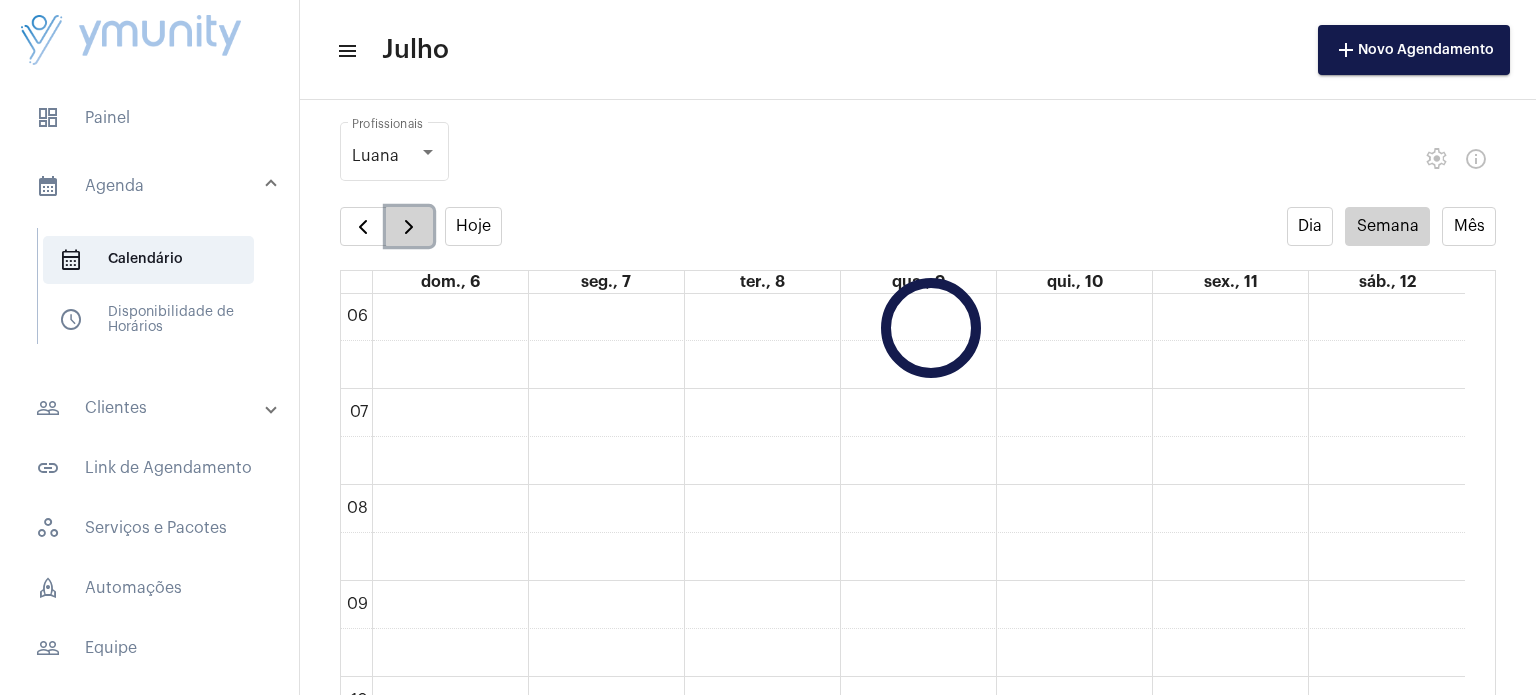 click 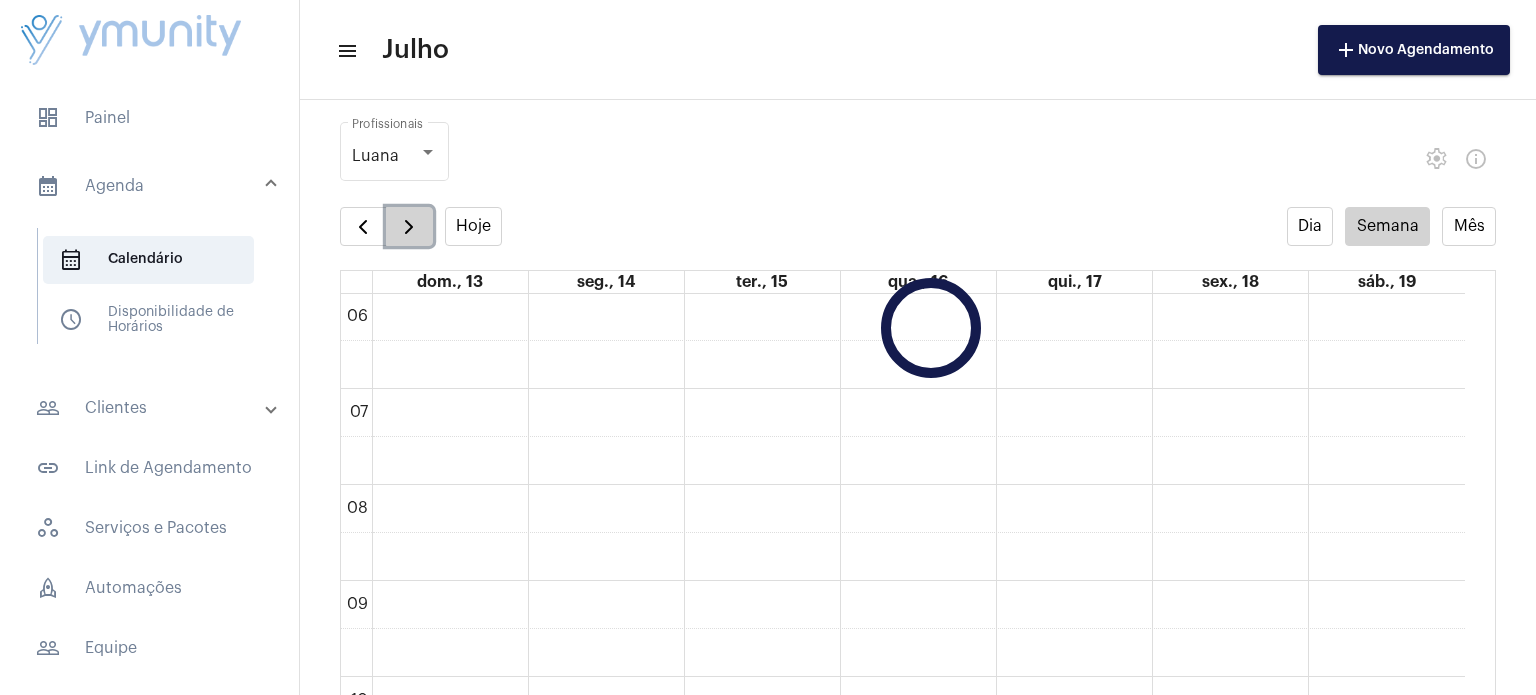 click 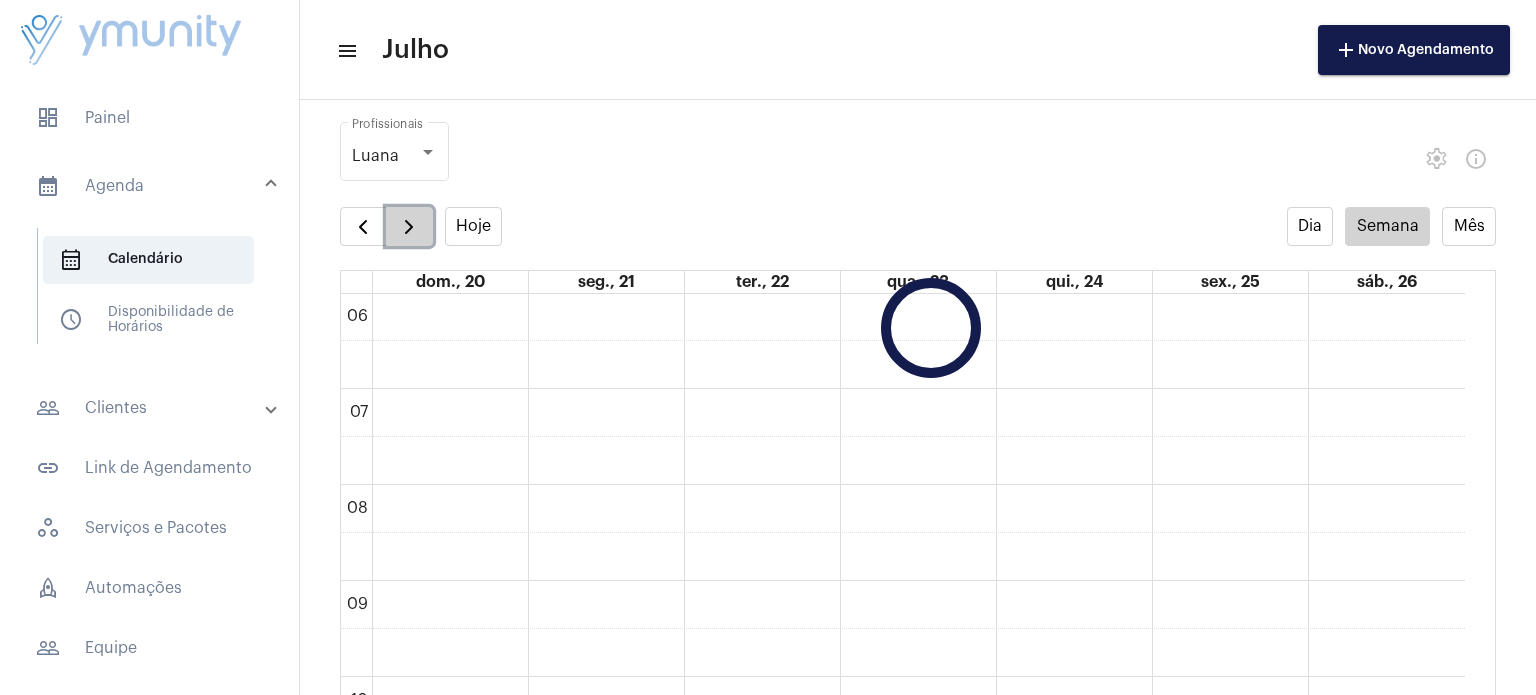 click 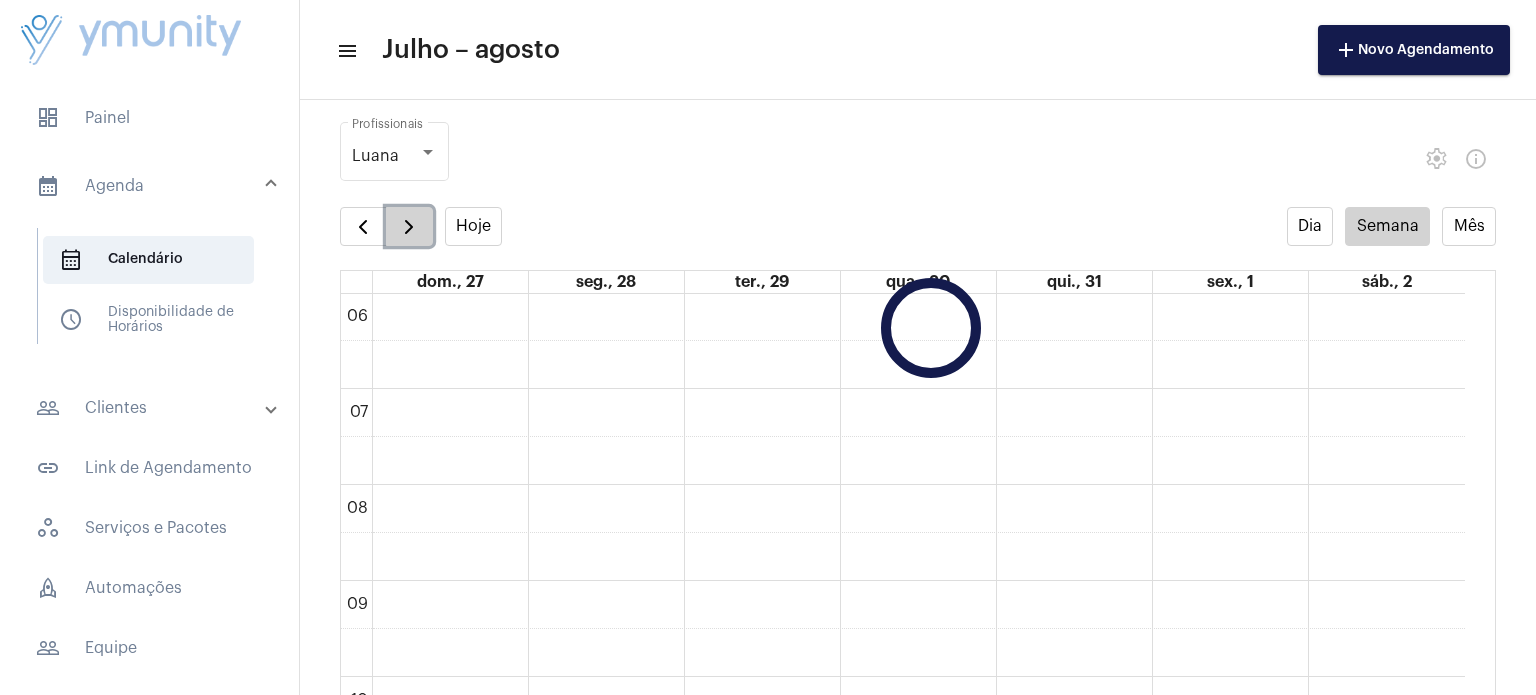 click 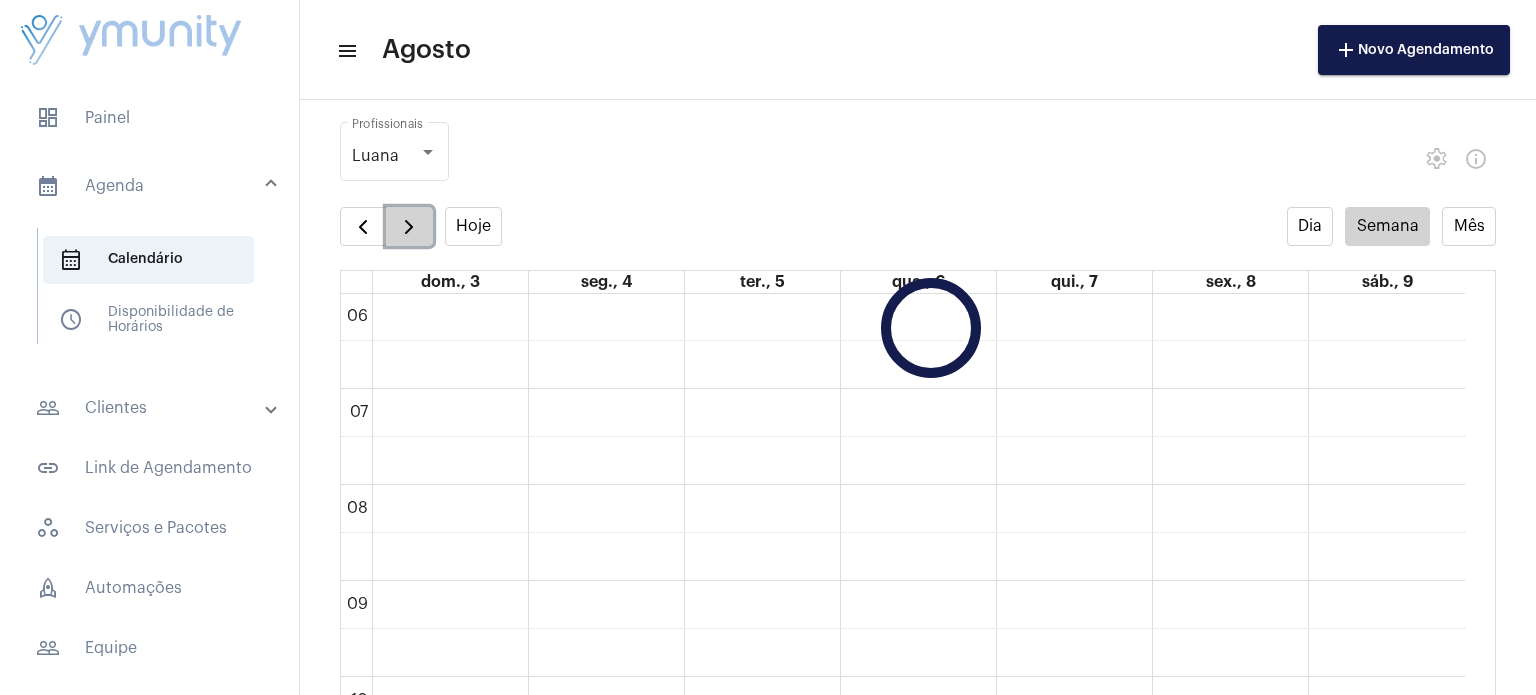 click 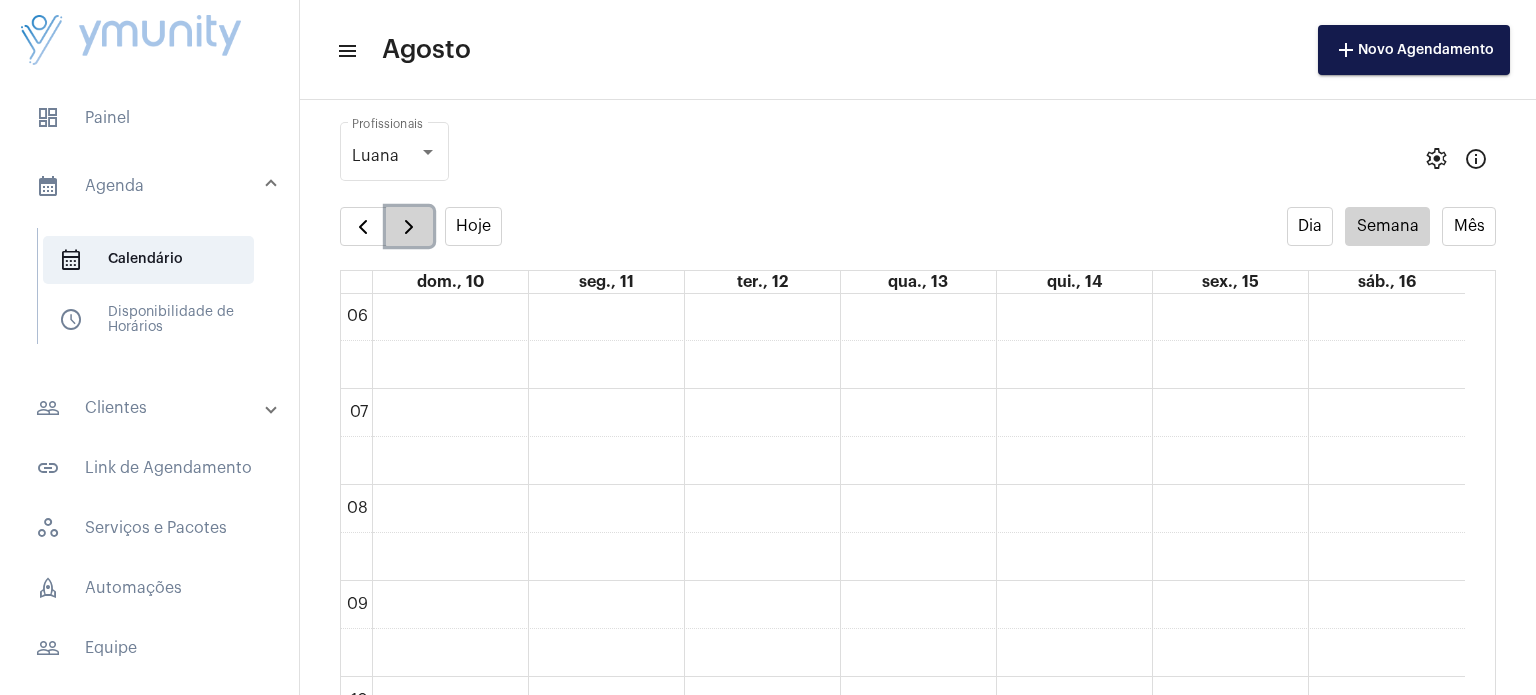 click 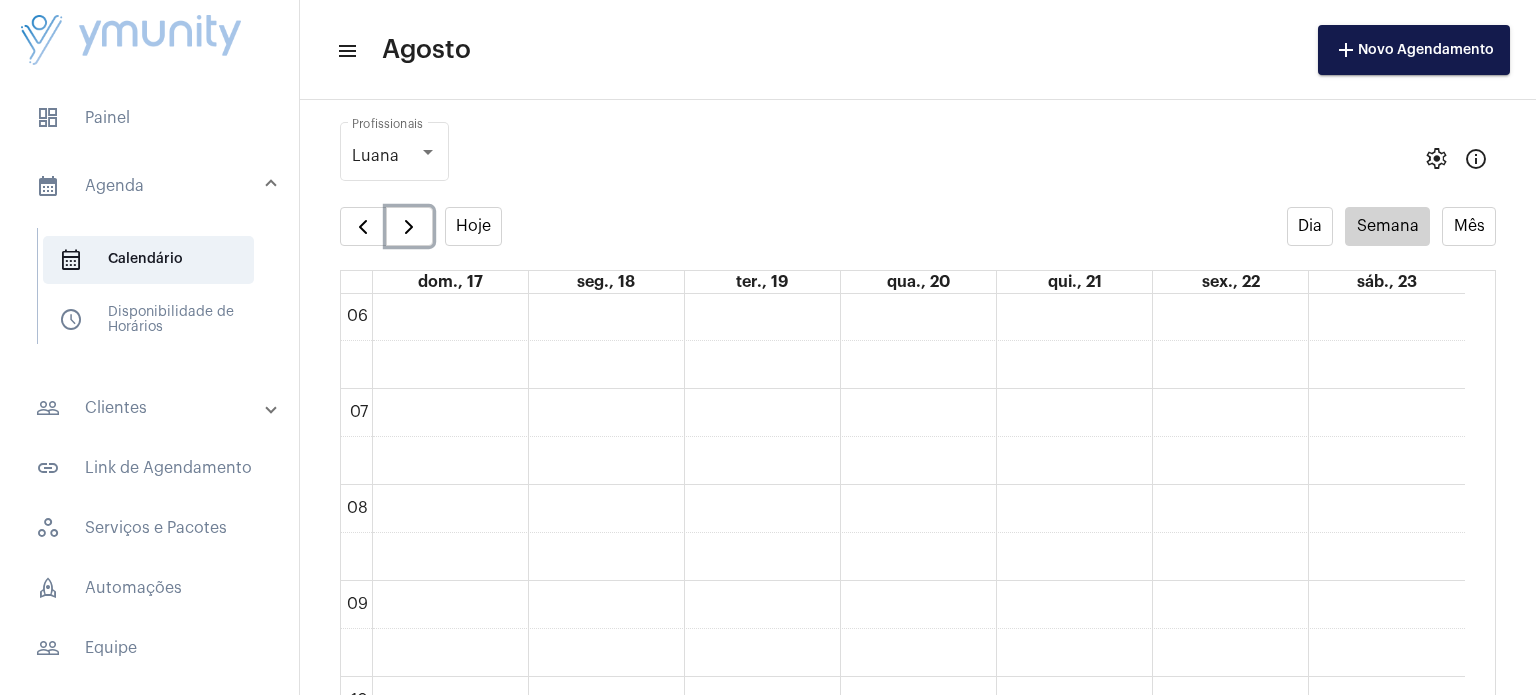click on "00 01 02 03 04 05 06 07 08 09 10 11 12 13 14 15 16 17 18 19 20 21 22 23" 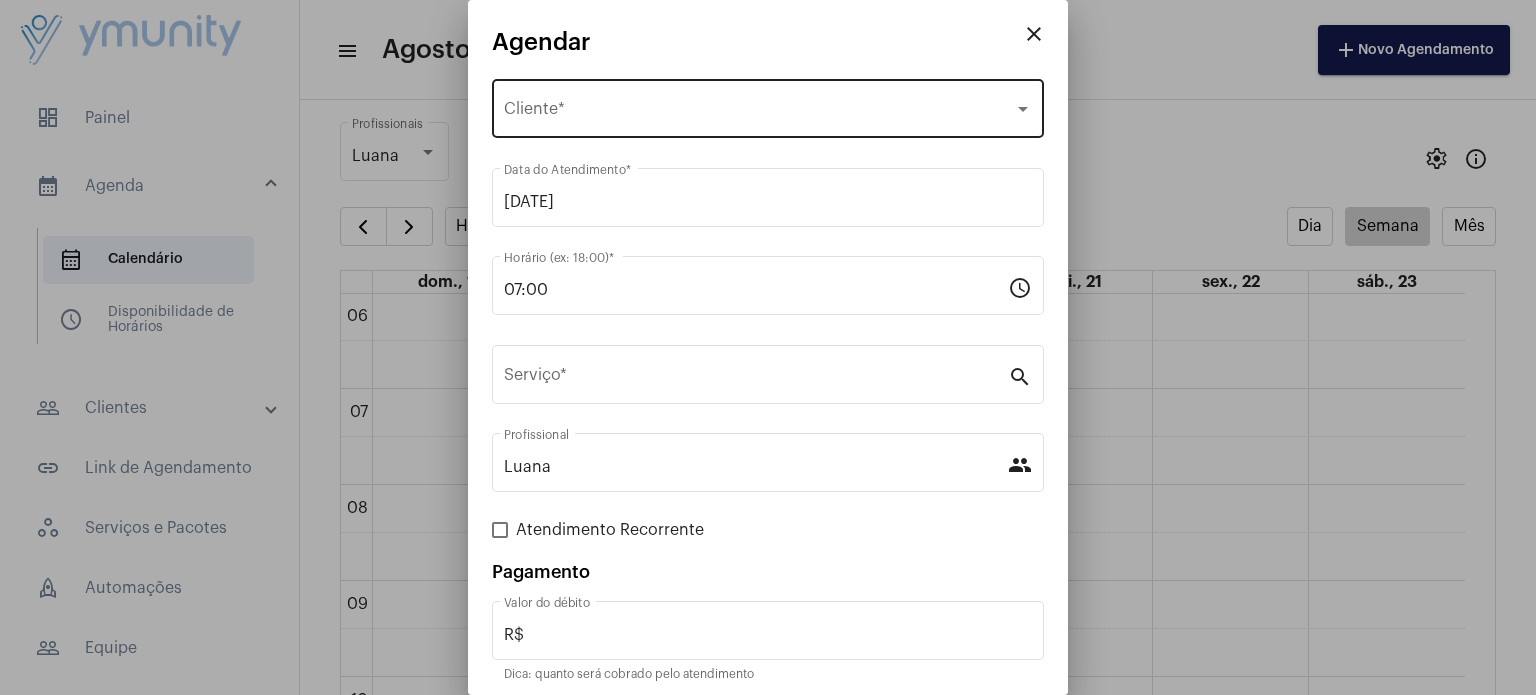 click on "Selecione o Cliente Cliente  *" at bounding box center (768, 106) 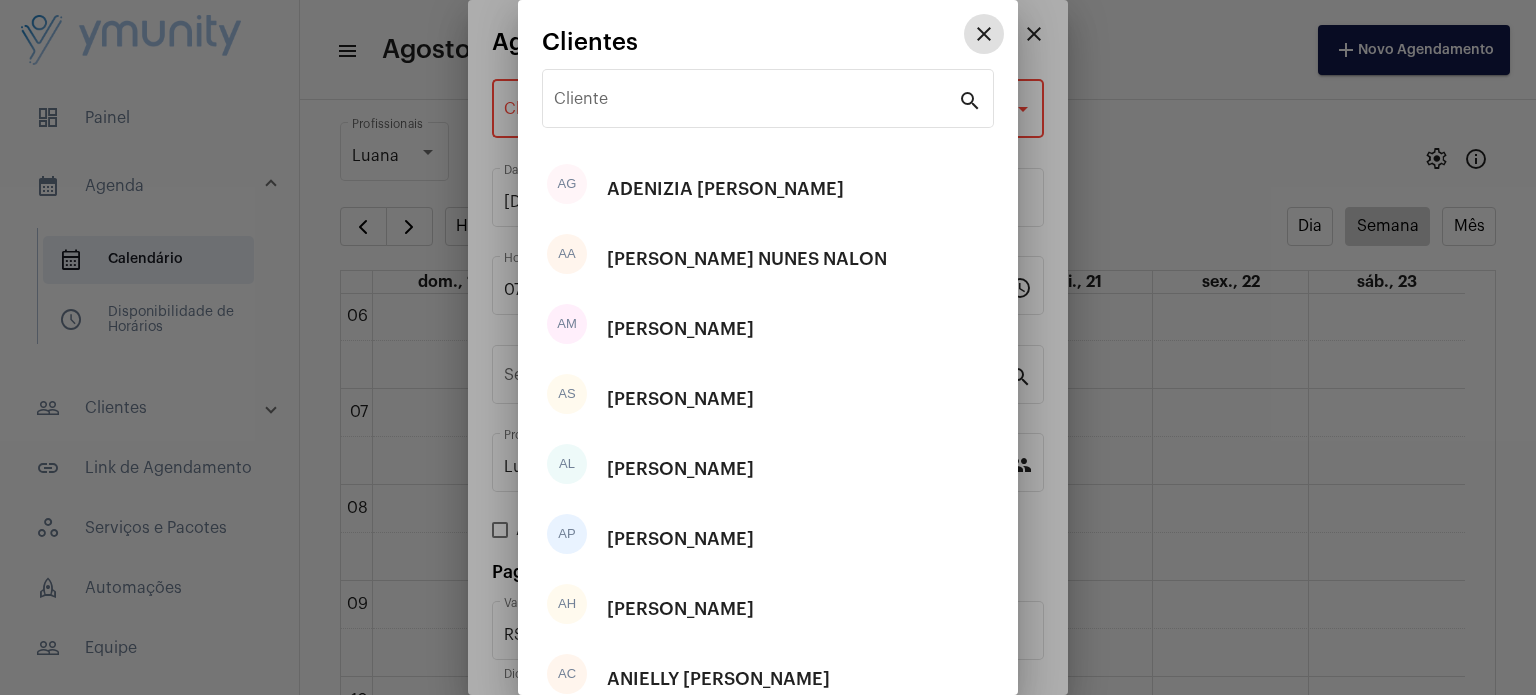 type 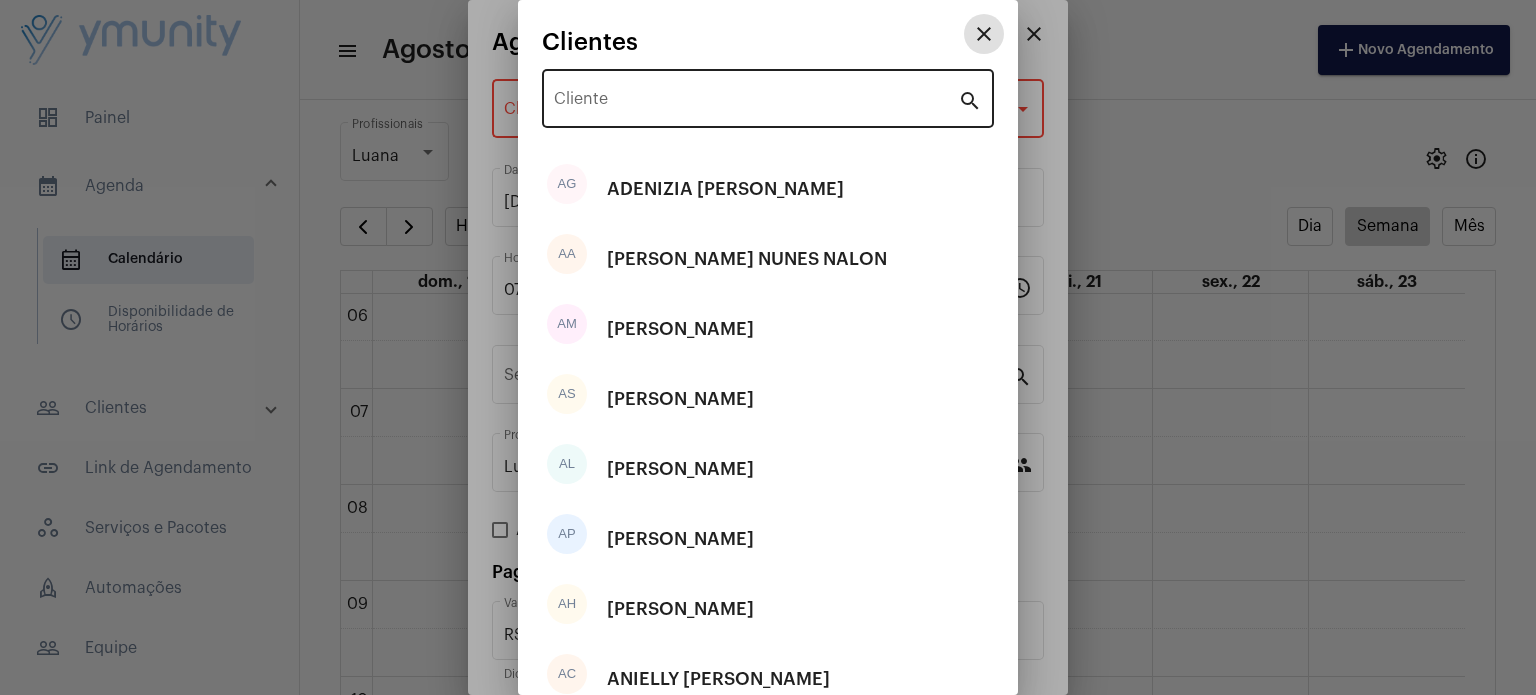 click on "Cliente" at bounding box center (756, 103) 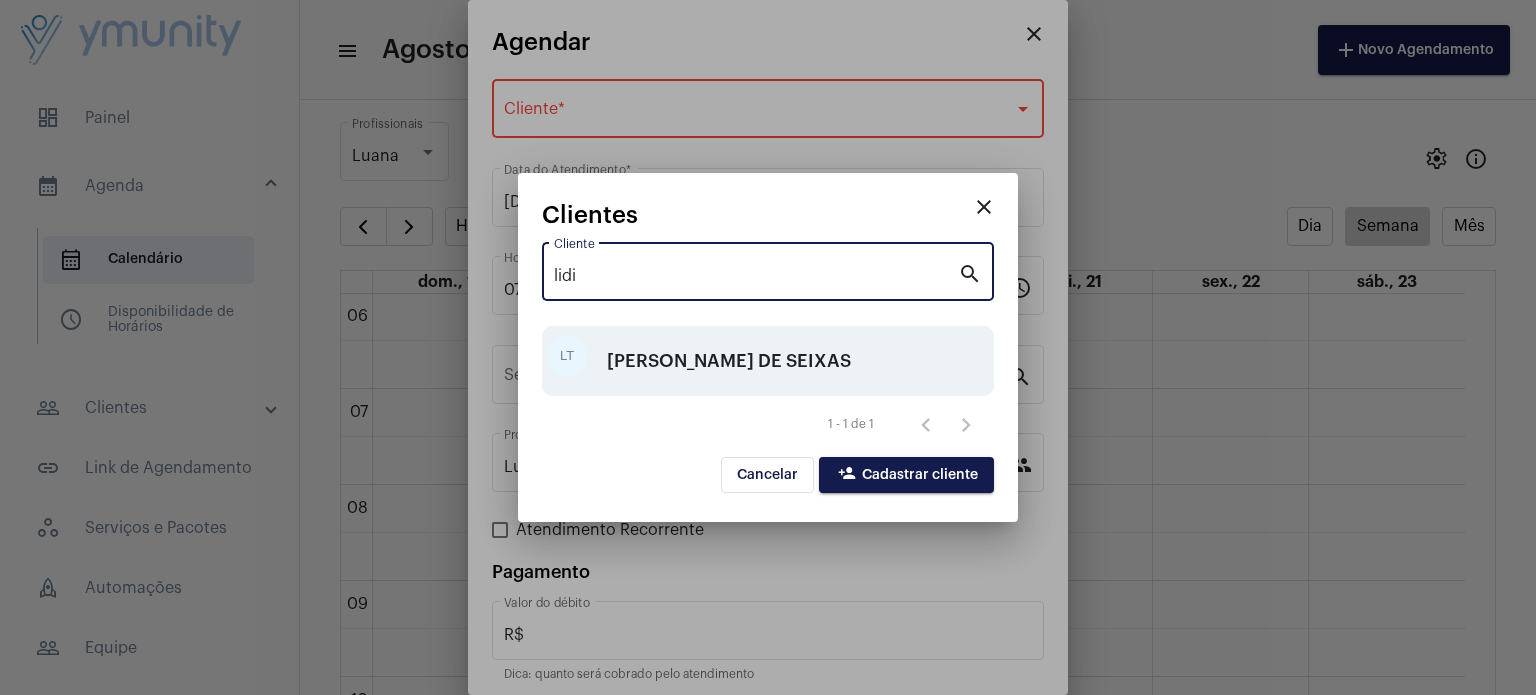 type on "lidi" 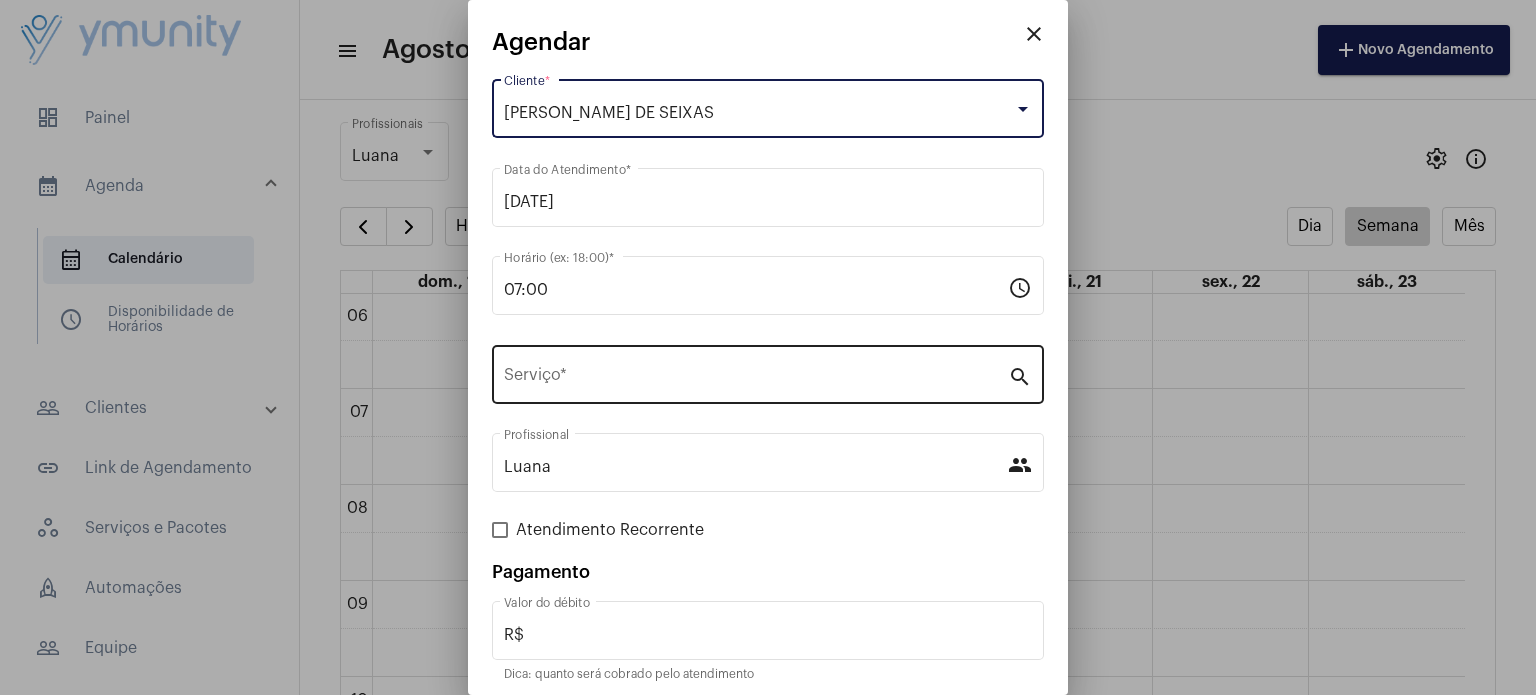 click on "Serviço  *" at bounding box center [756, 372] 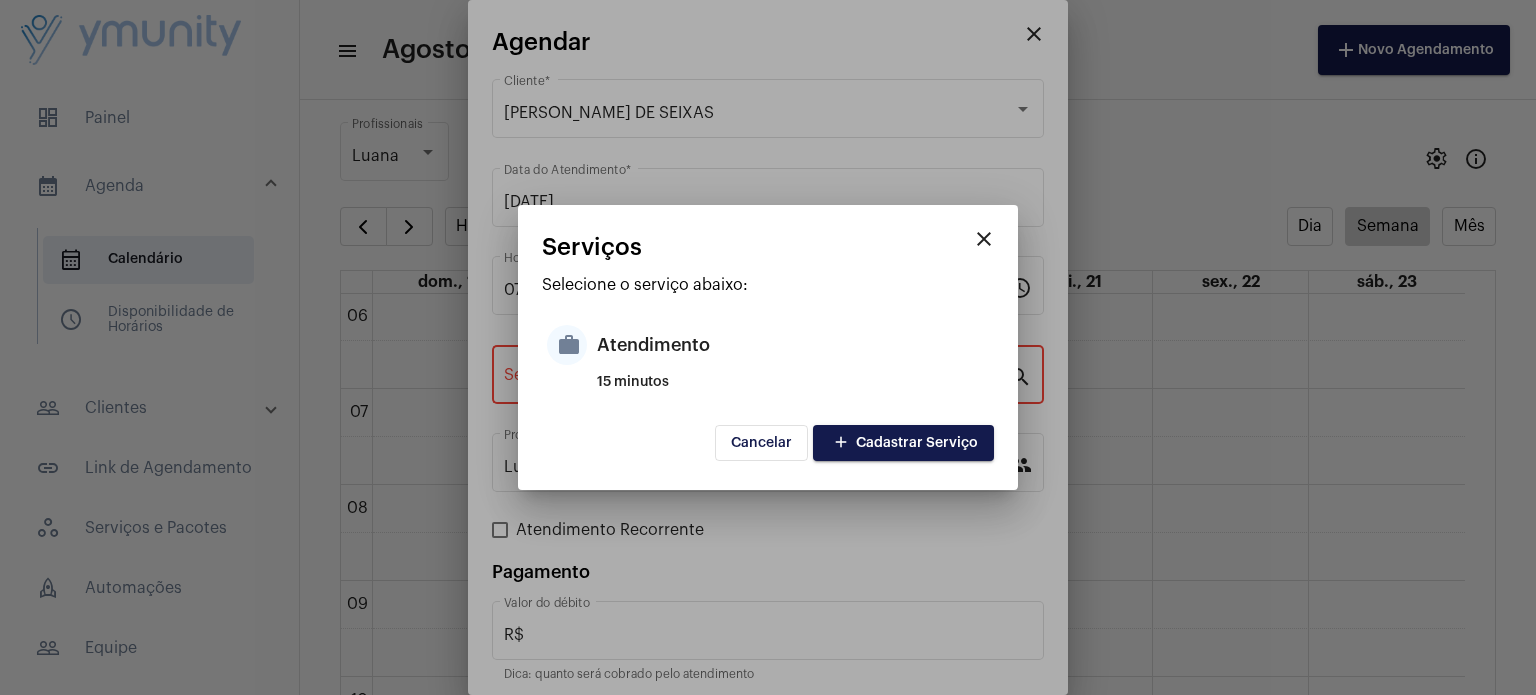 click at bounding box center (768, 347) 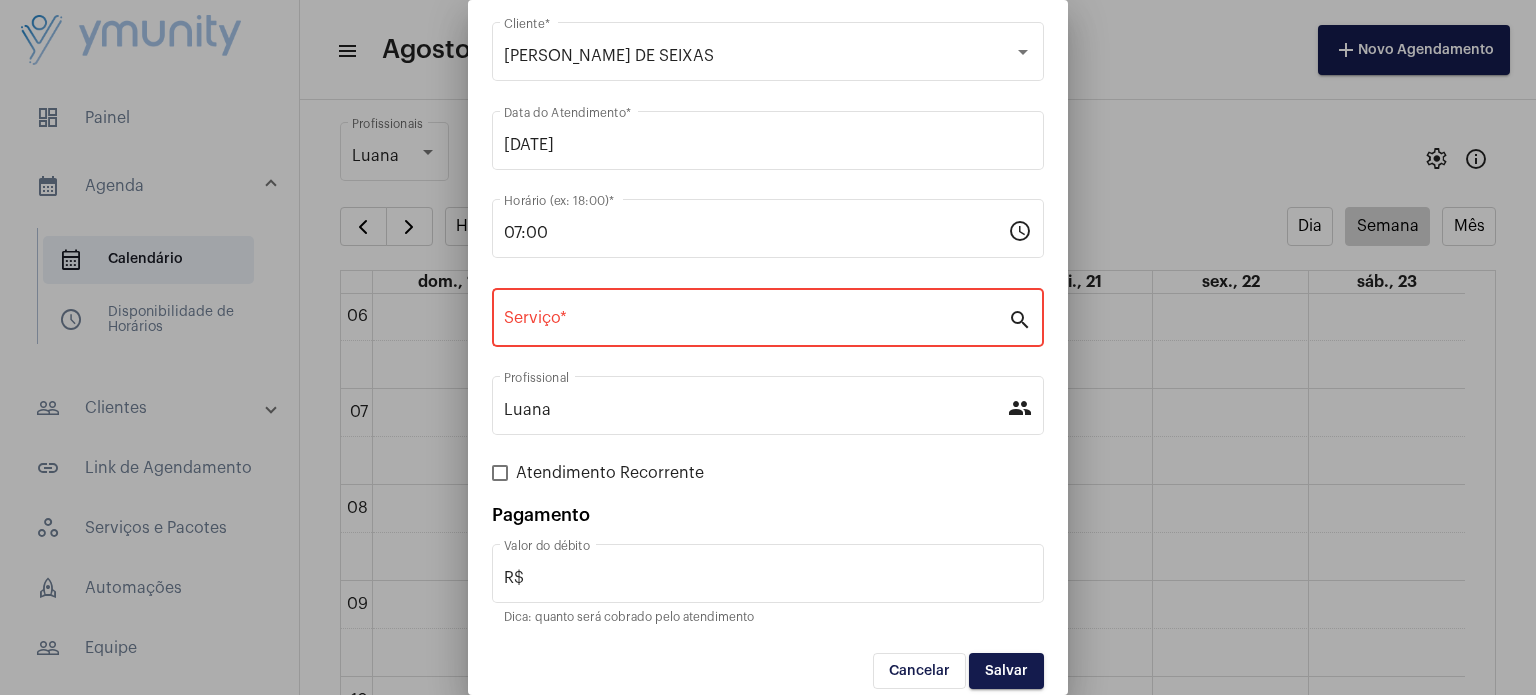 scroll, scrollTop: 73, scrollLeft: 0, axis: vertical 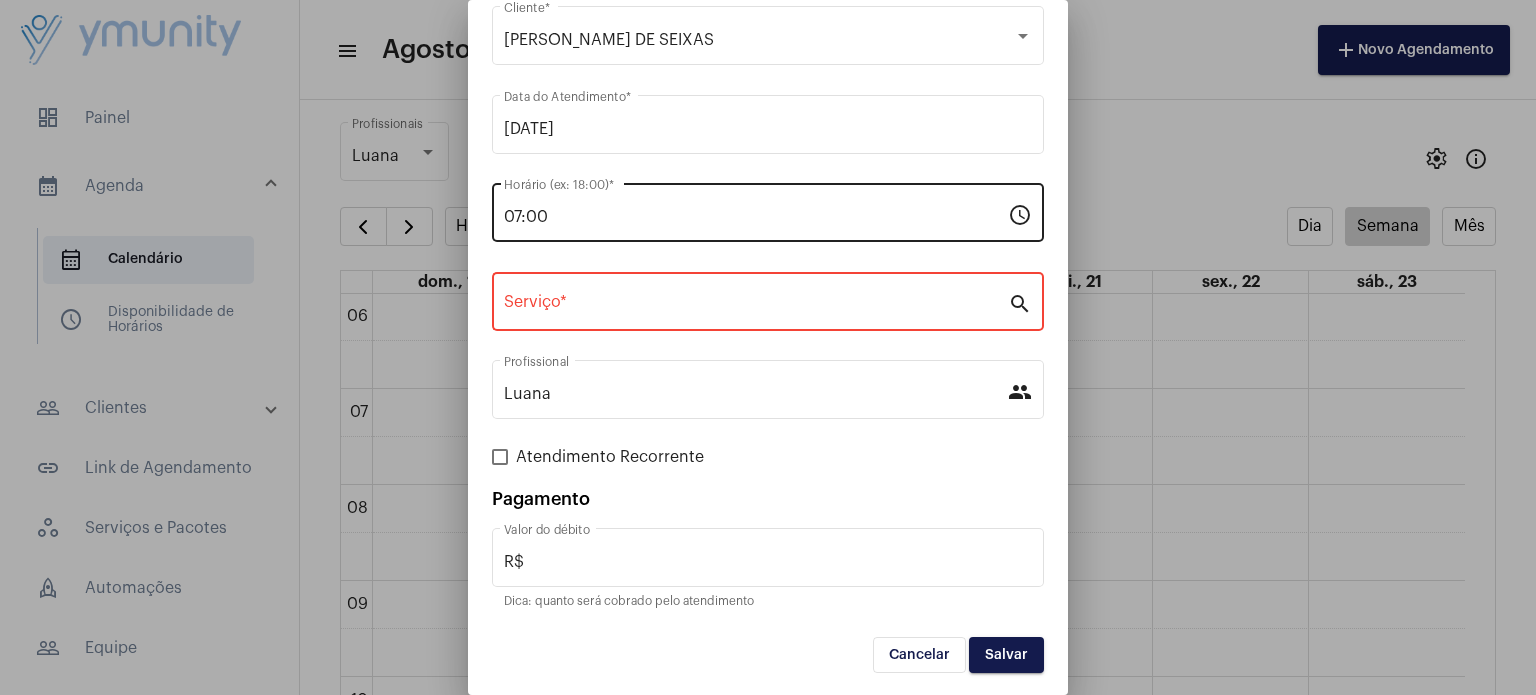 click on "07:00 Horário (ex: 18:00)  *" at bounding box center (756, 210) 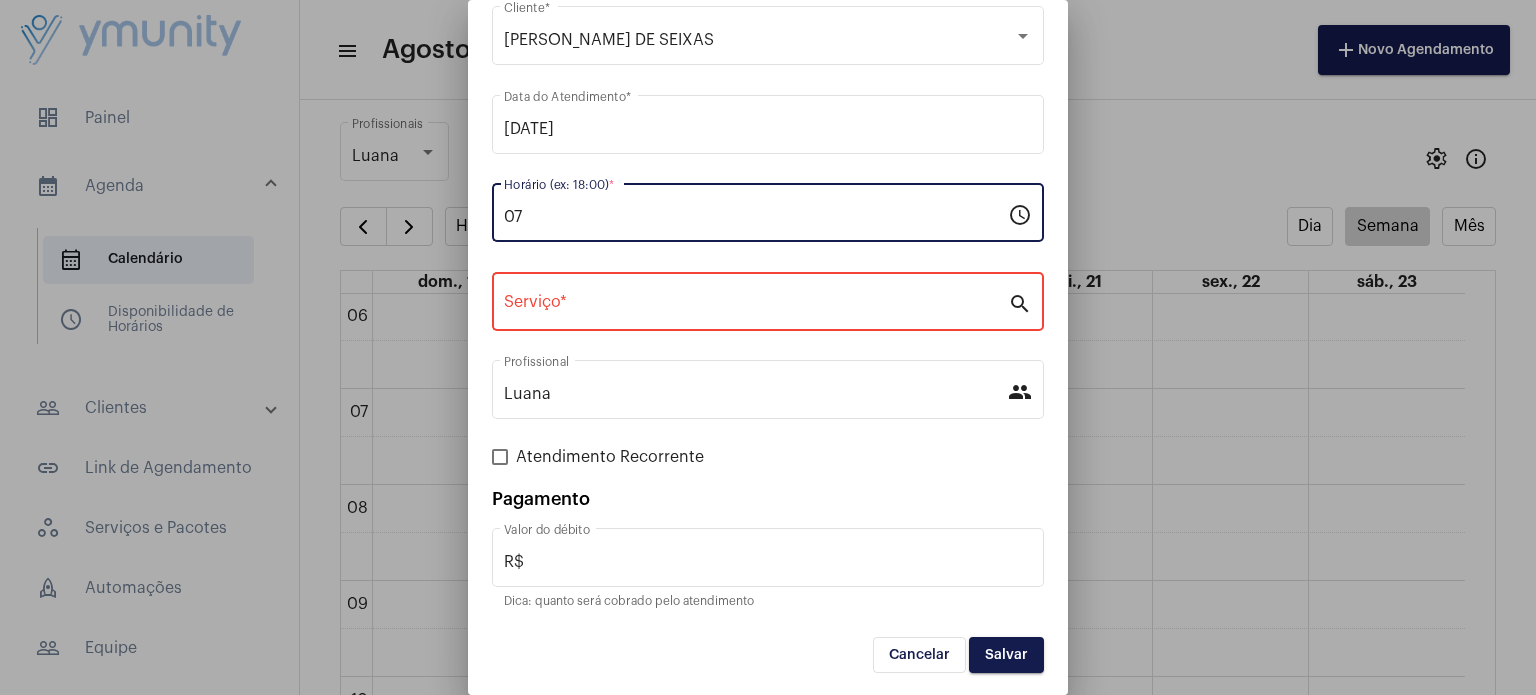 type on "0" 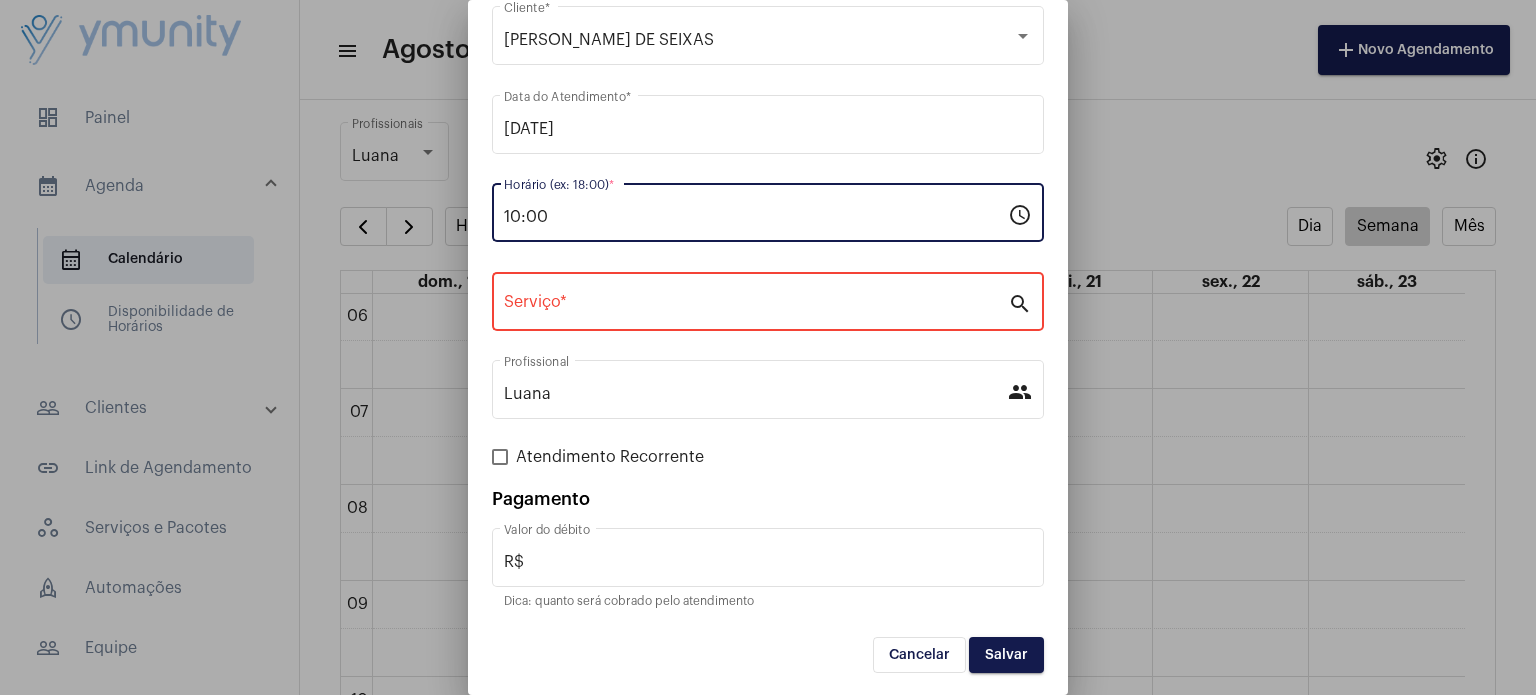type on "10:00" 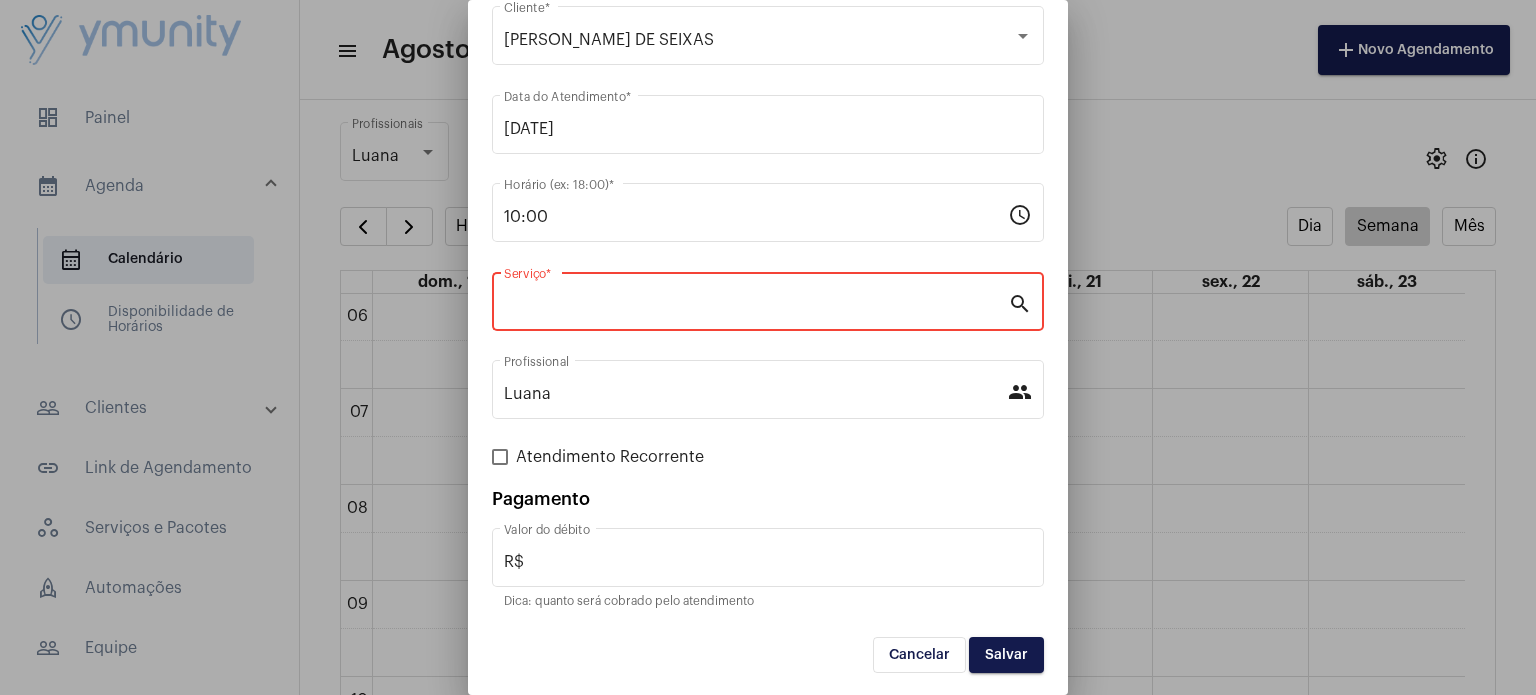 click on "Serviço  *" at bounding box center [756, 306] 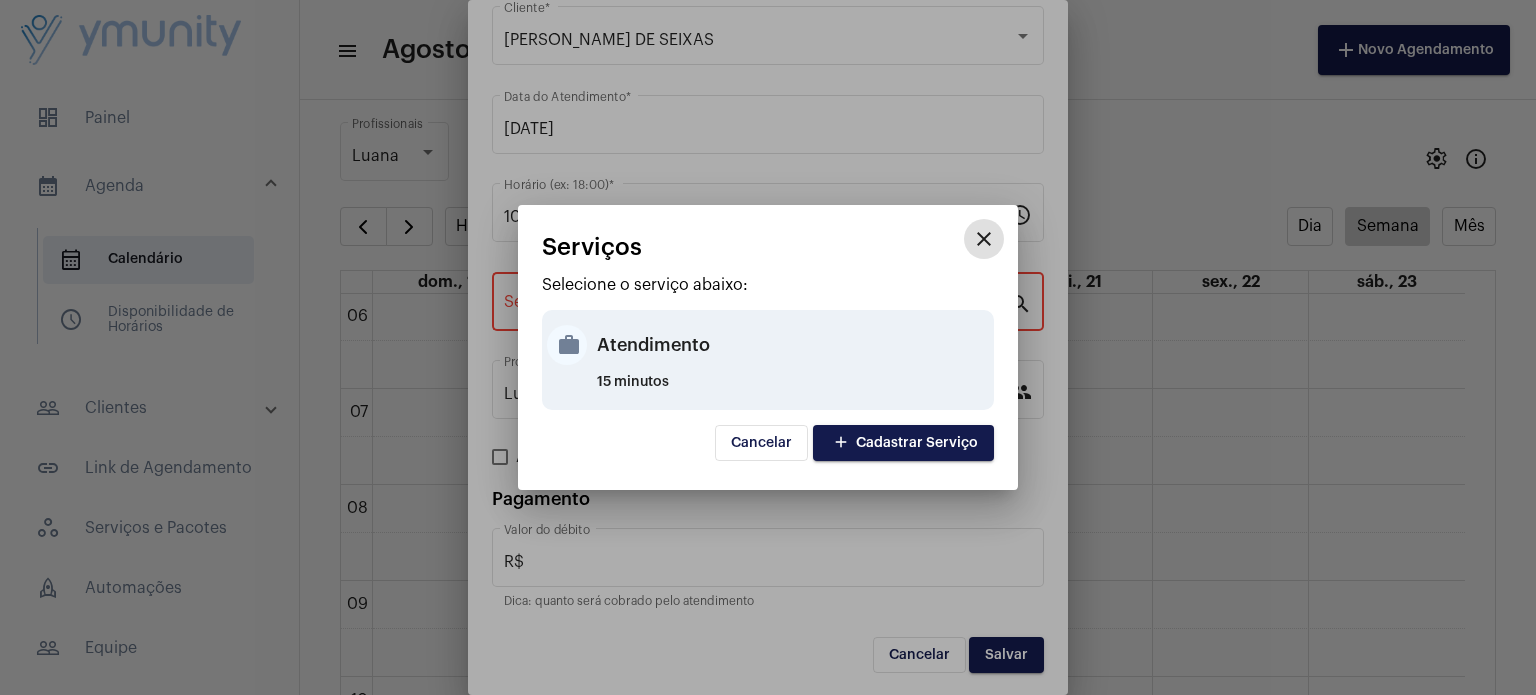 click on "Atendimento" at bounding box center (793, 345) 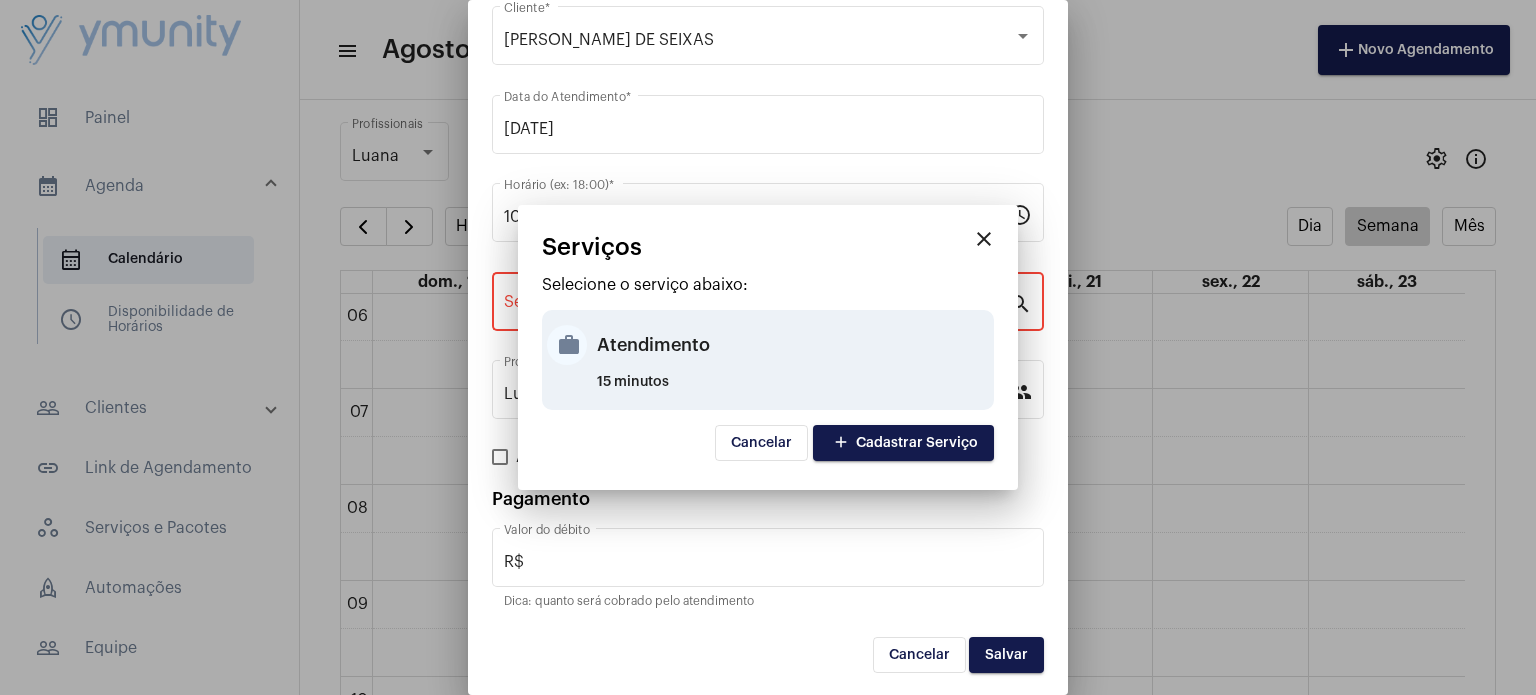 type on "Atendimento" 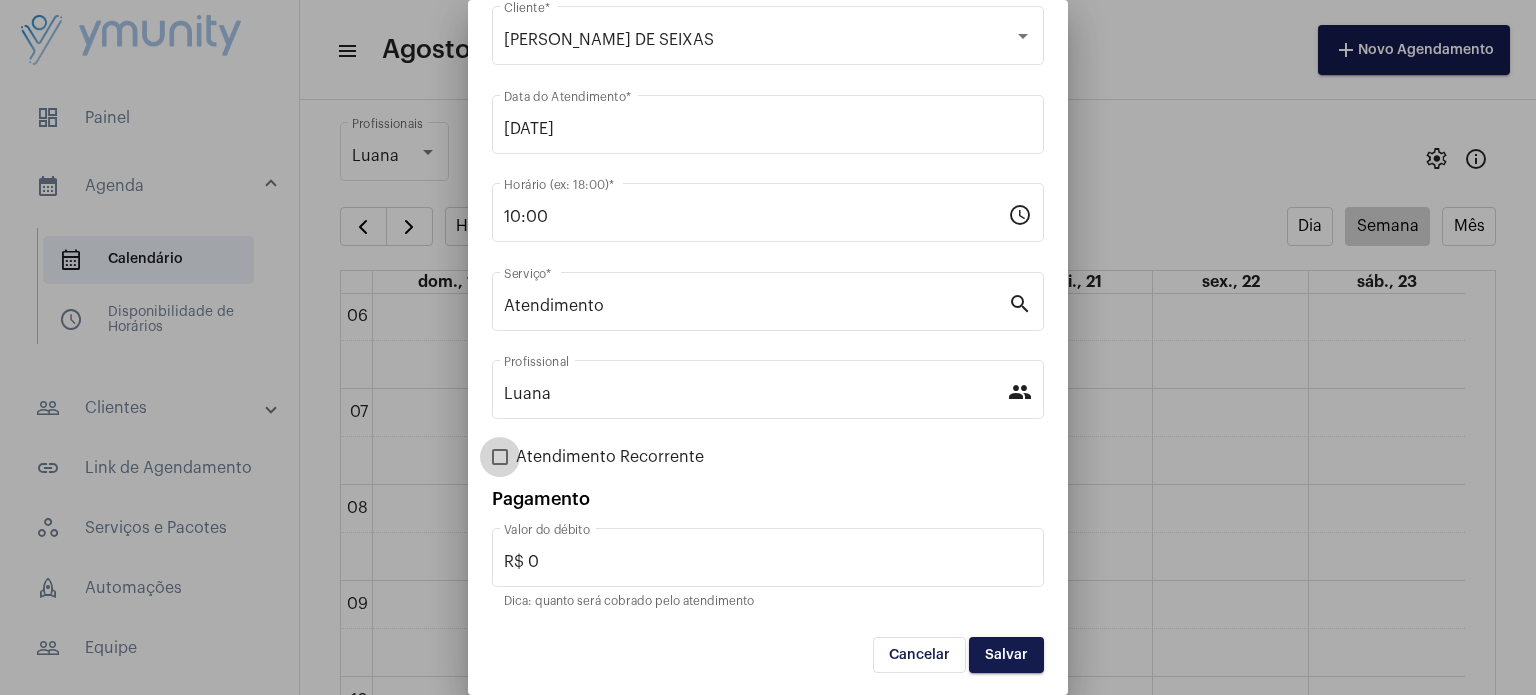 click on "Atendimento Recorrente" at bounding box center [610, 457] 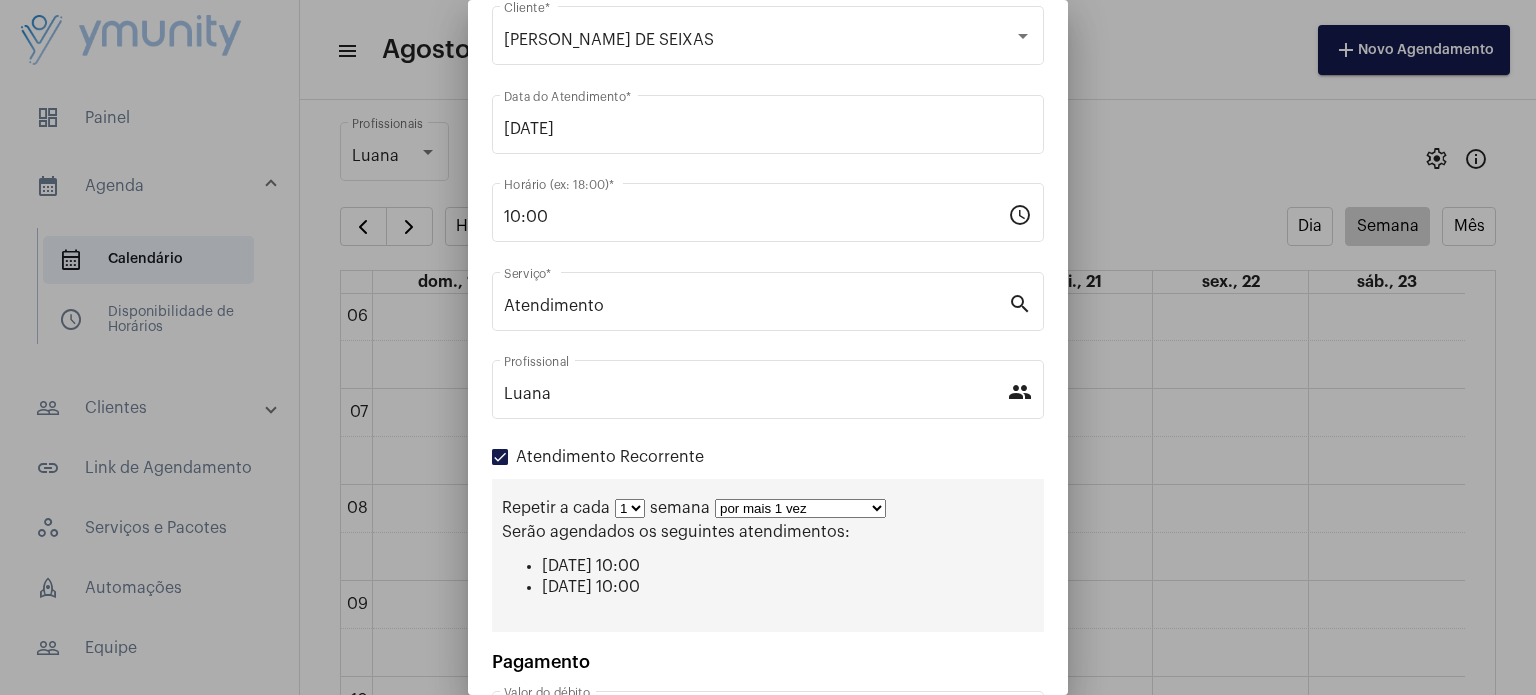 click on "1 2 3 4 5 6 7 8" at bounding box center (630, 508) 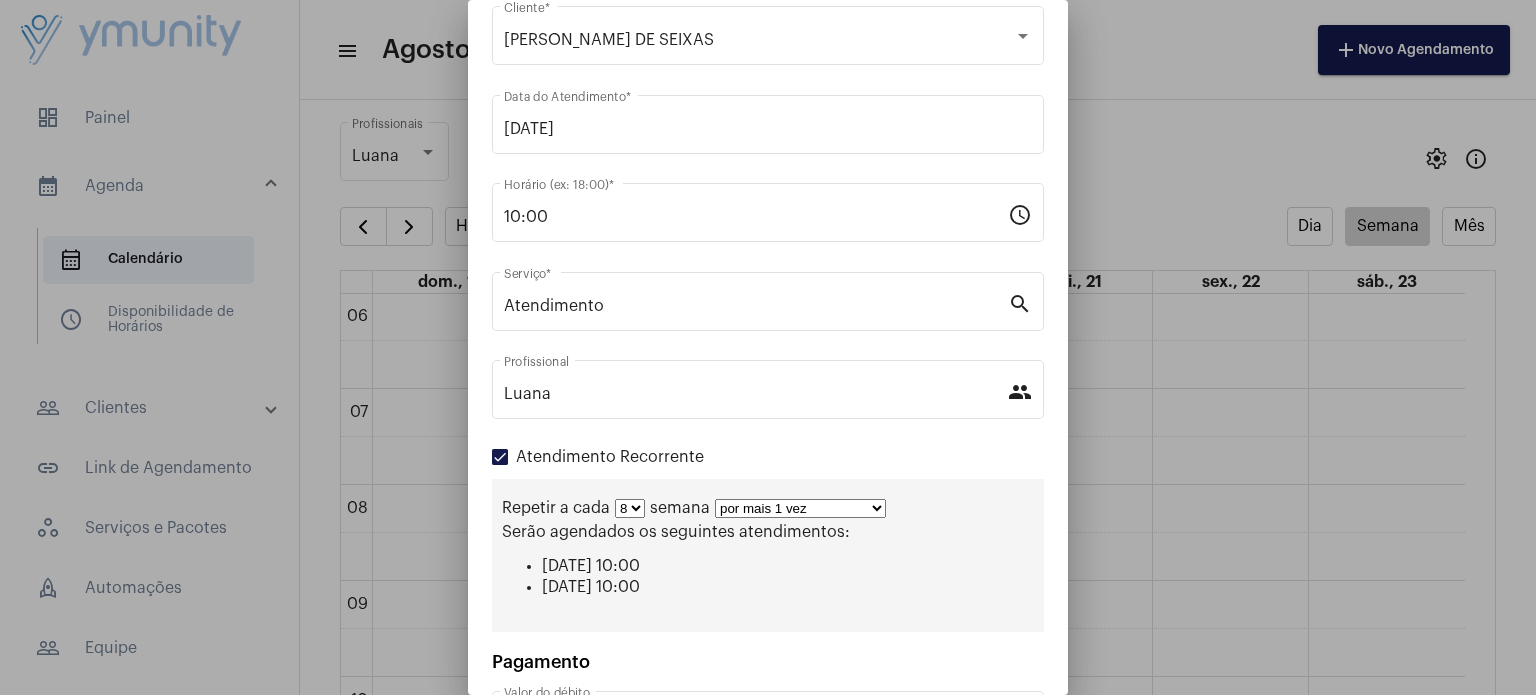 click on "1 2 3 4 5 6 7 8" at bounding box center [630, 508] 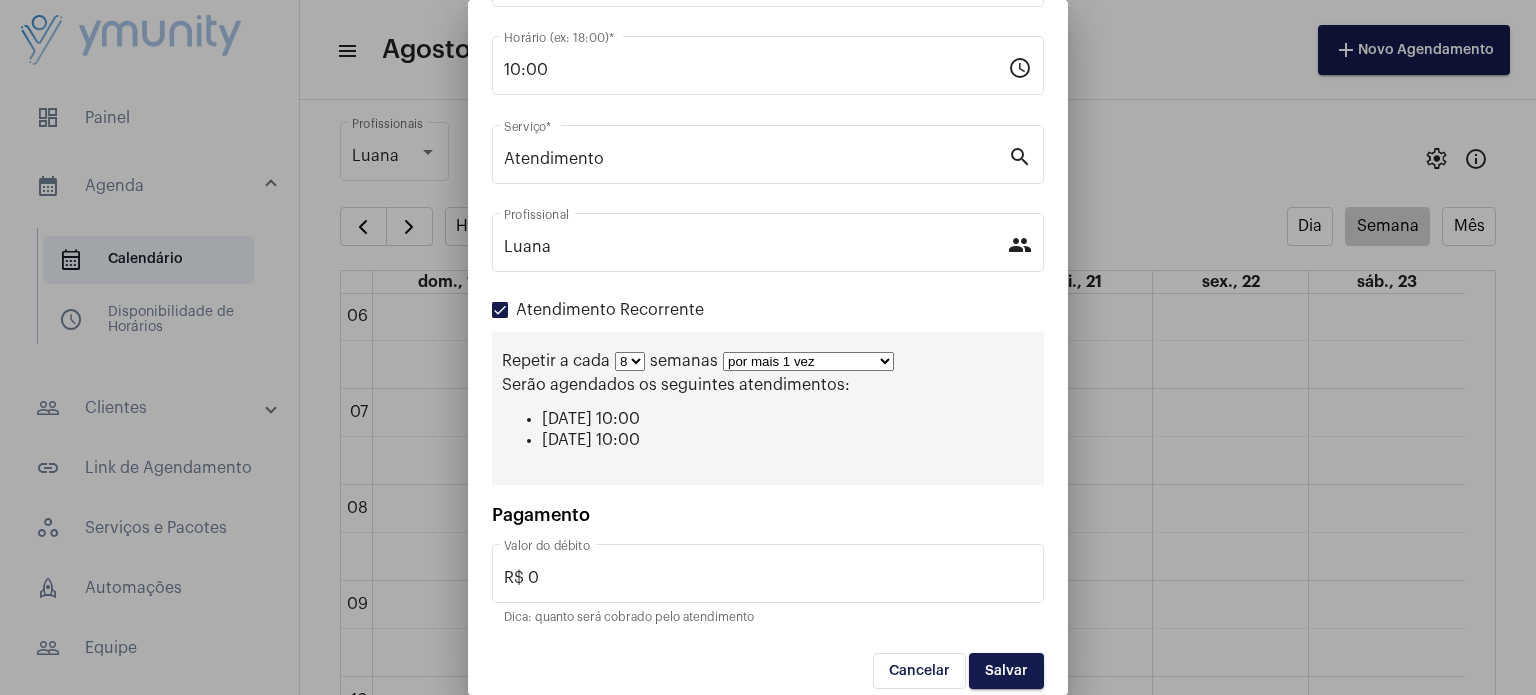 scroll, scrollTop: 223, scrollLeft: 0, axis: vertical 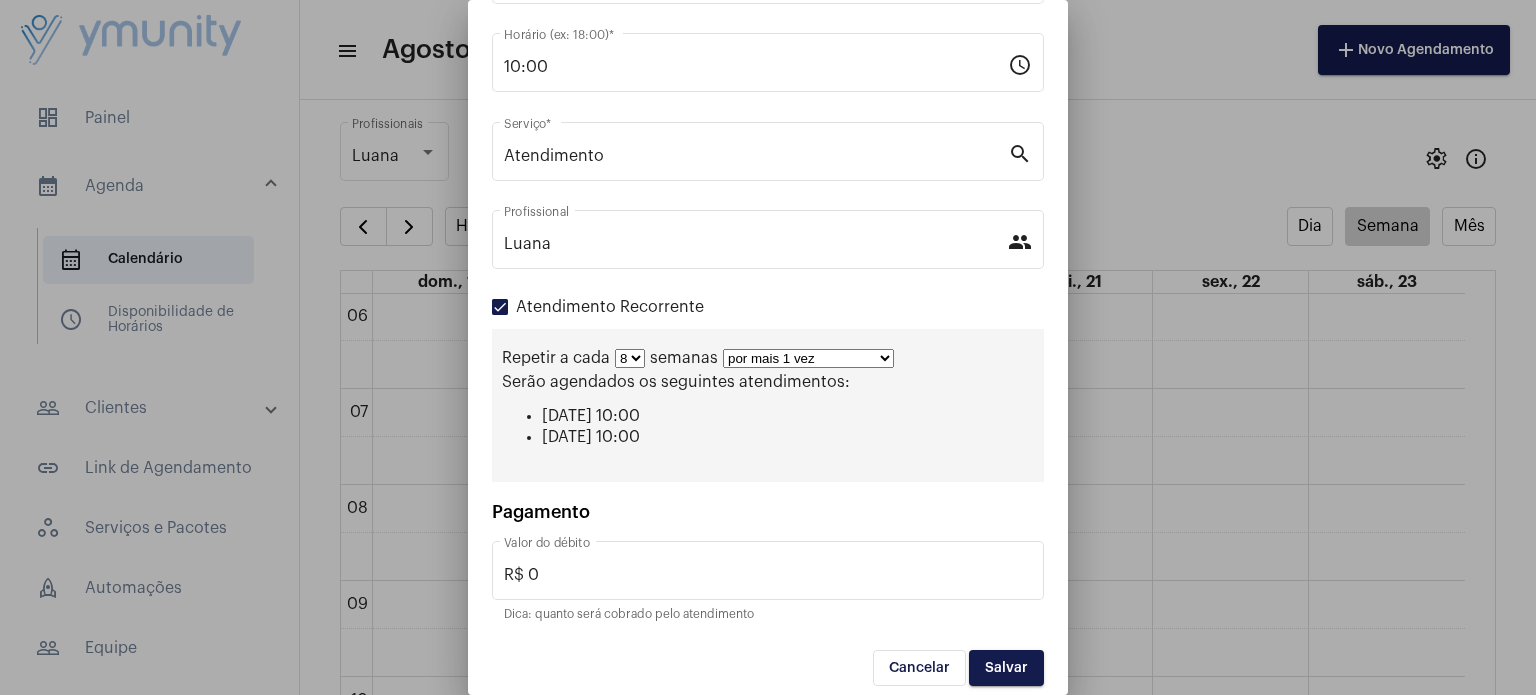 click on "Cancelar" at bounding box center (919, 668) 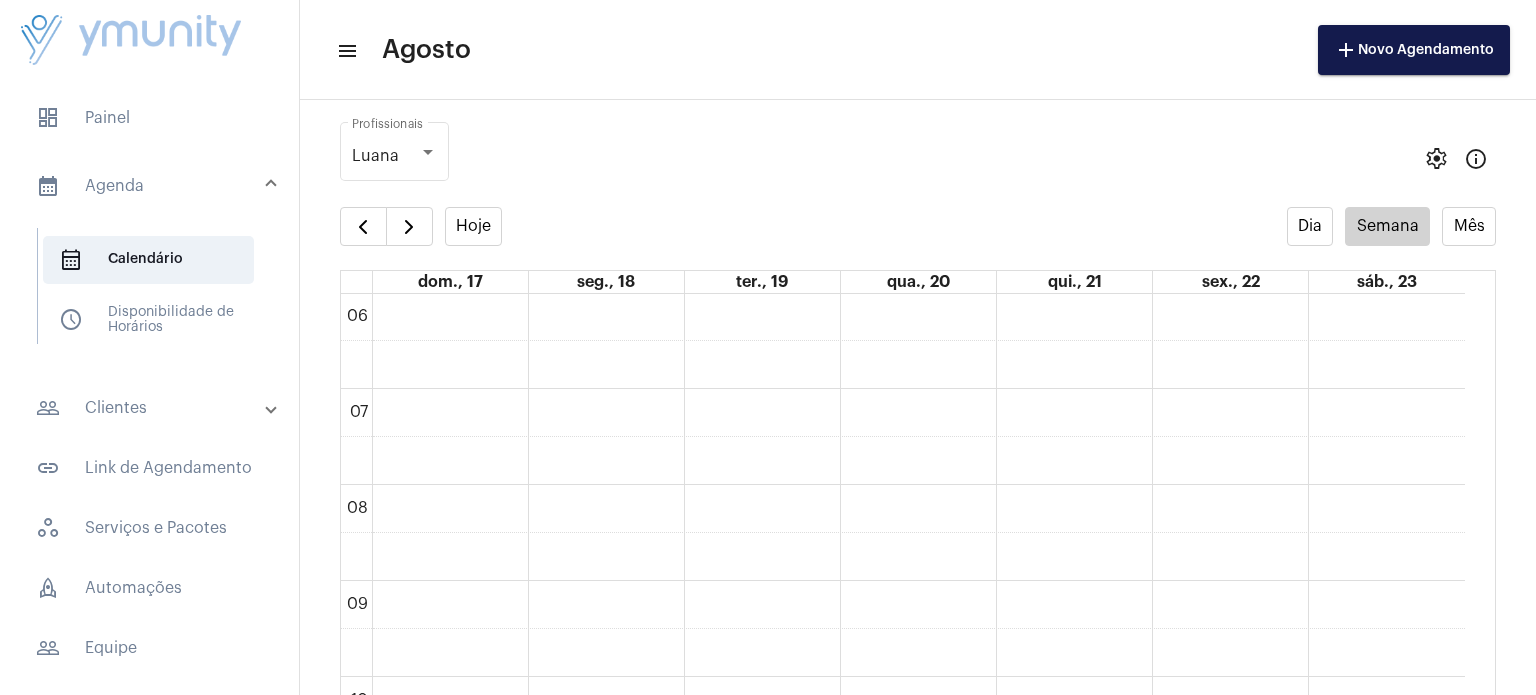 click on "people_outline  Clientes" at bounding box center [155, 408] 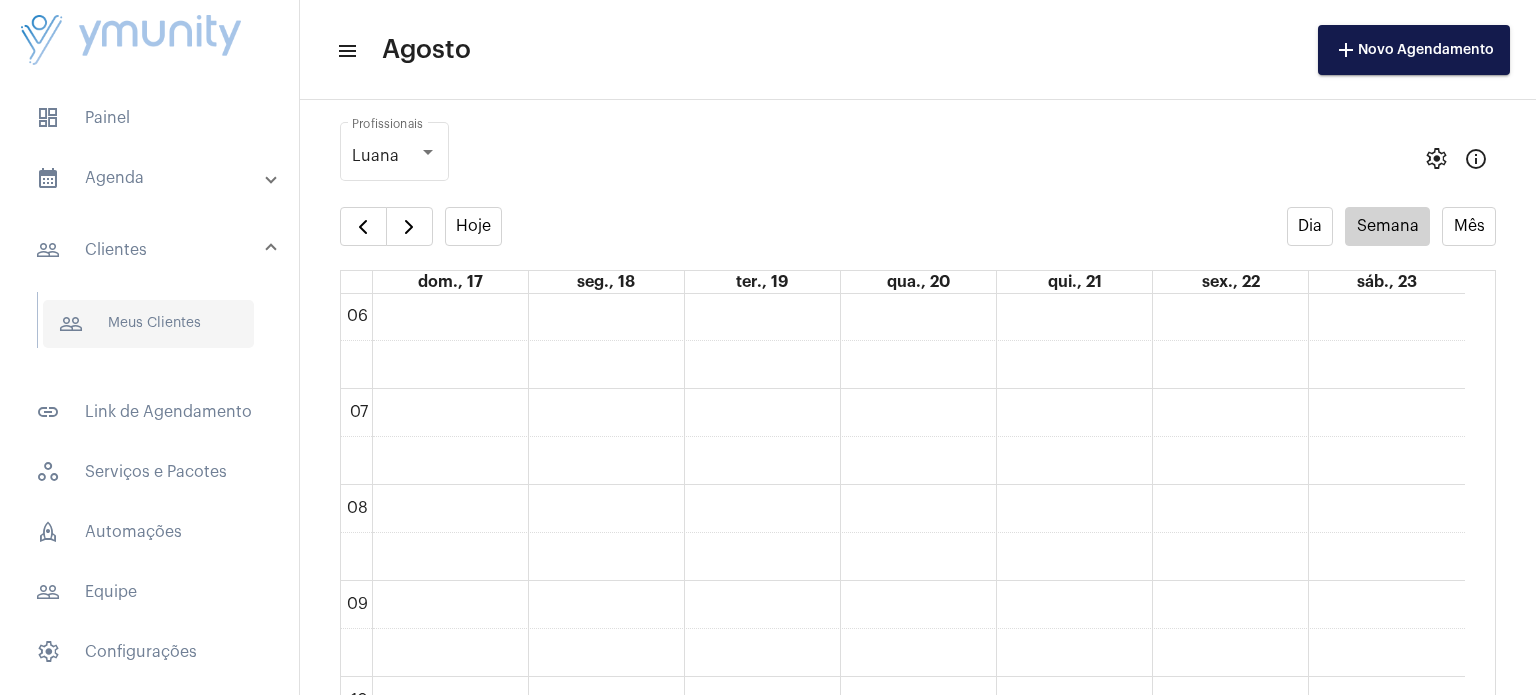 click on "people_outline  Meus Clientes" at bounding box center [148, 324] 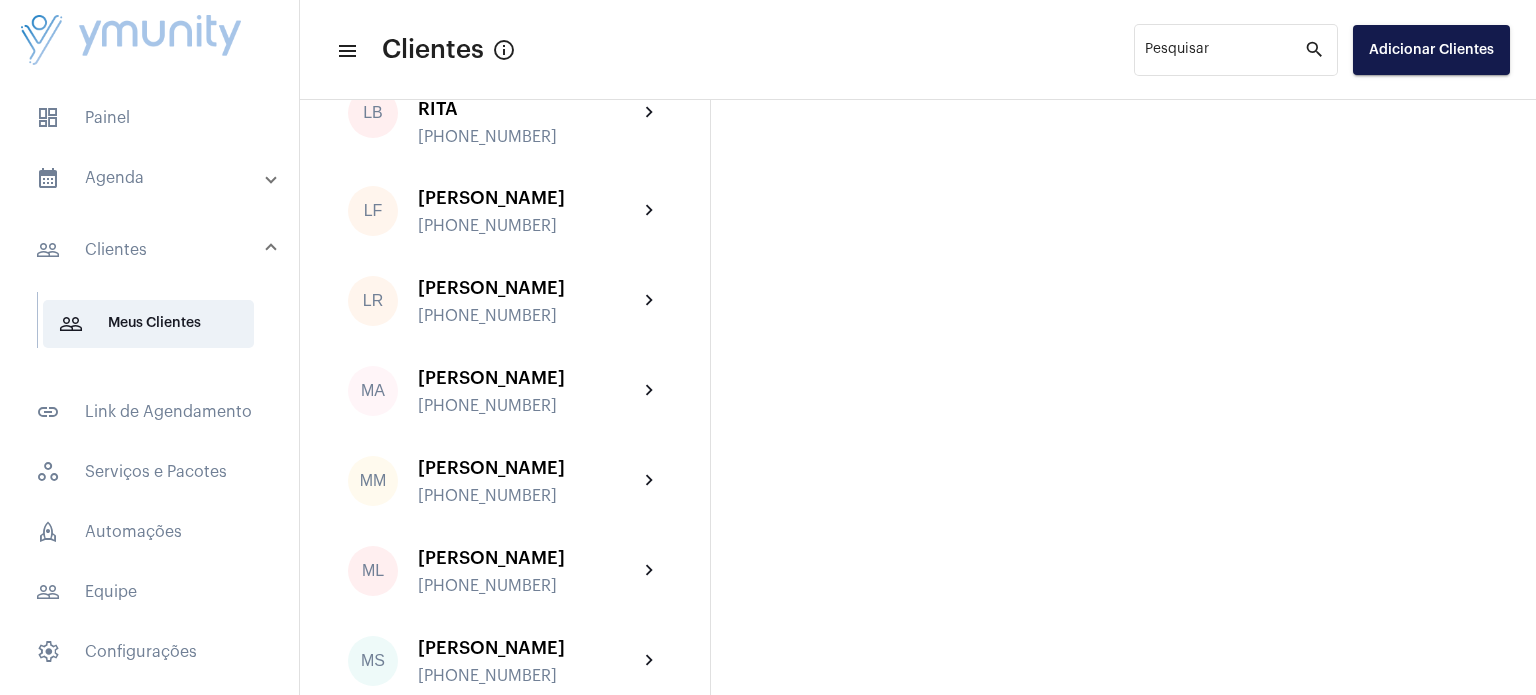 scroll, scrollTop: 9438, scrollLeft: 0, axis: vertical 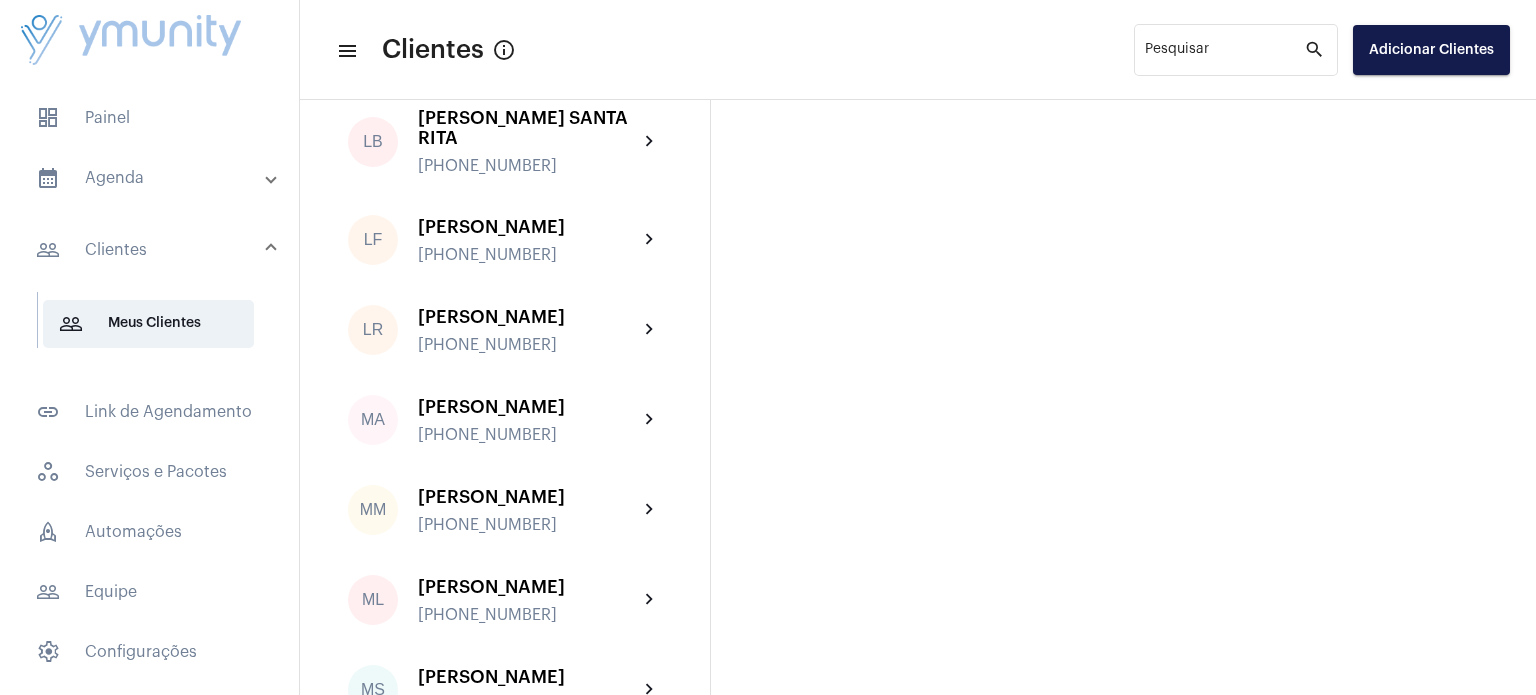 click on "LT  [PERSON_NAME] DE SEIXAS [PHONE_NUMBER] chevron_right" 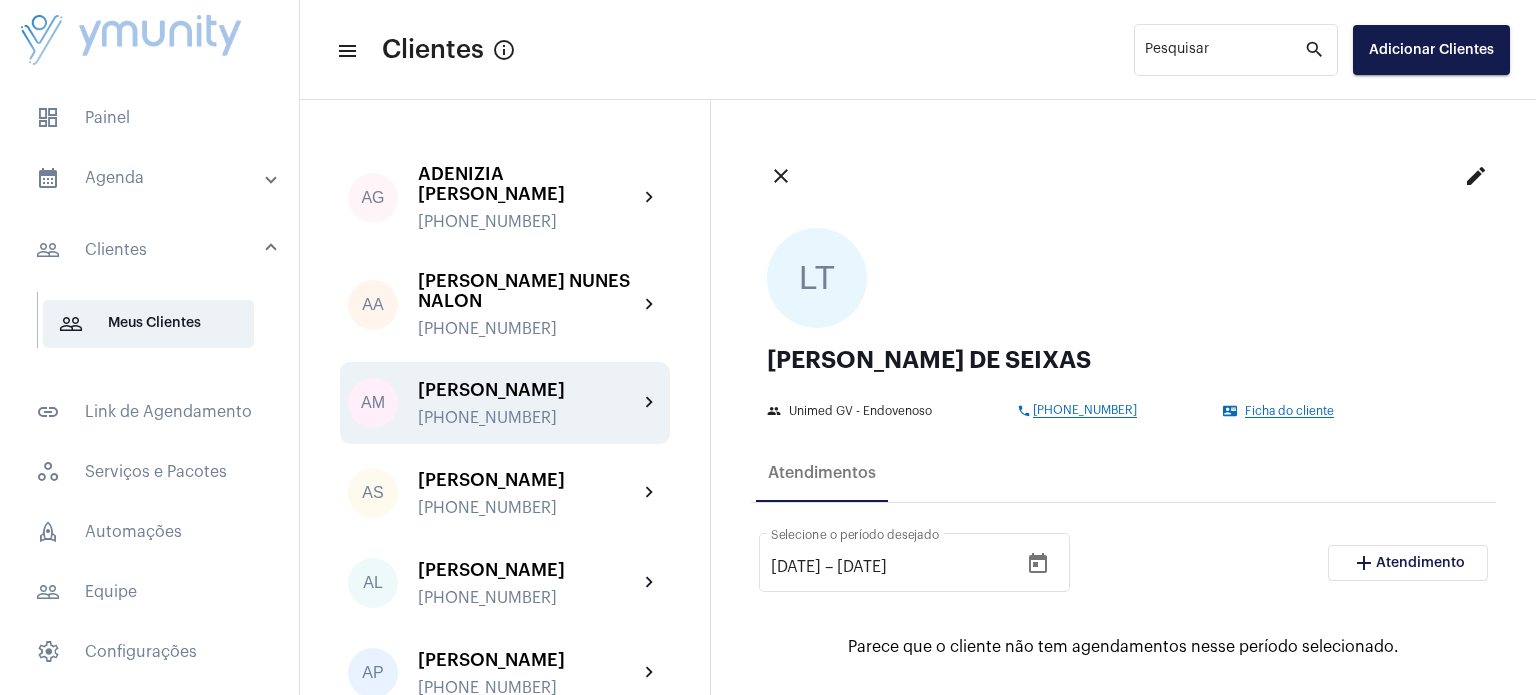 click on "[PERSON_NAME]" 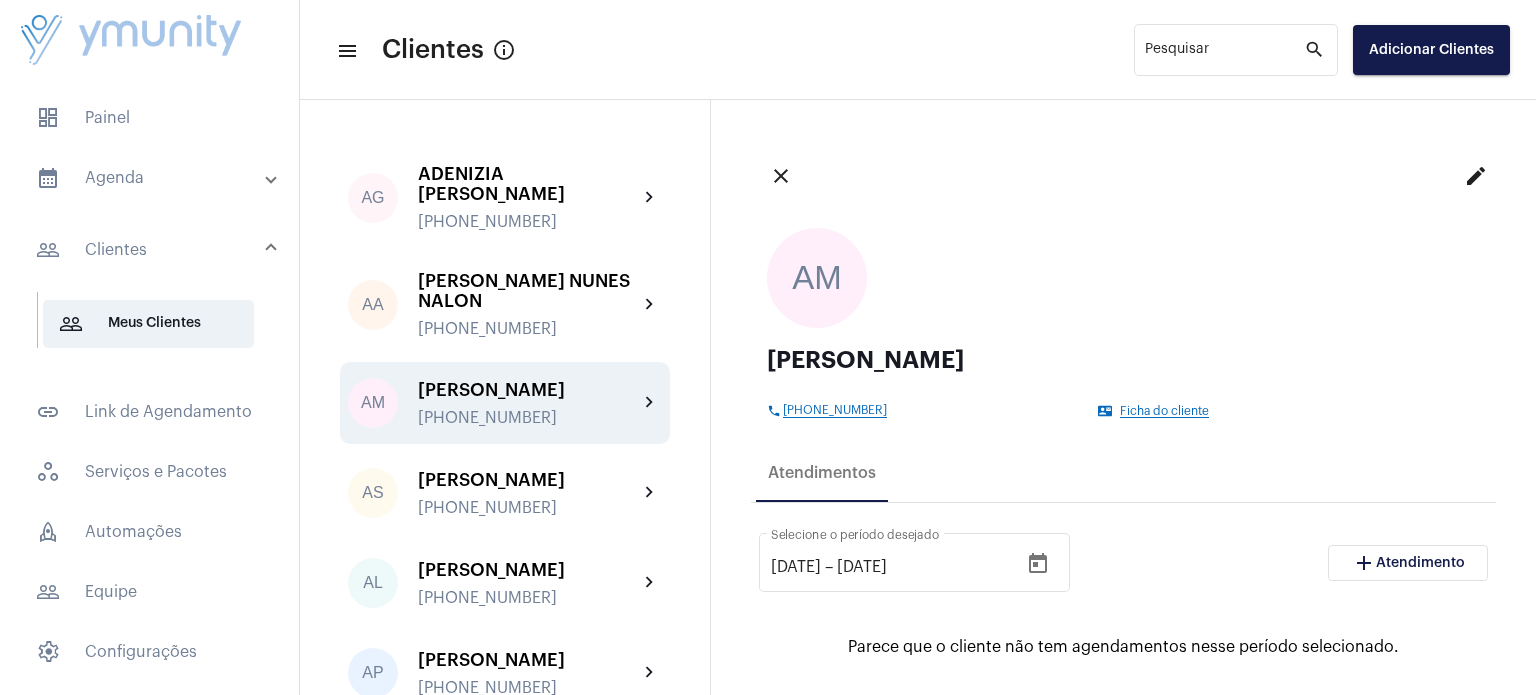 click on "phone [PHONE_NUMBER] contact_mail Ficha do cliente" 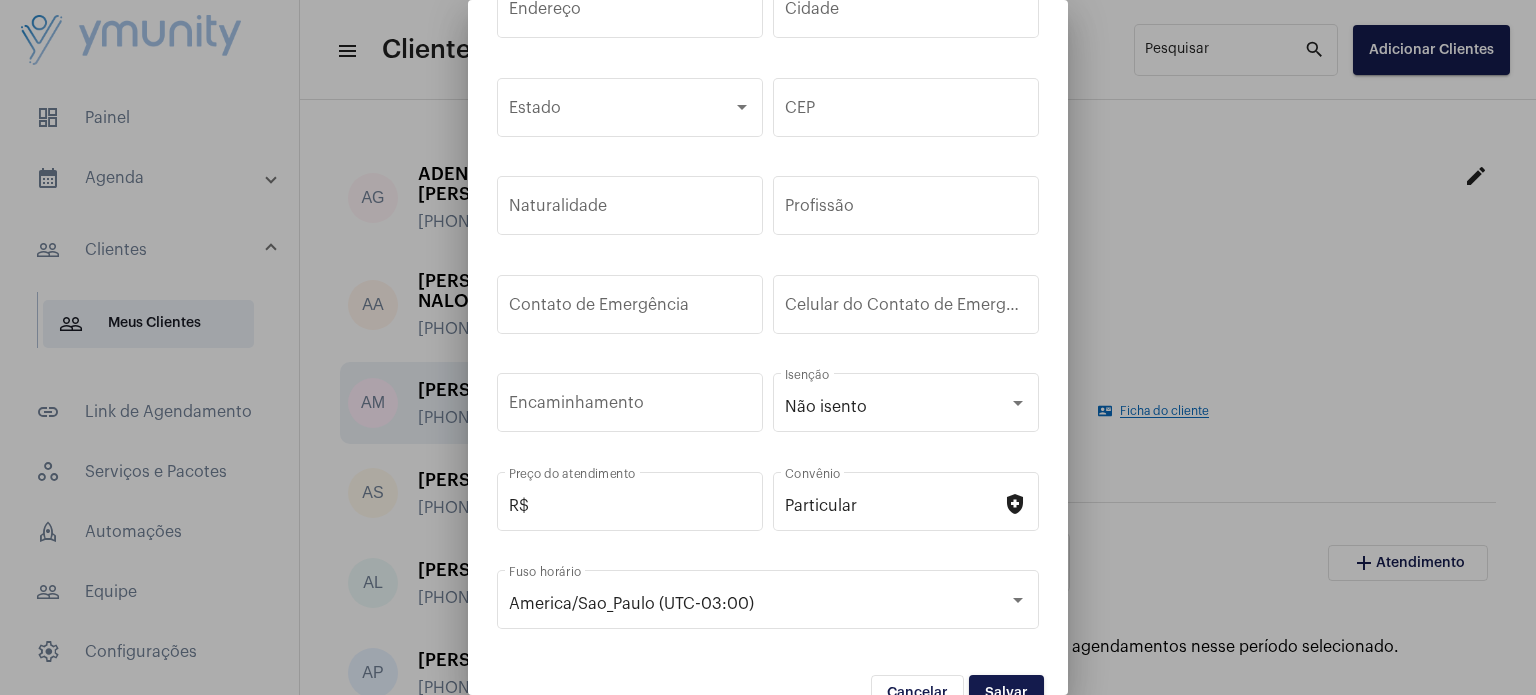 scroll, scrollTop: 300, scrollLeft: 0, axis: vertical 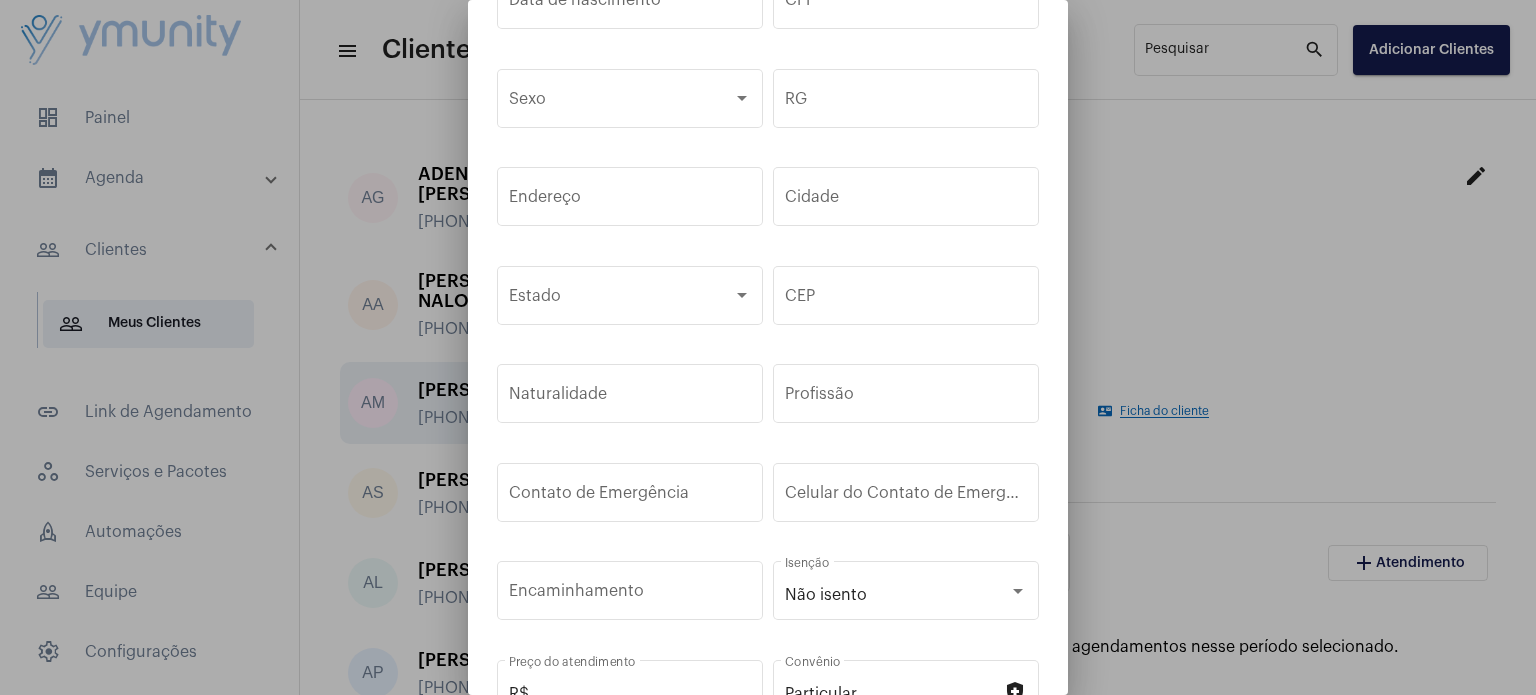 click at bounding box center [768, 347] 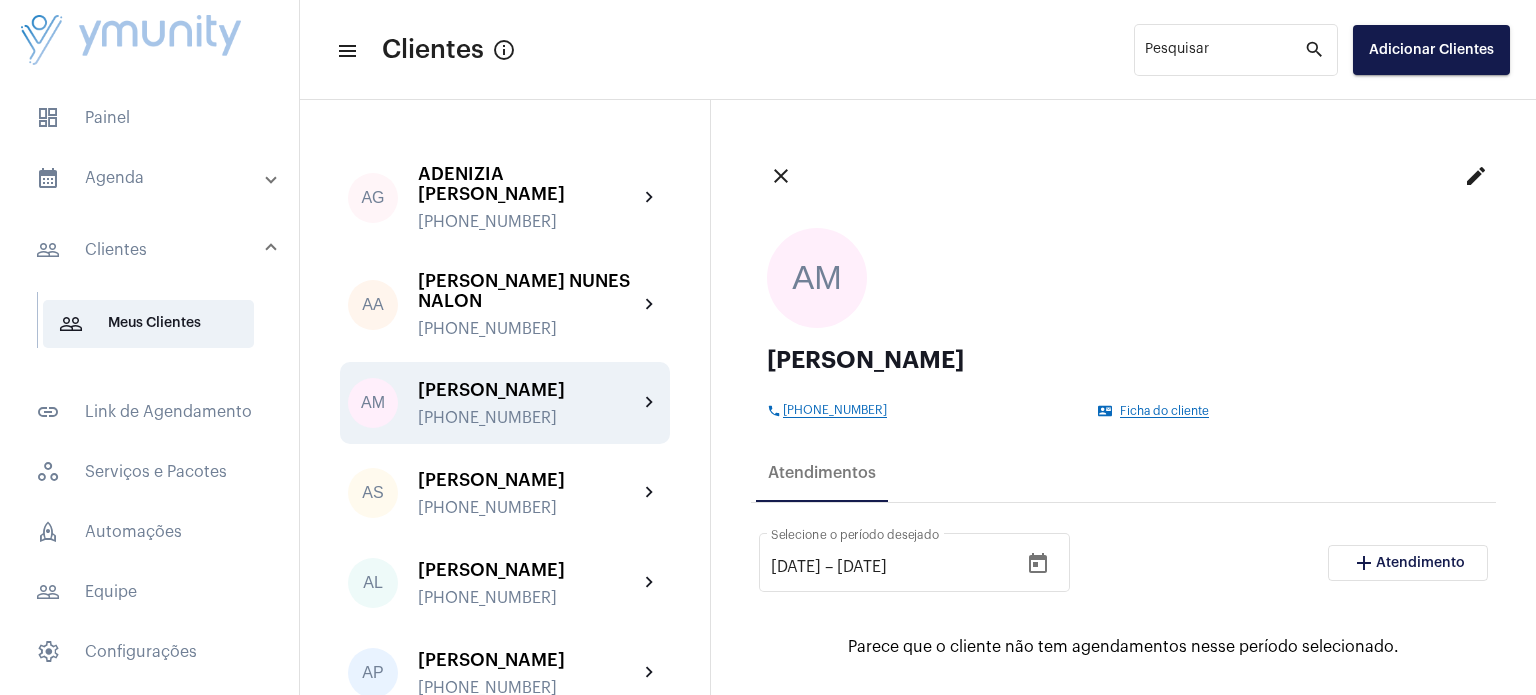click on "calendar_month_outlined  Agenda" at bounding box center (155, 178) 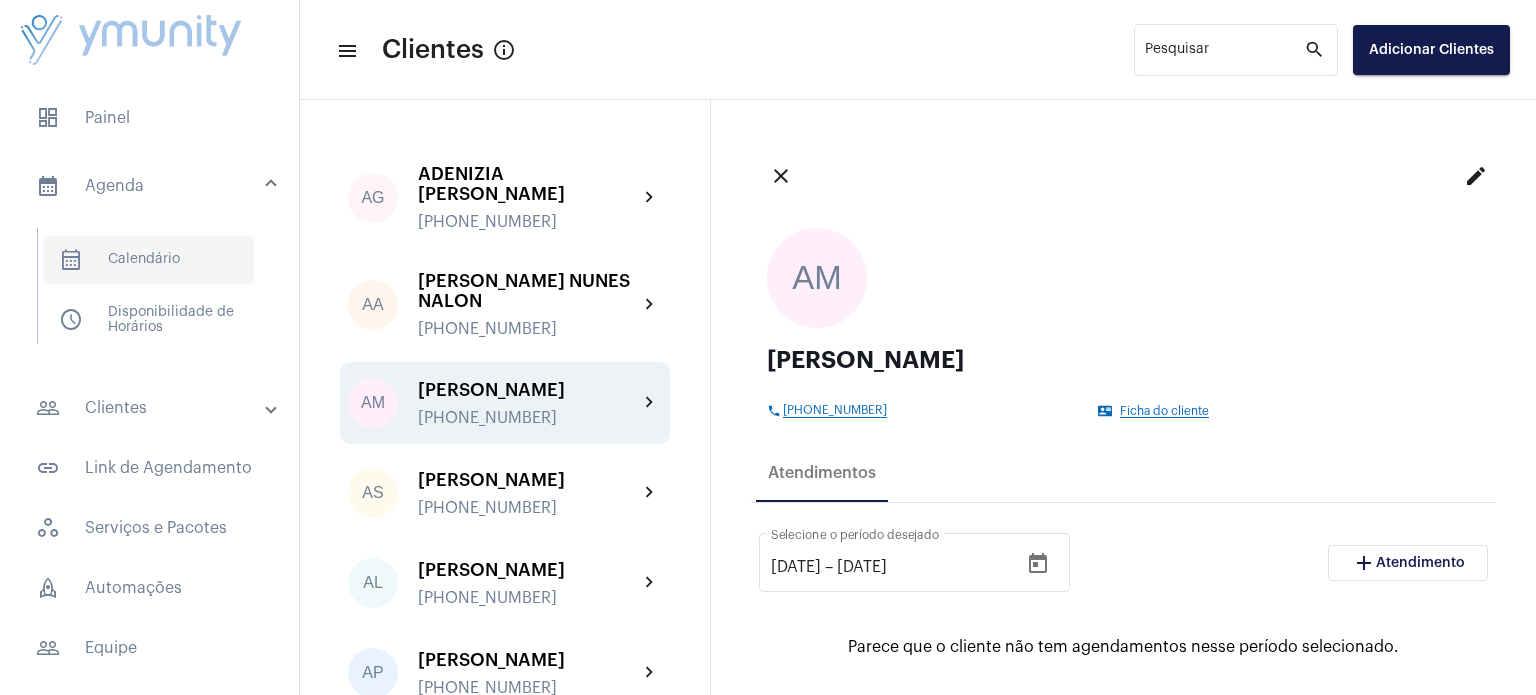 click on "calendar_month_outlined   Calendário" at bounding box center [148, 260] 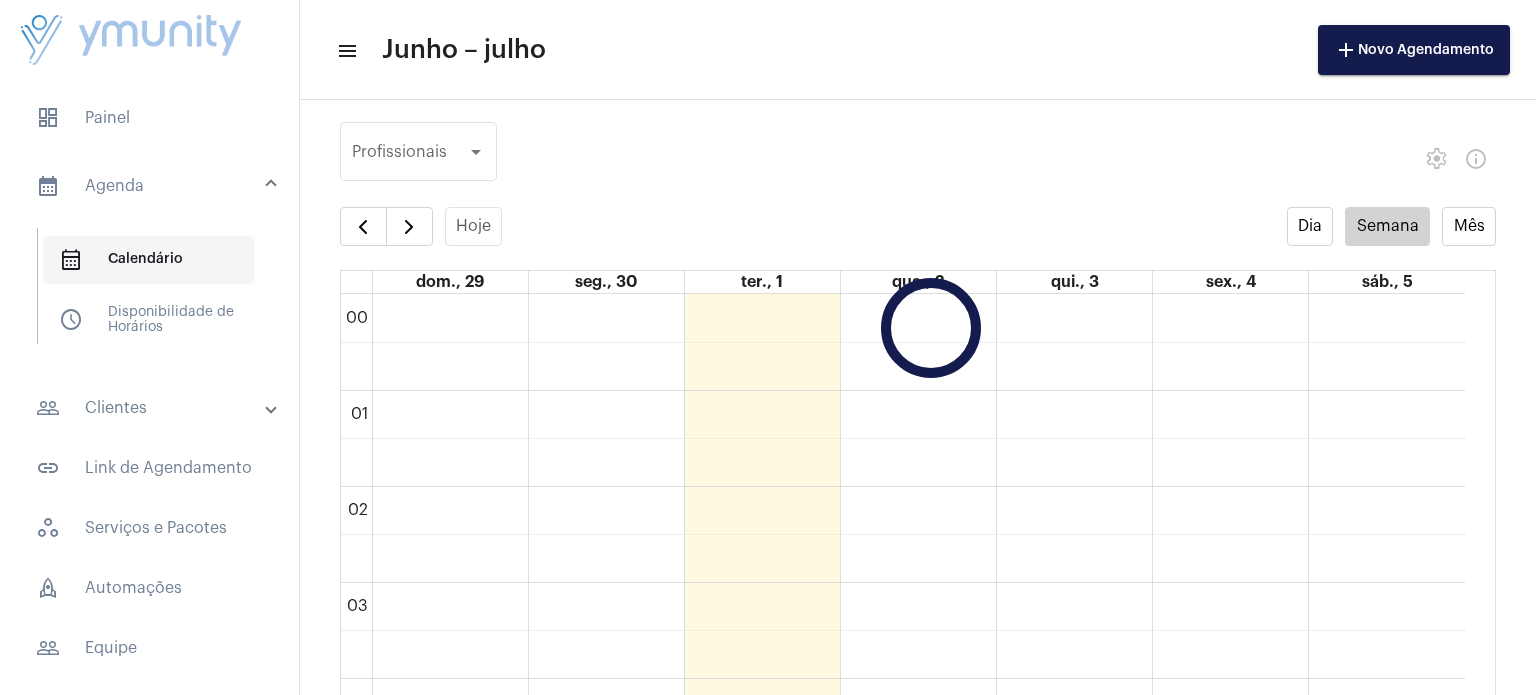 scroll, scrollTop: 576, scrollLeft: 0, axis: vertical 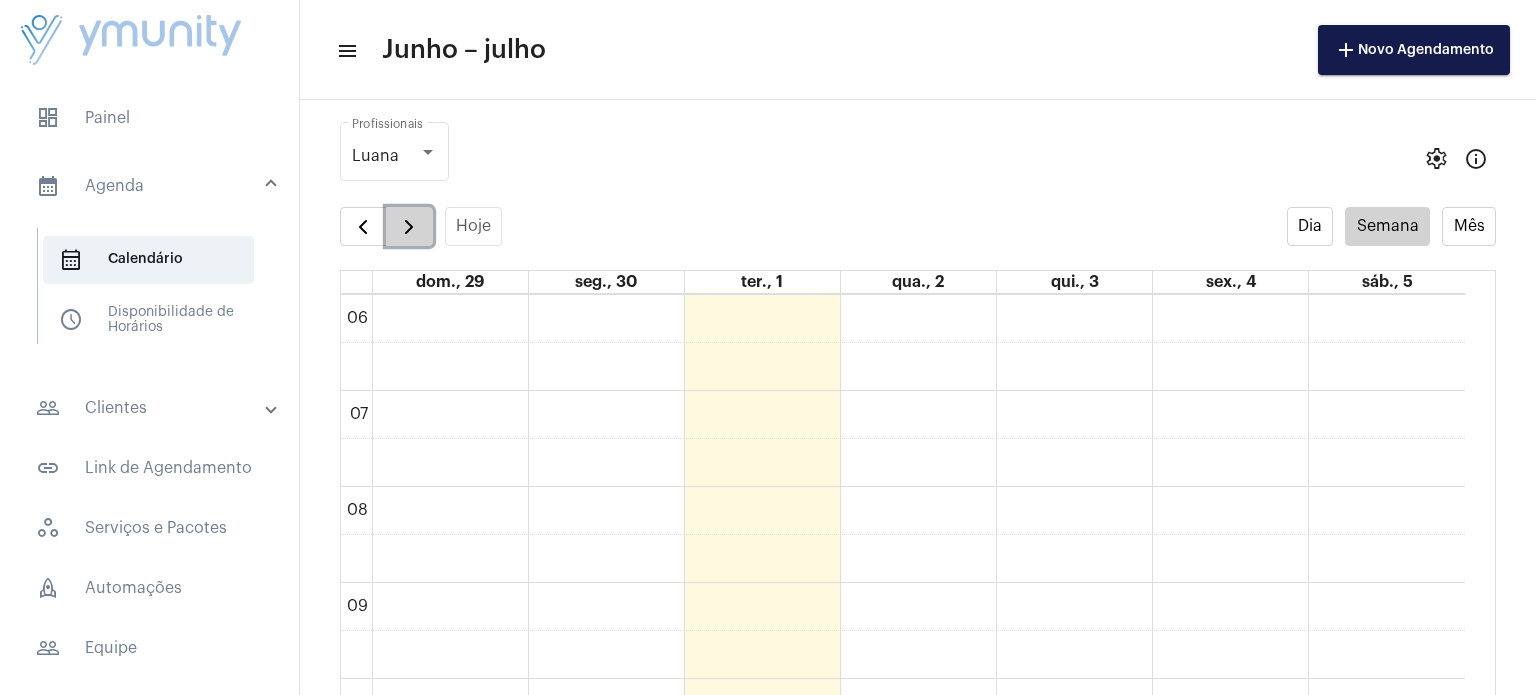 click 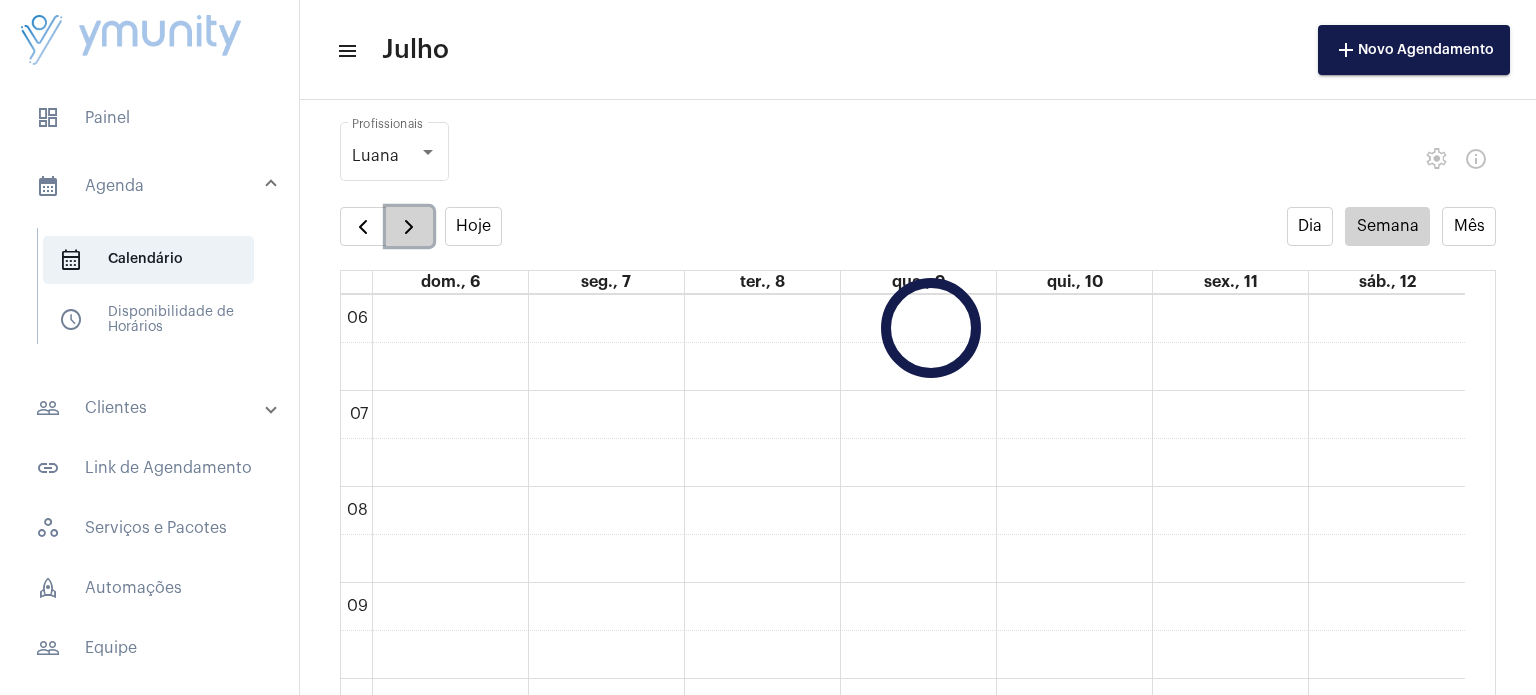 click 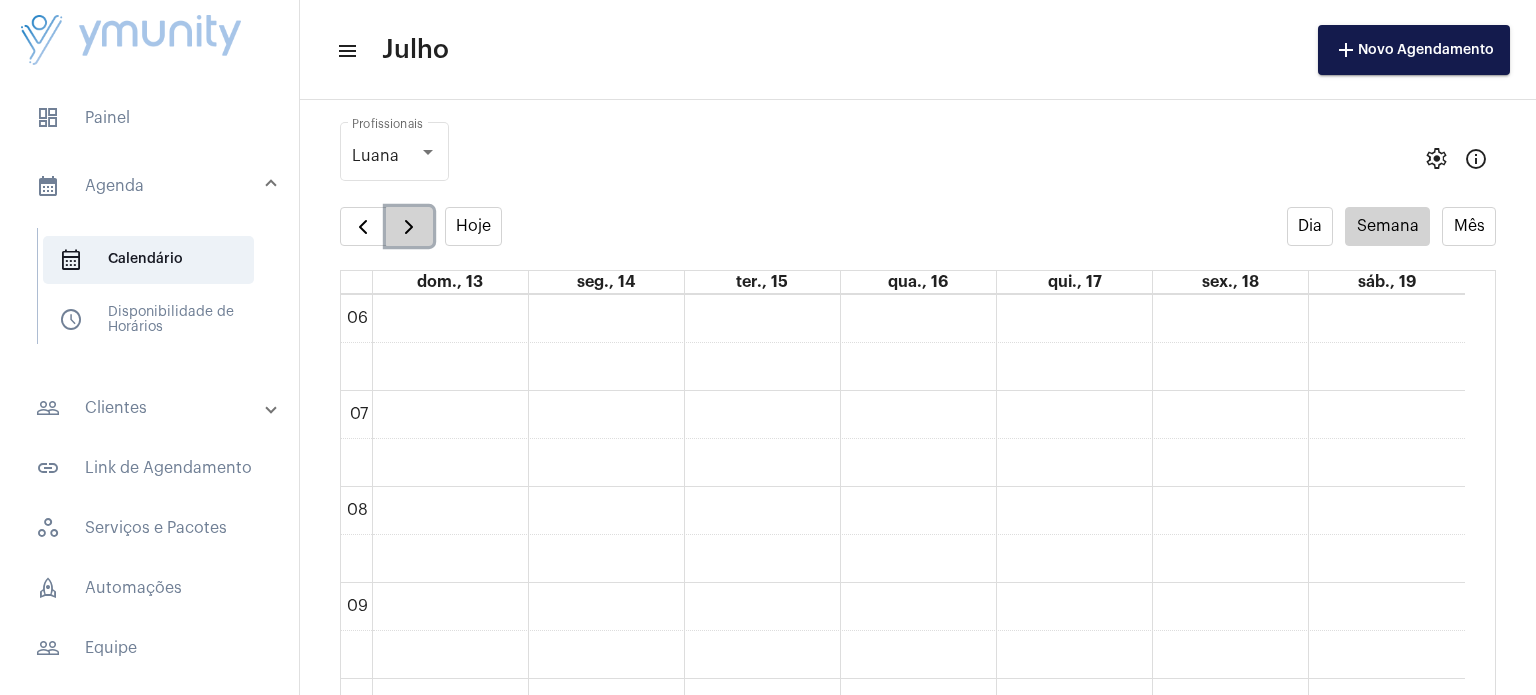 click 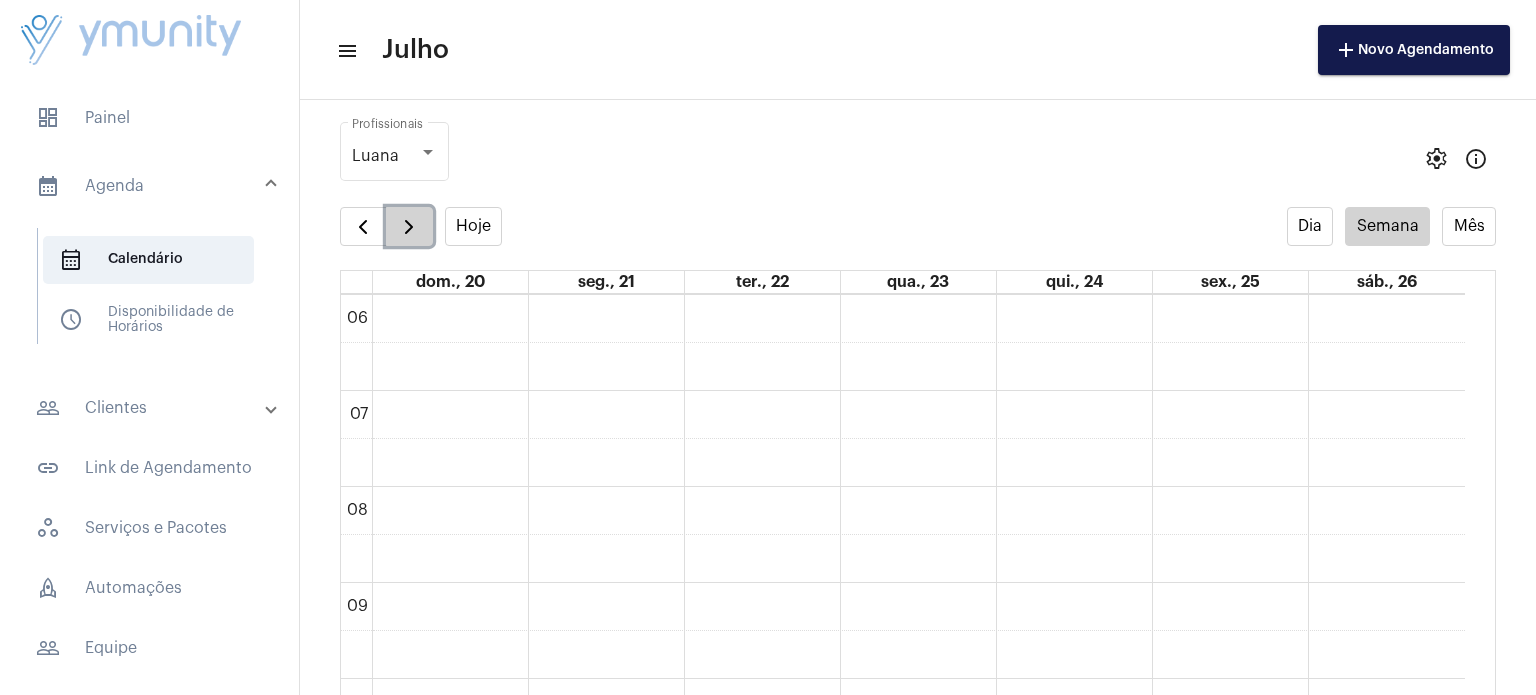 click 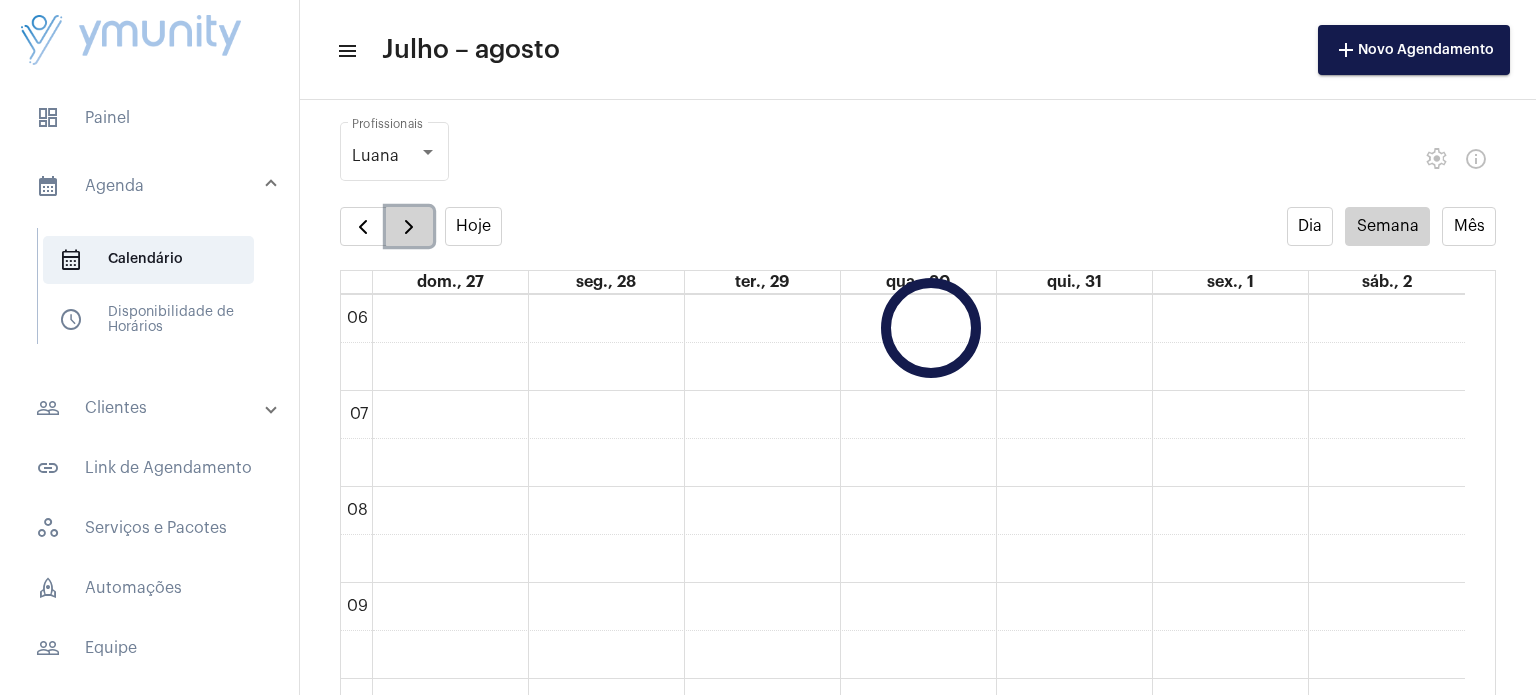 click 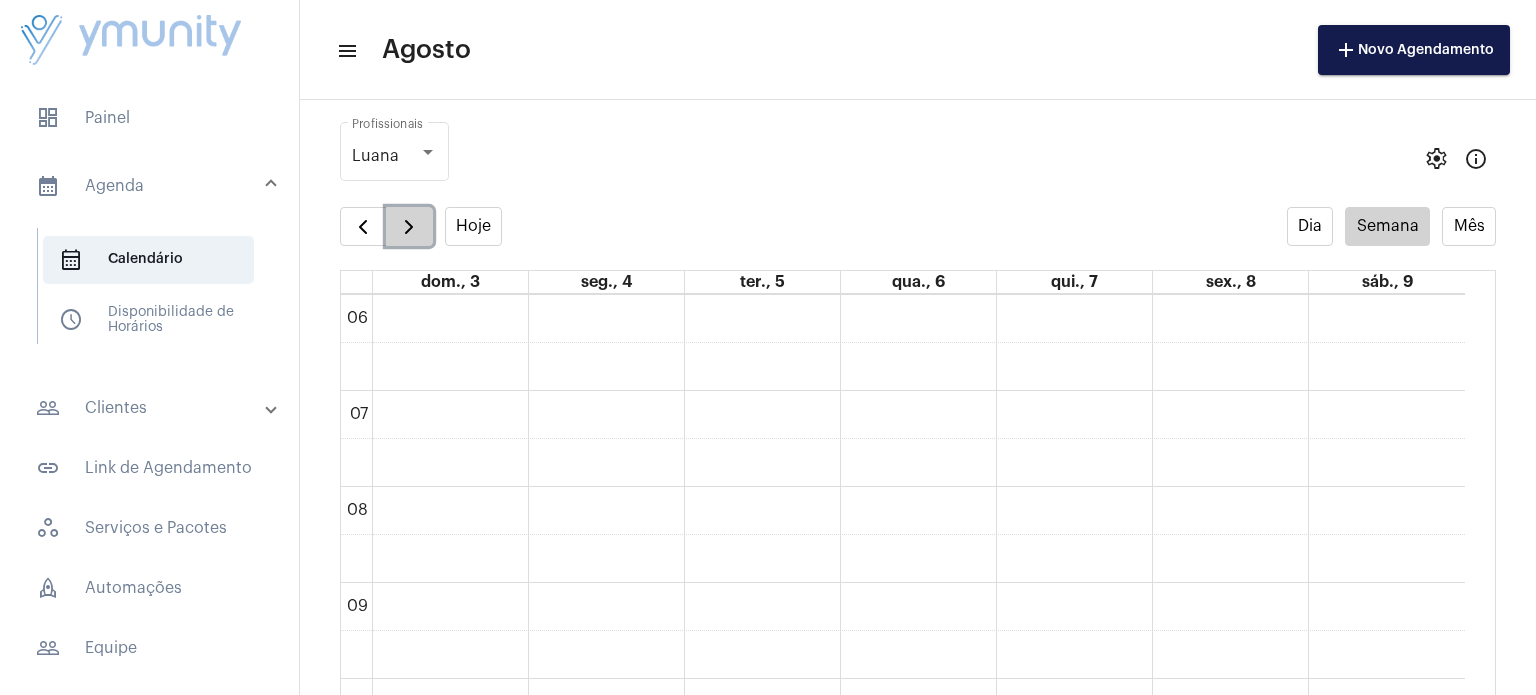 click 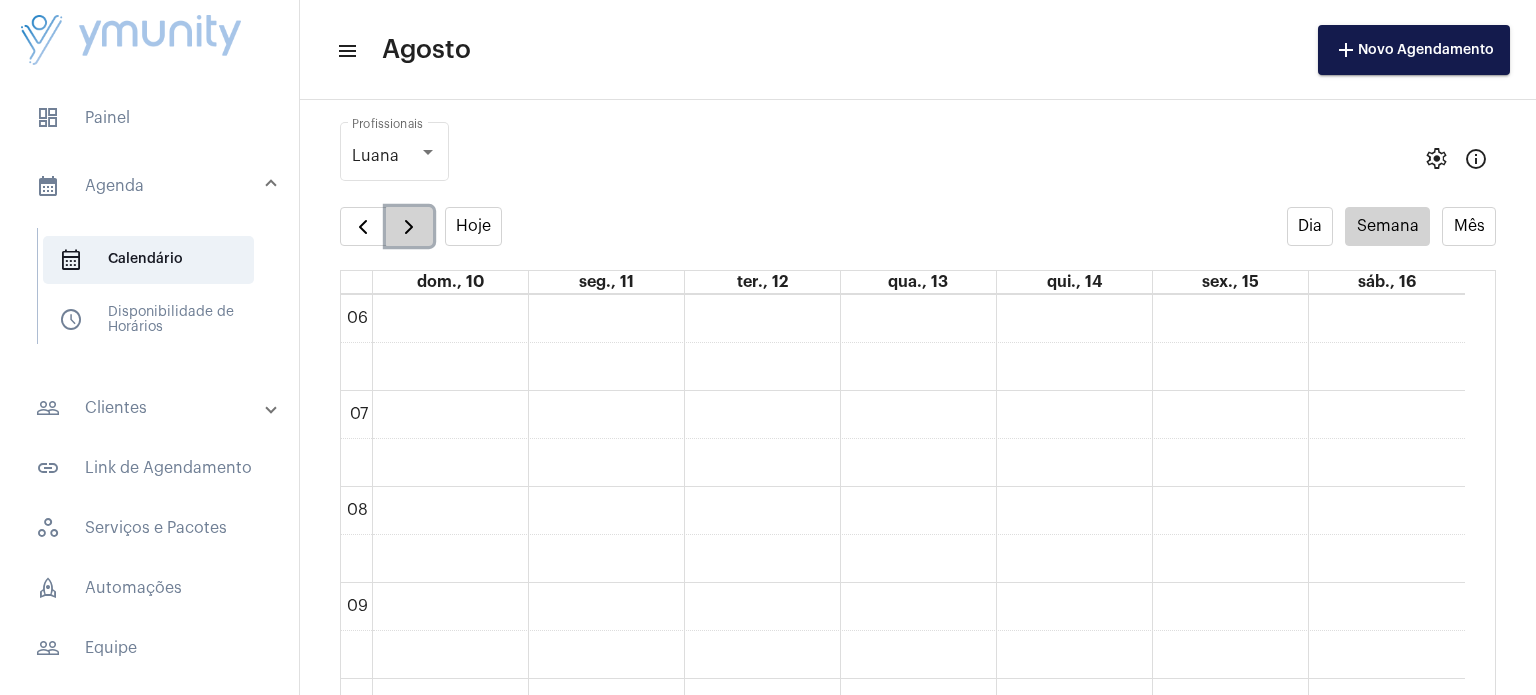 click 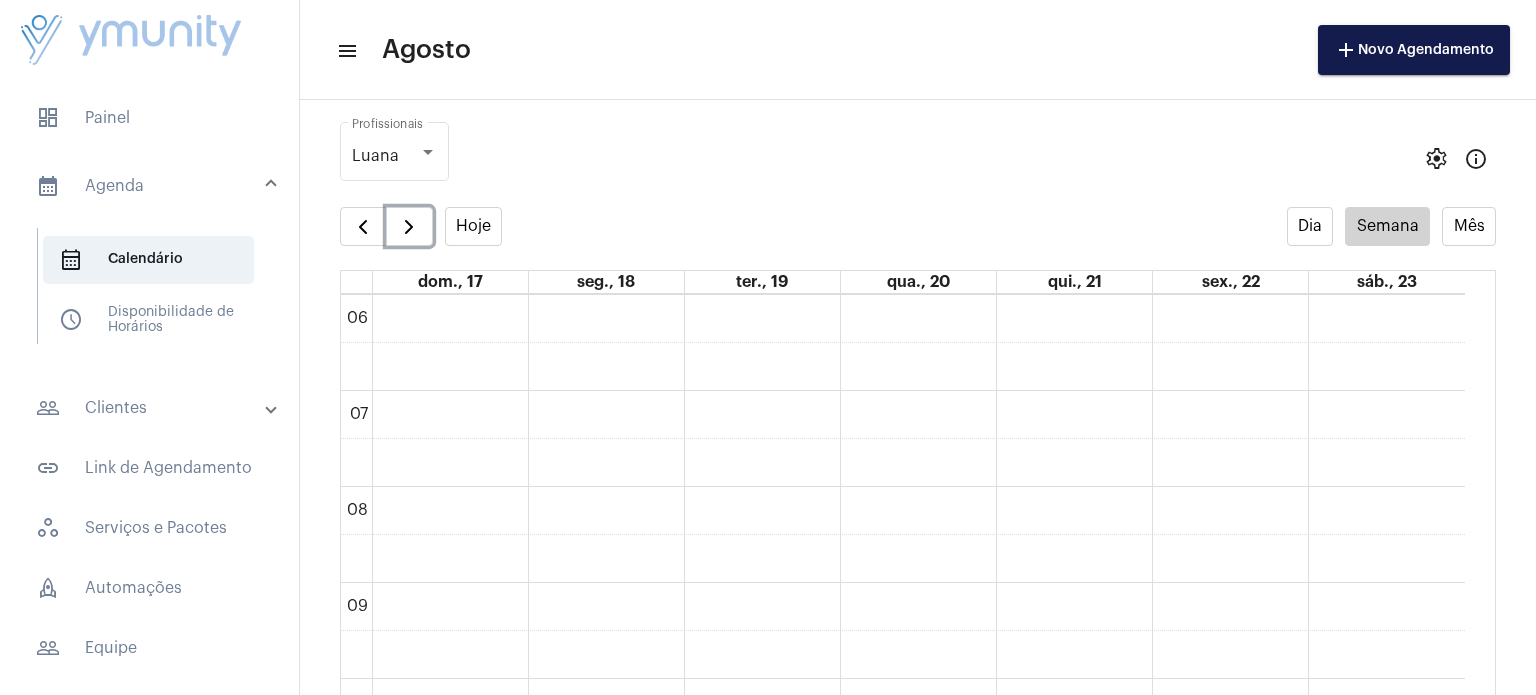 click on "00 01 02 03 04 05 06 07 08 09 10 11 12 13 14 15 16 17 18 19 20 21 22 23" 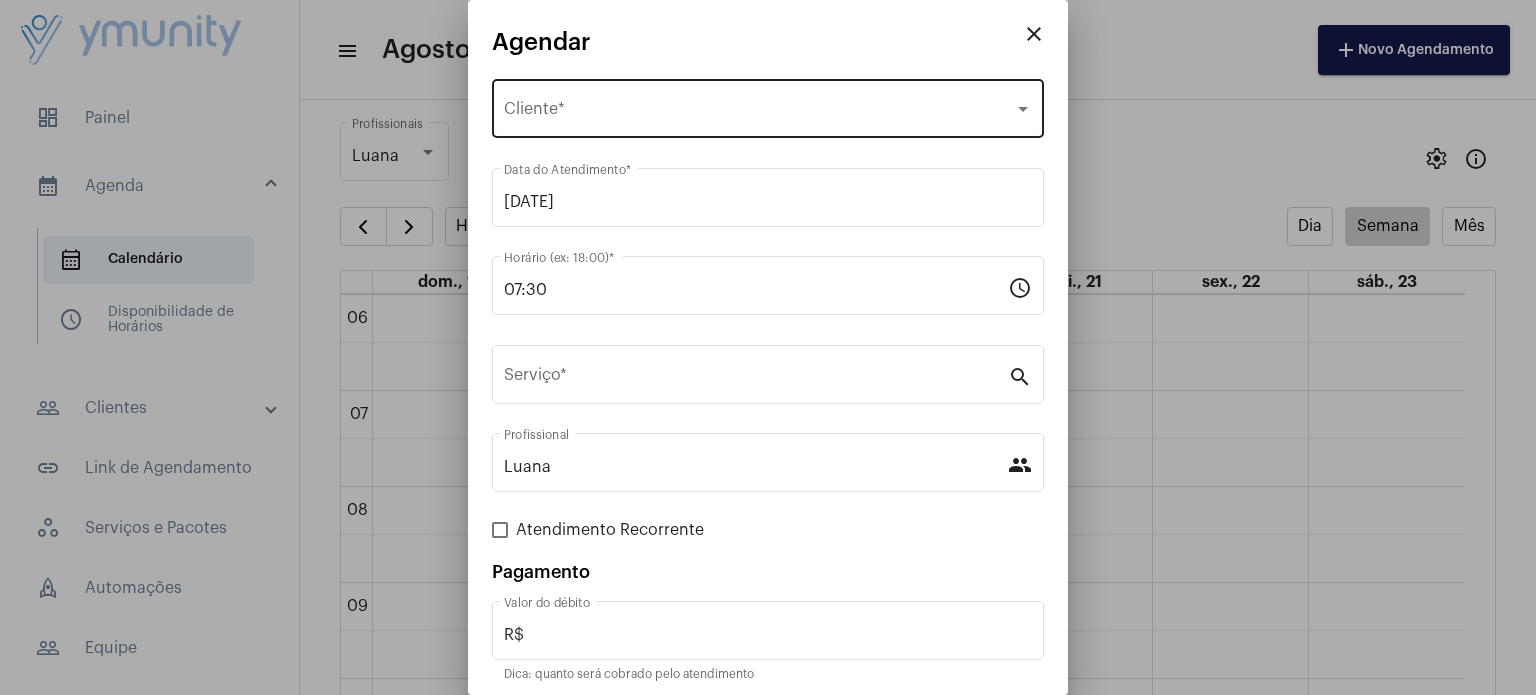 click on "Selecione o Cliente" at bounding box center (759, 113) 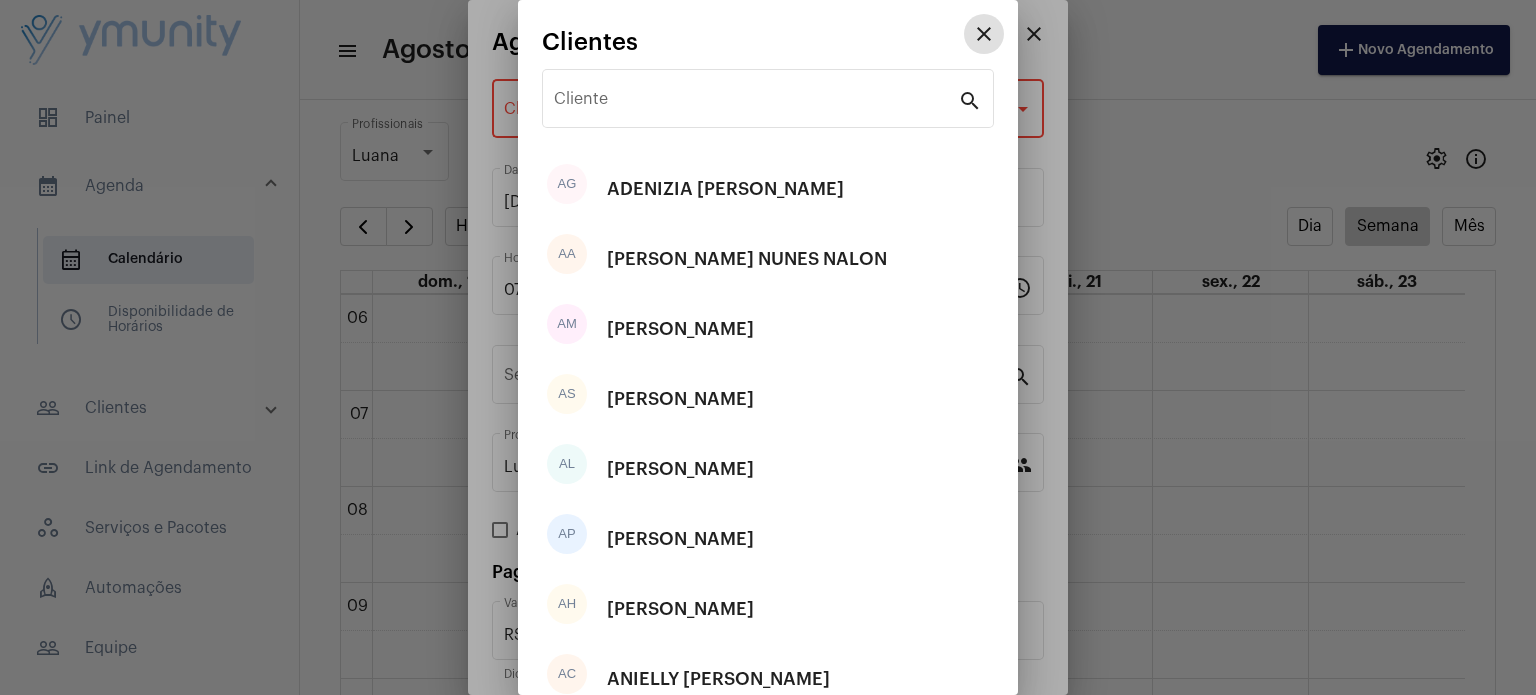 type 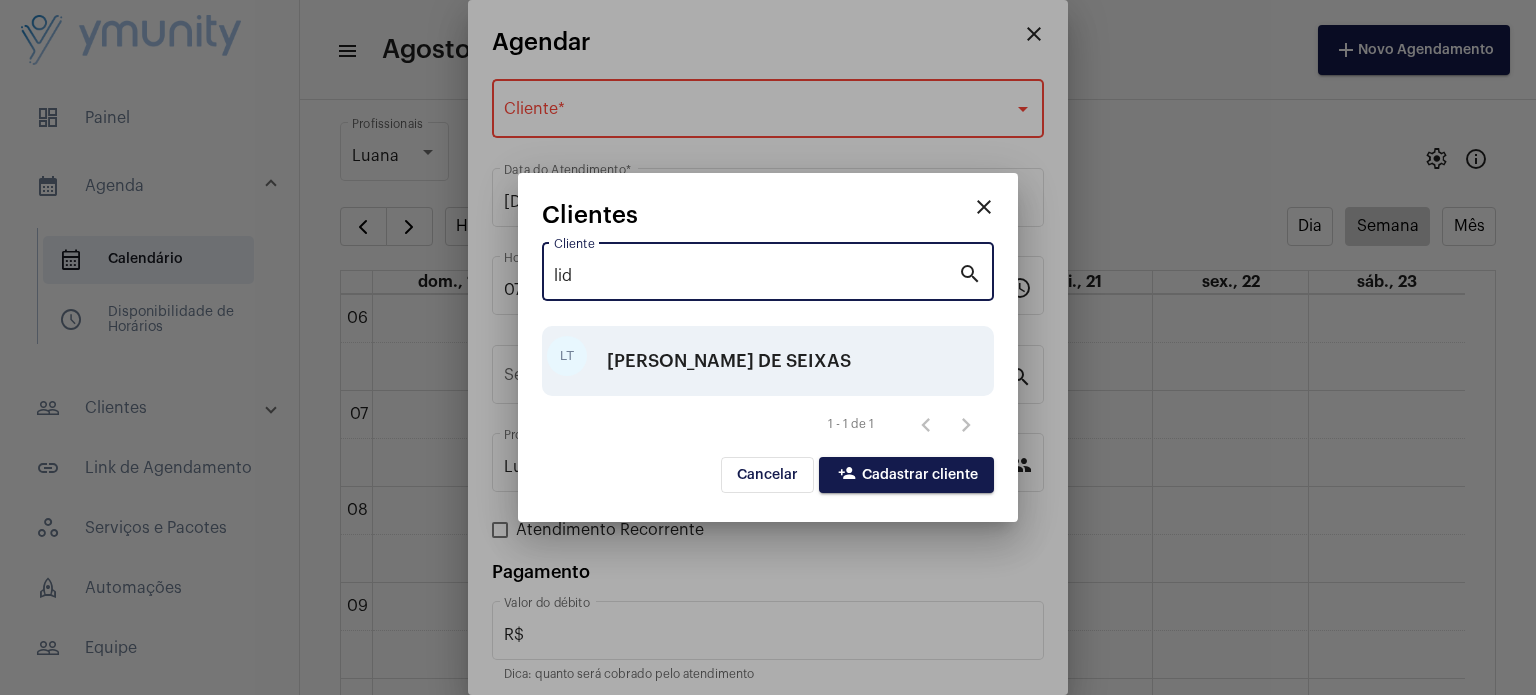 type on "lid" 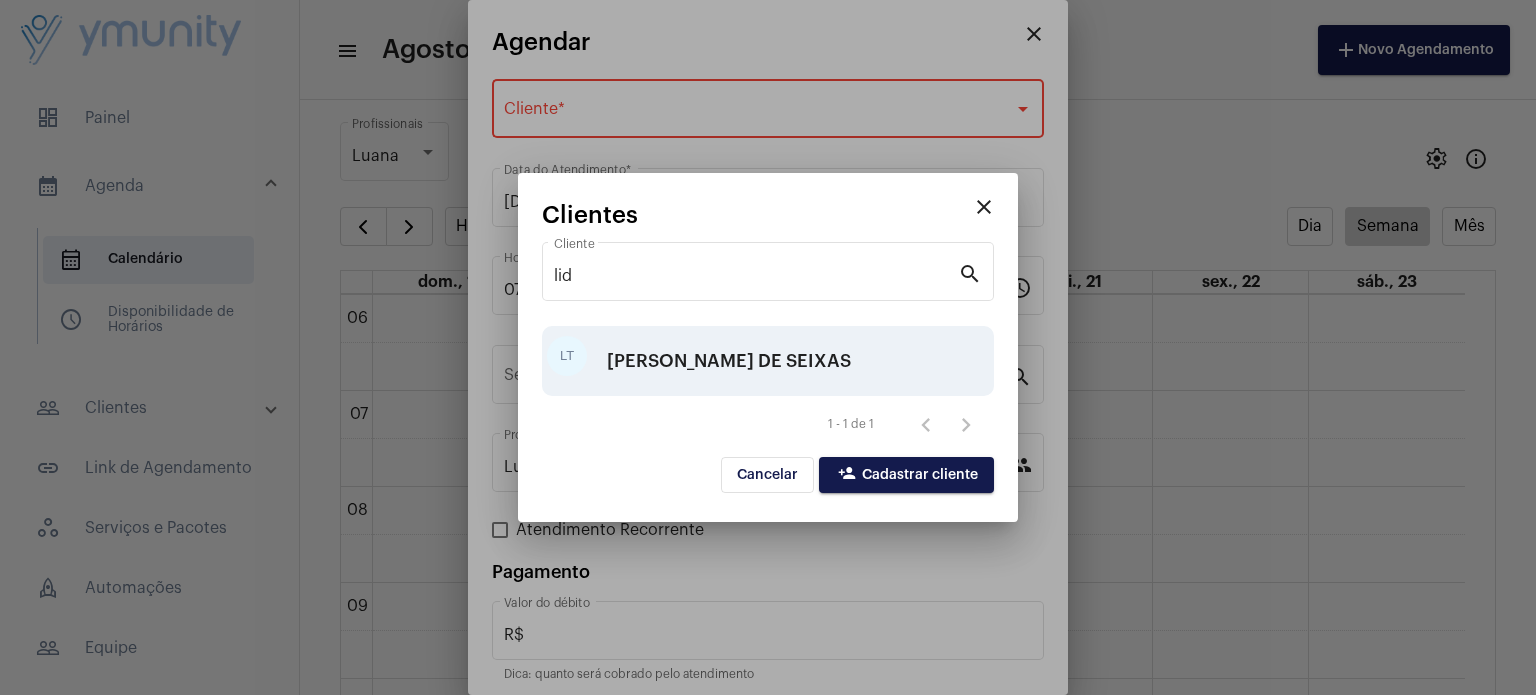 click on "[PERSON_NAME] DE SEIXAS" at bounding box center [729, 361] 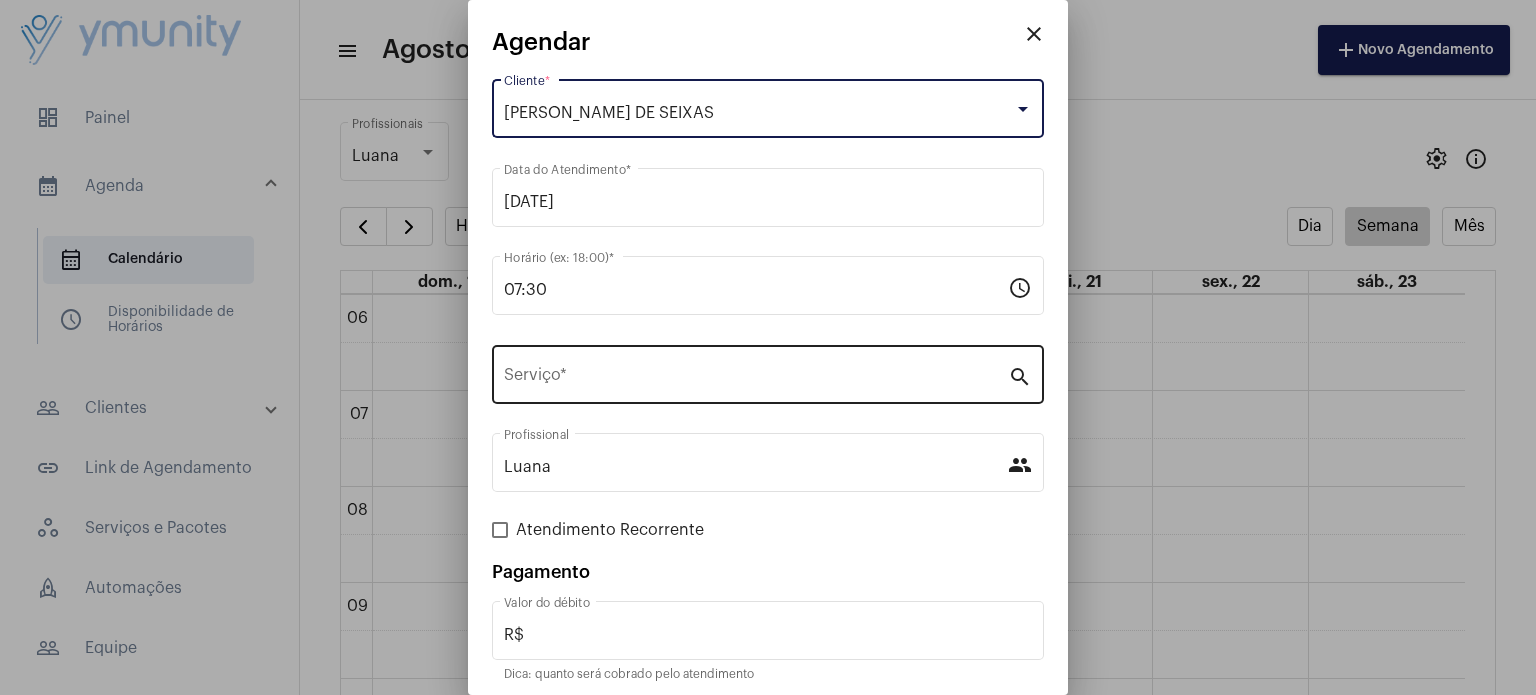 click on "Serviço  *" at bounding box center [756, 372] 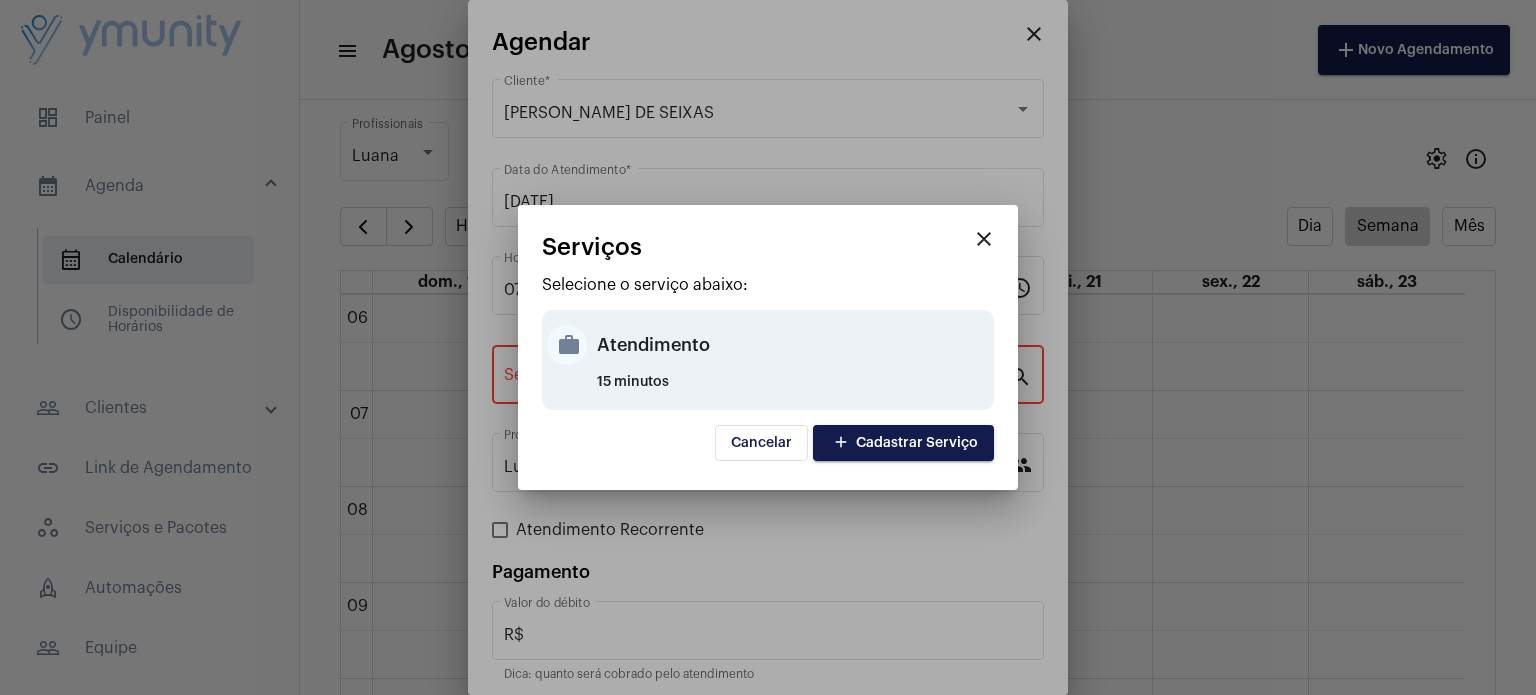 click on "Atendimento" at bounding box center [793, 345] 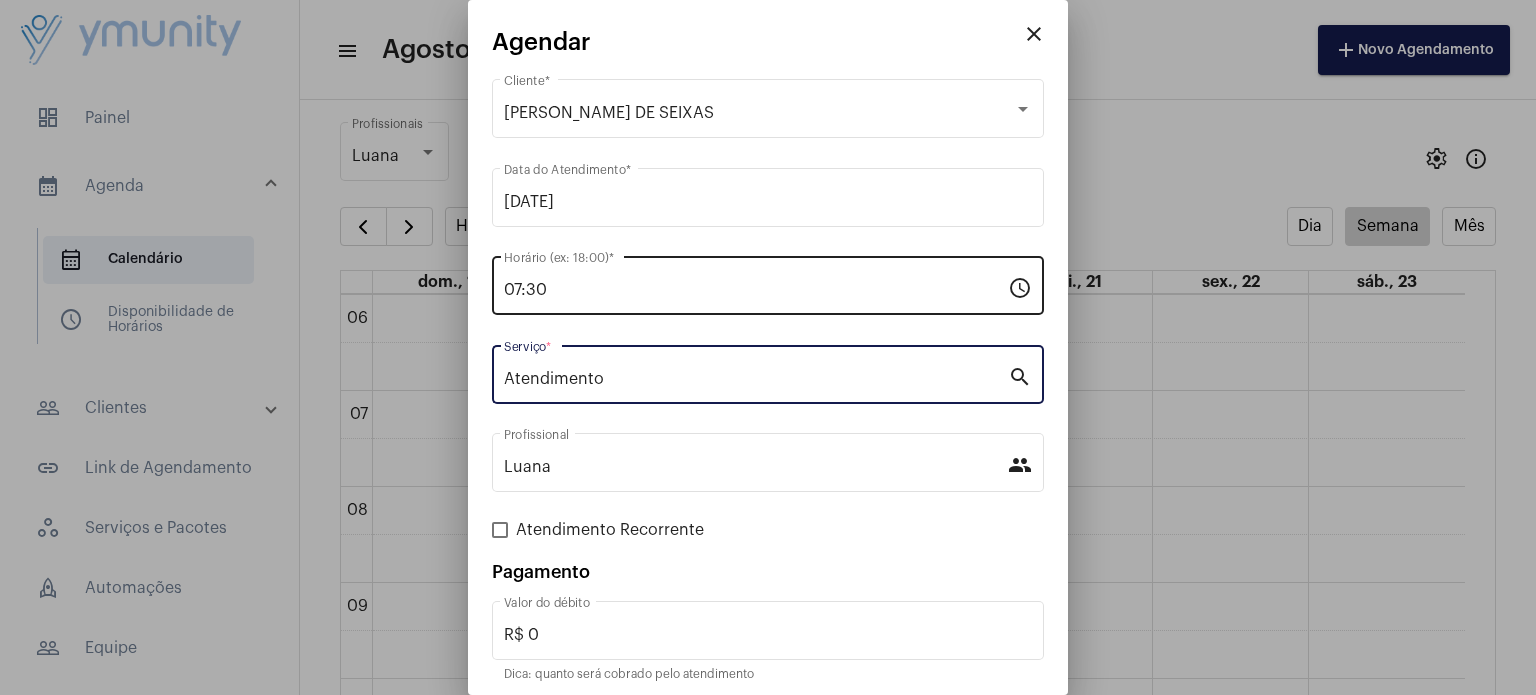 click on "07:30 Horário (ex: 18:00)  *" at bounding box center (756, 283) 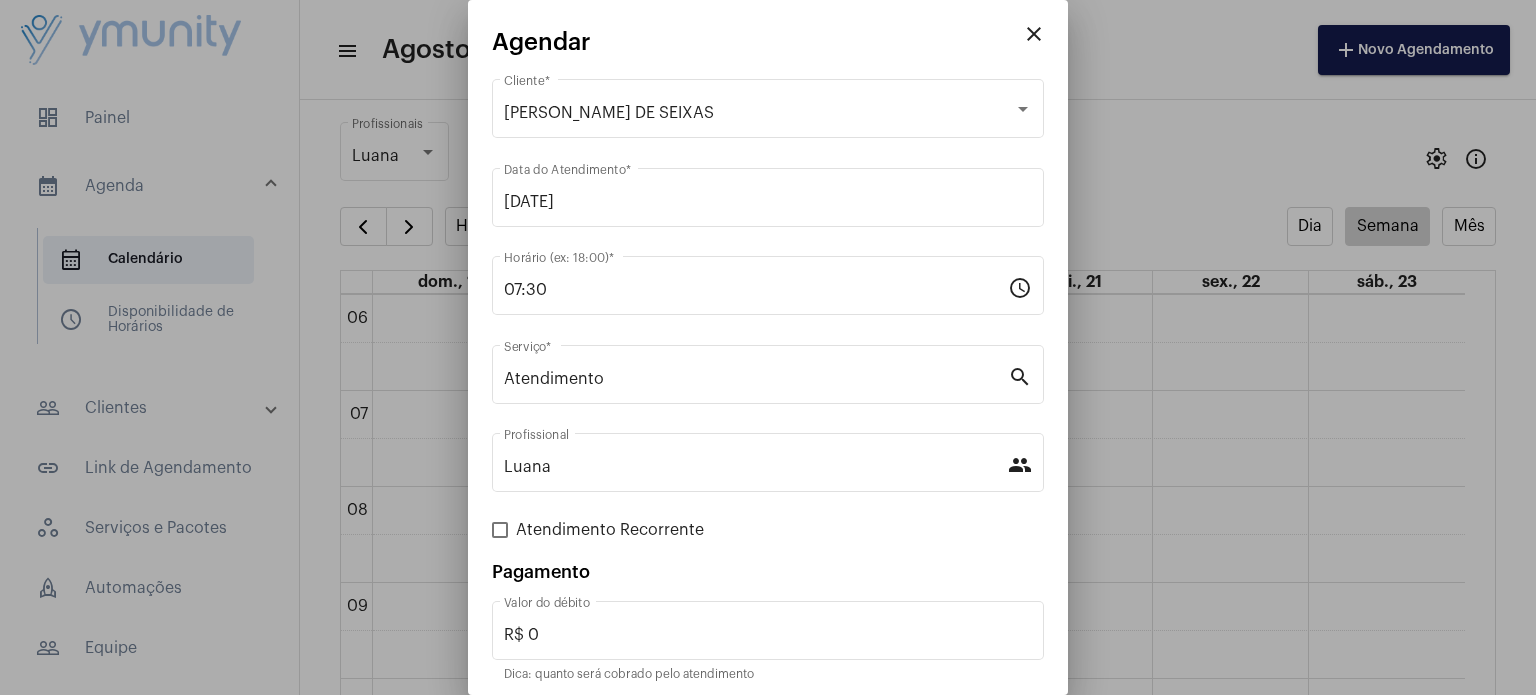 drag, startPoint x: 698, startPoint y: 265, endPoint x: 420, endPoint y: 283, distance: 278.58212 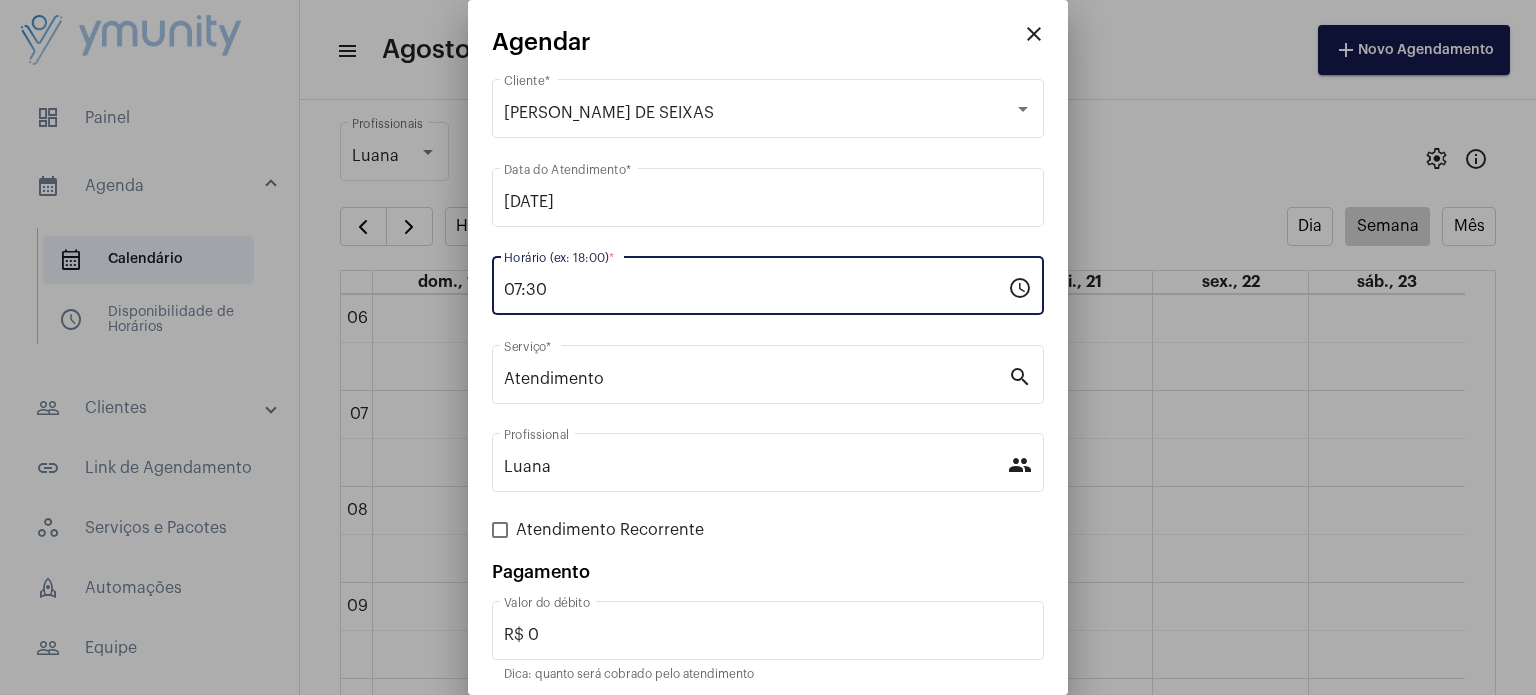 click on "07:30" at bounding box center (756, 290) 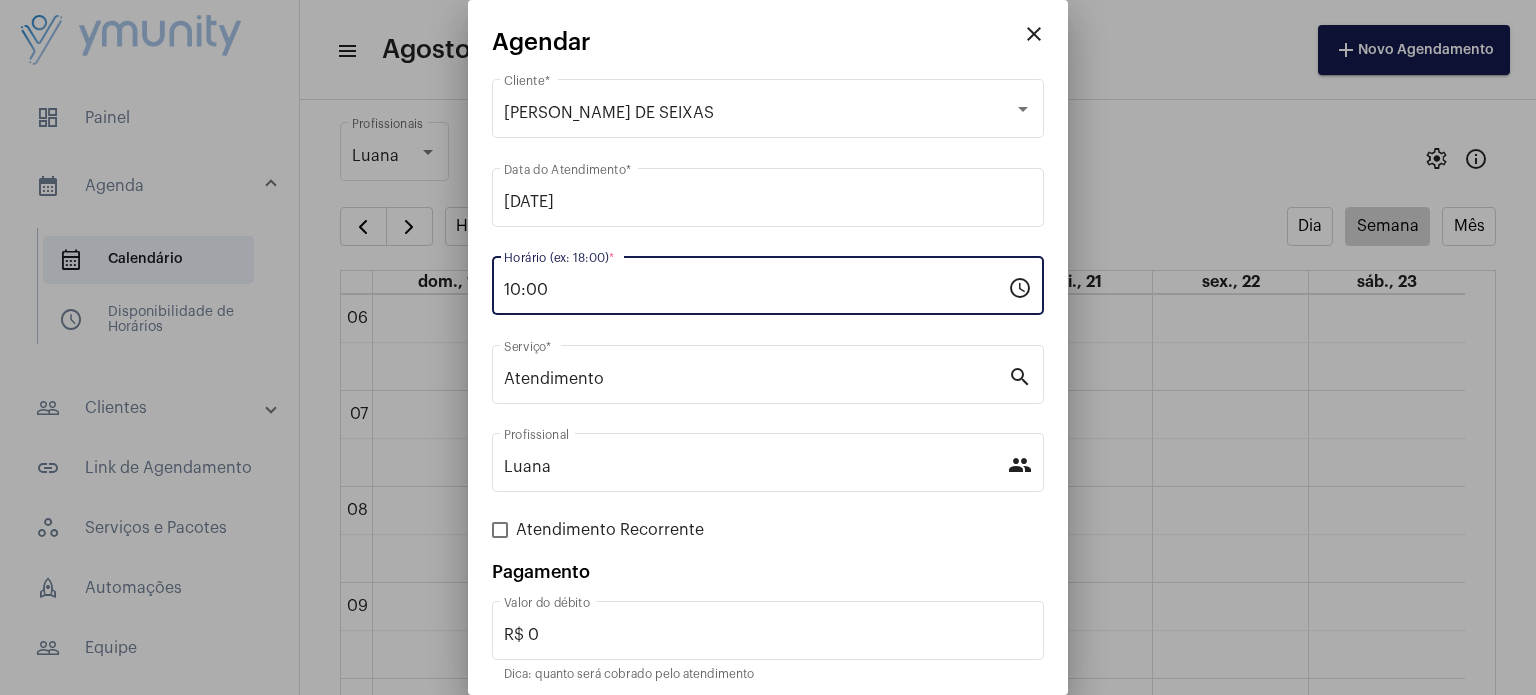 type on "10:00" 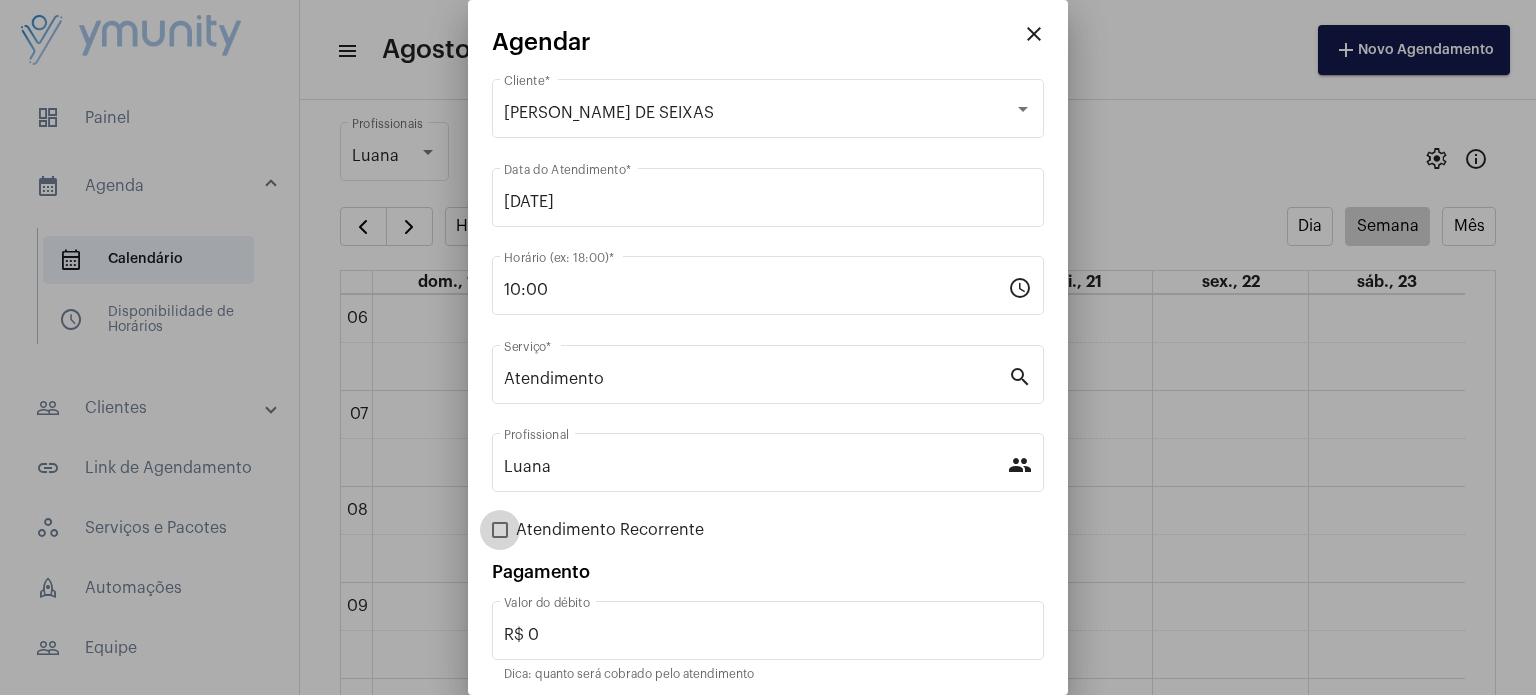 click on "Atendimento Recorrente" at bounding box center [610, 530] 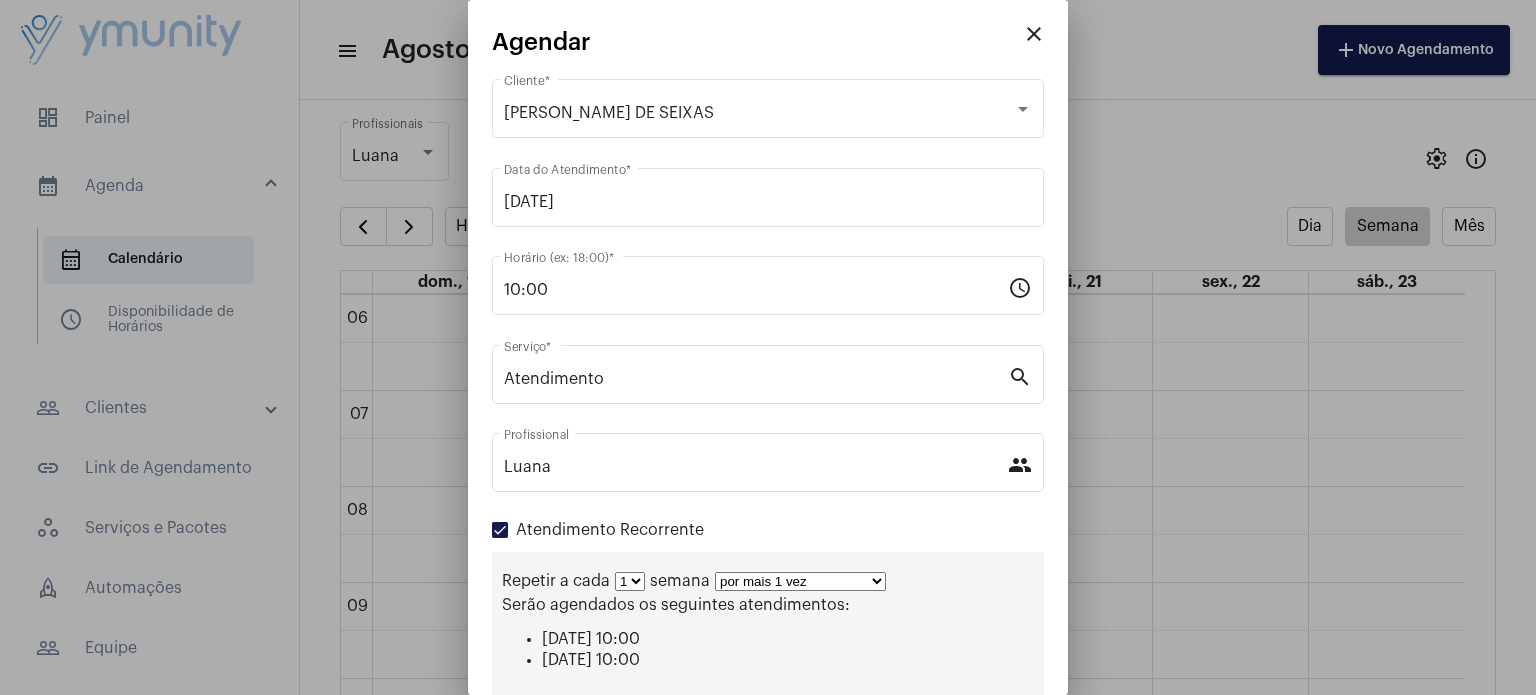 click on "1 2 3 4 5 6 7 8" at bounding box center (630, 581) 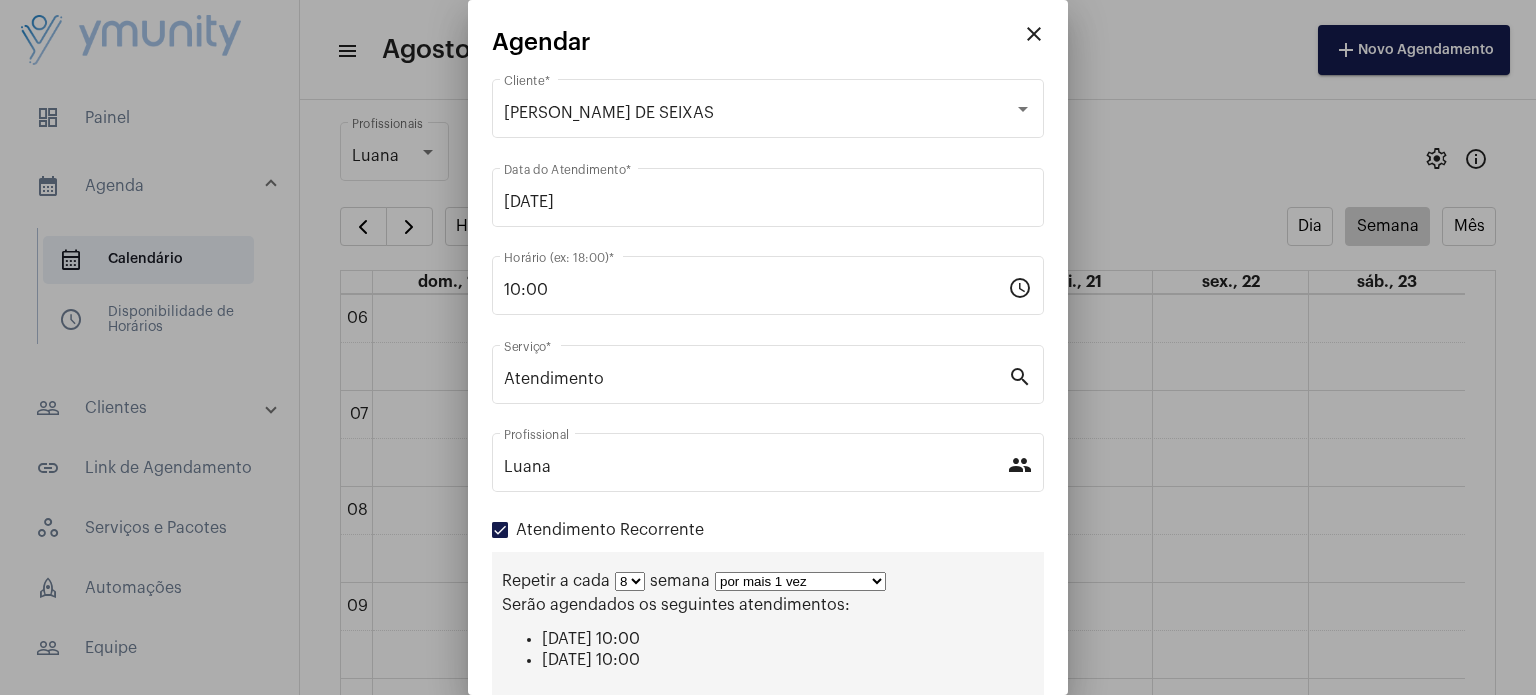 click on "1 2 3 4 5 6 7 8" at bounding box center [630, 581] 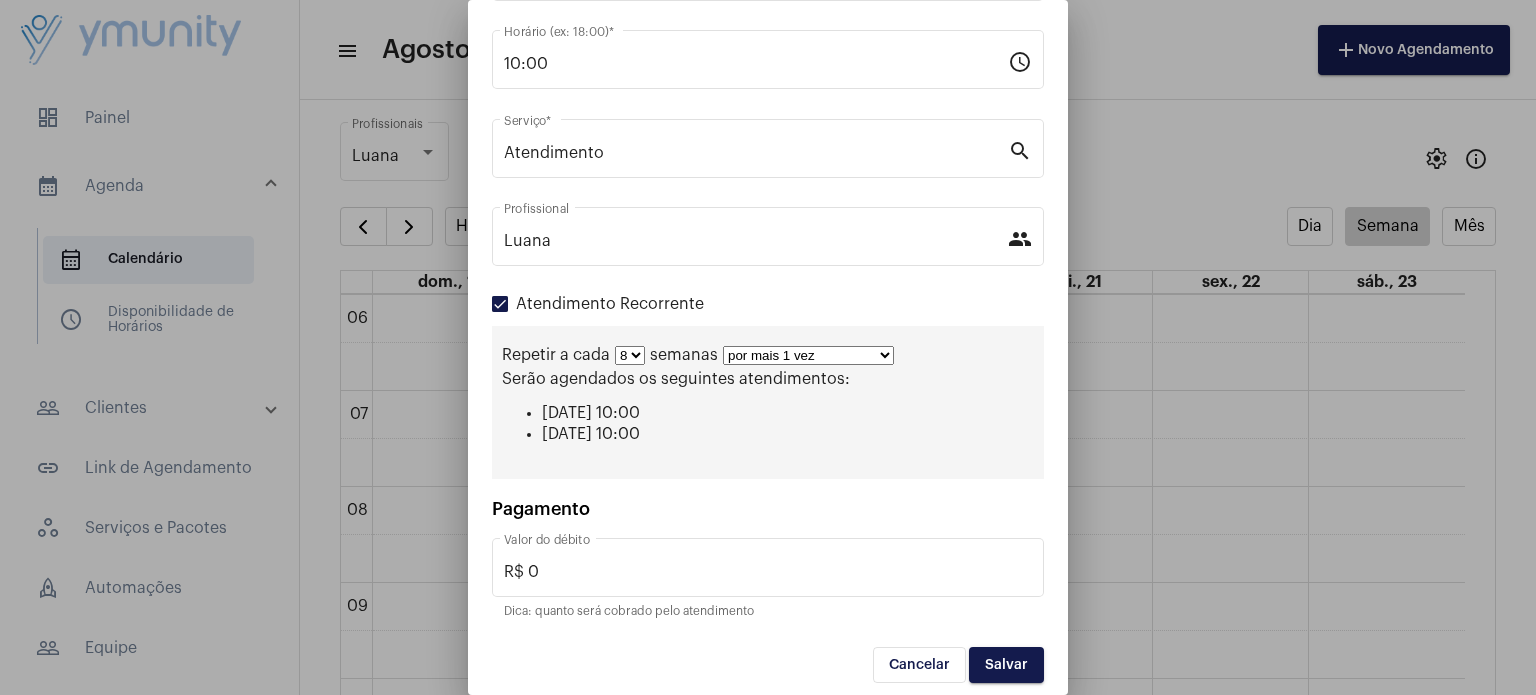 scroll, scrollTop: 235, scrollLeft: 0, axis: vertical 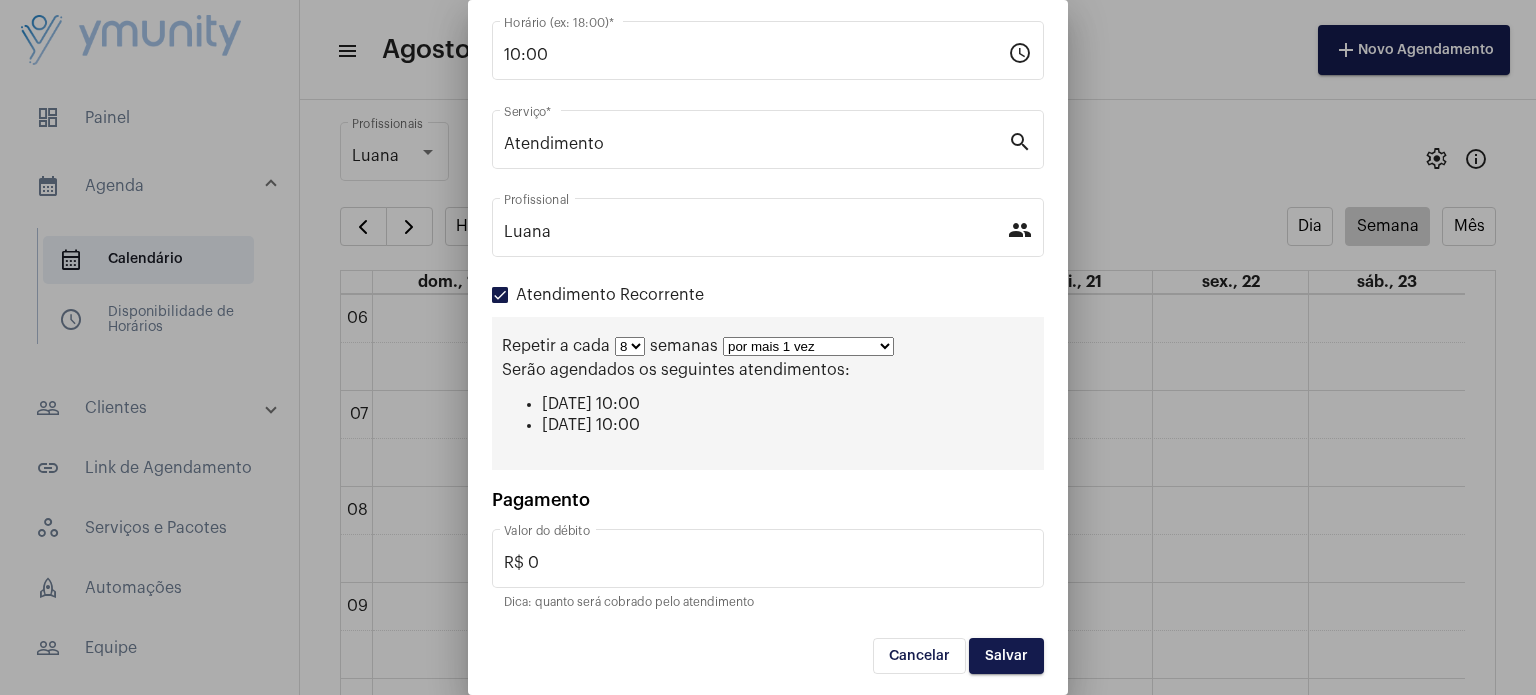 click on "por mais 1 vez por mais 2 vezes por mais 3 vezes por mais 4 vezes por mais 5 vezes por mais 6 vezes por mais 7 vezes por mais 8 vezes por mais 9 vezes por mais 10 vezes por tempo indeterminado" at bounding box center (808, 346) 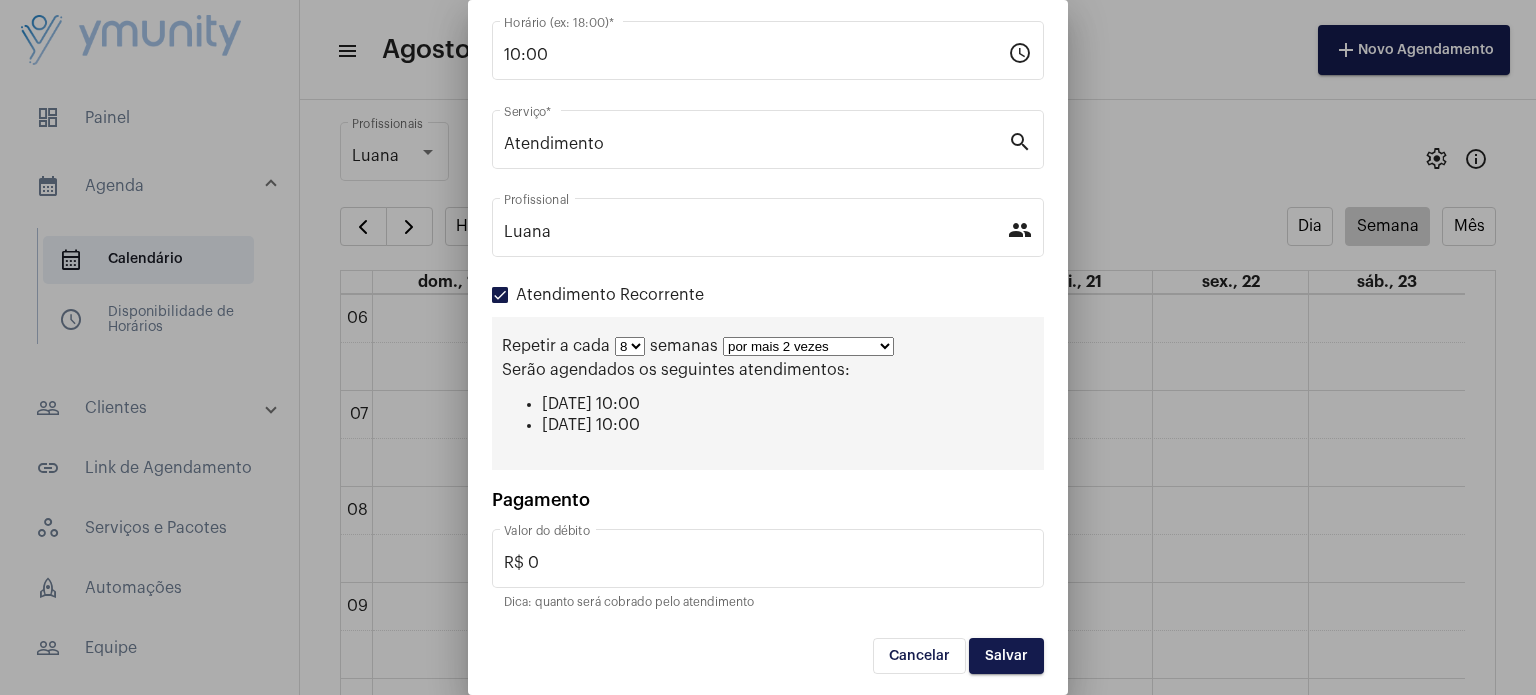 click on "por mais 1 vez por mais 2 vezes por mais 3 vezes por mais 4 vezes por mais 5 vezes por mais 6 vezes por mais 7 vezes por mais 8 vezes por mais 9 vezes por mais 10 vezes por tempo indeterminado" at bounding box center [808, 346] 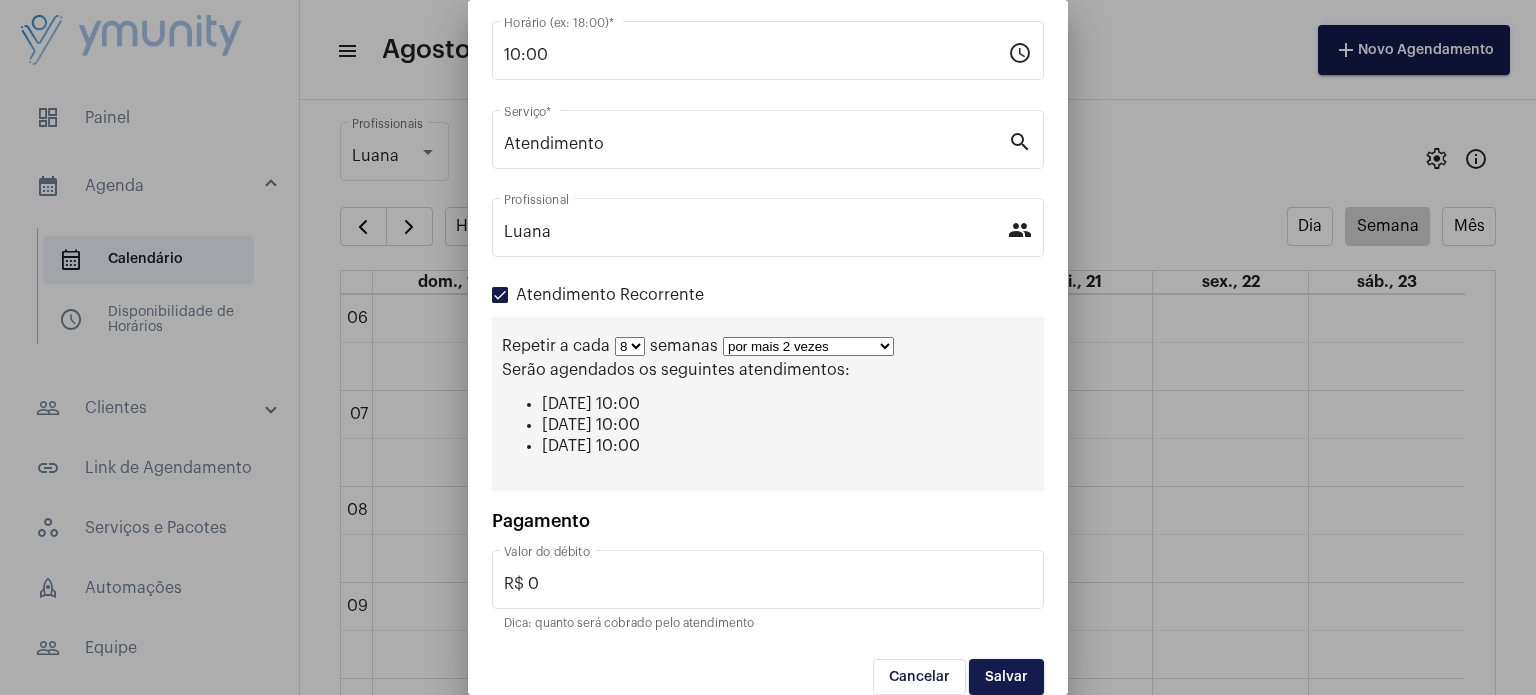 click on "Salvar" at bounding box center (1006, 677) 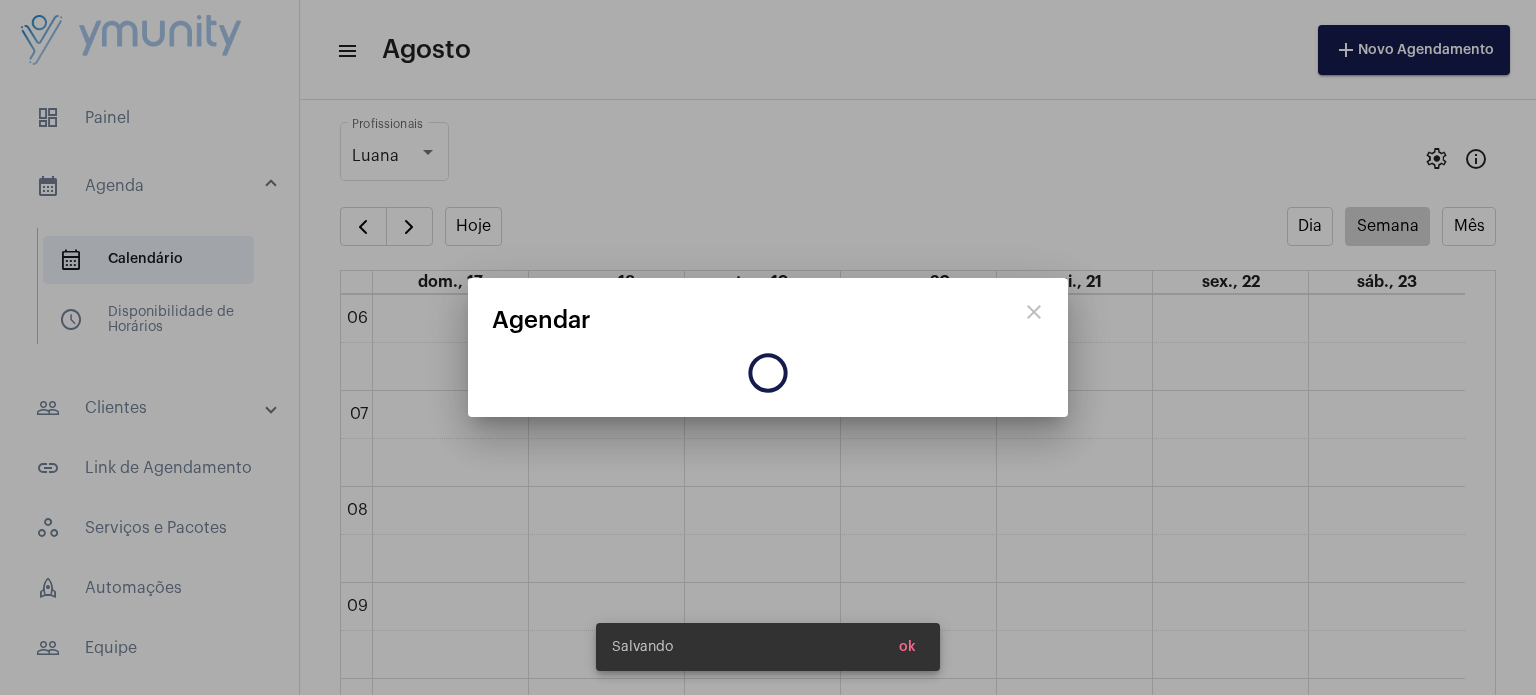 scroll, scrollTop: 0, scrollLeft: 0, axis: both 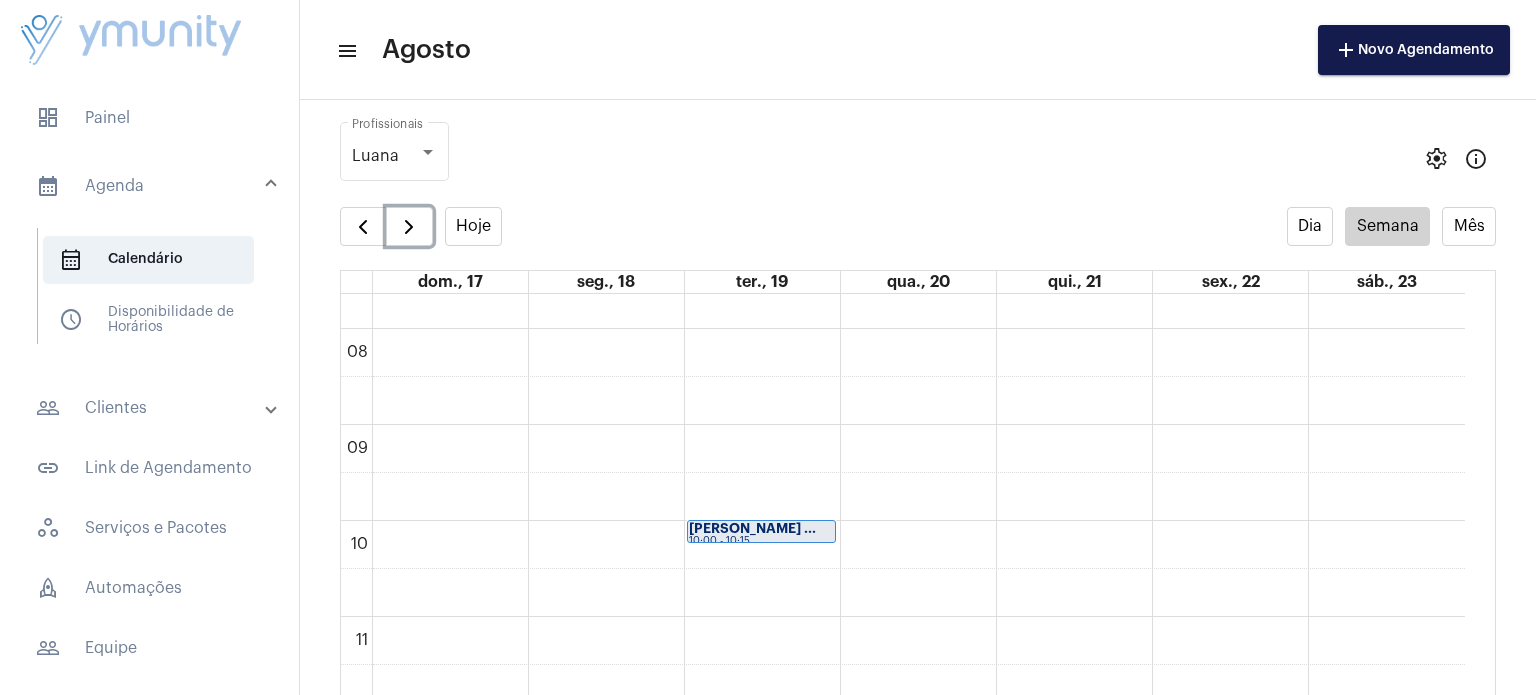 click on "[PERSON_NAME] ..." 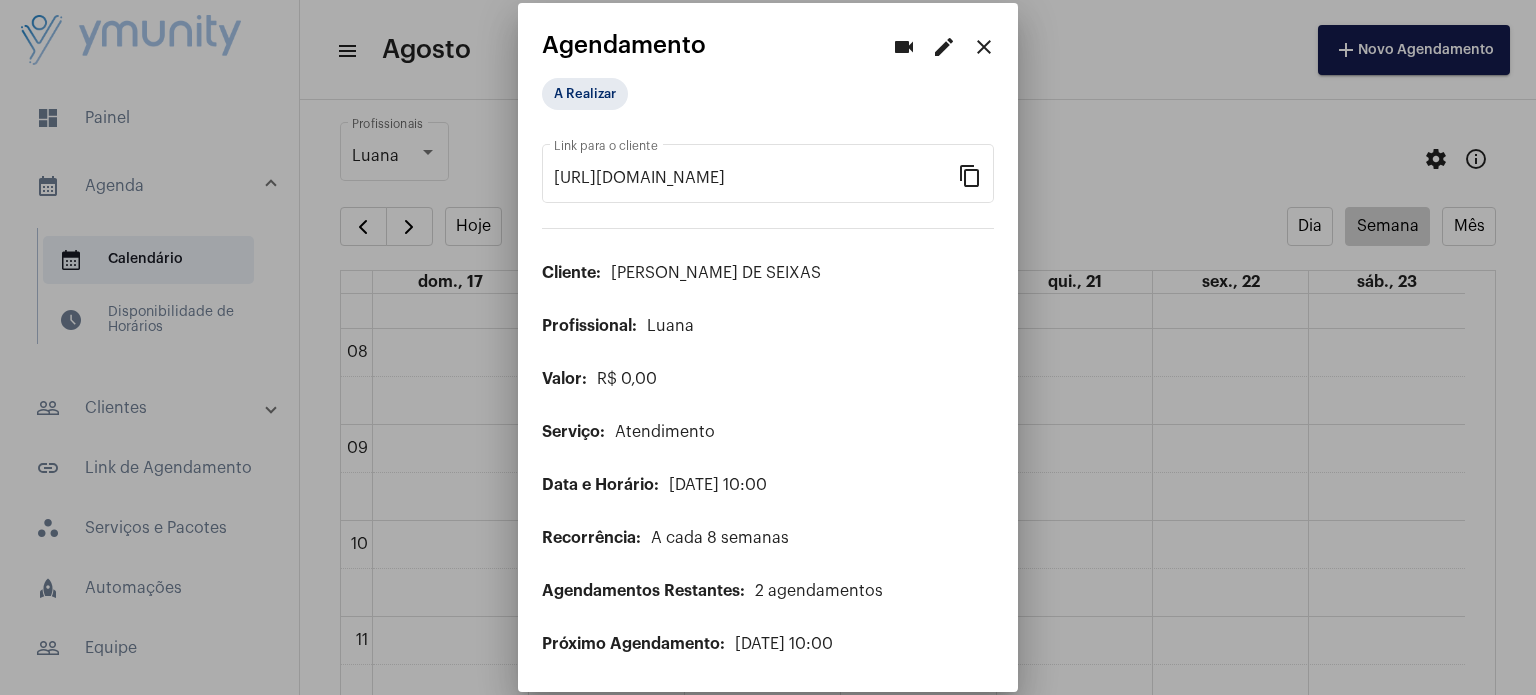 click on "close" at bounding box center [984, 47] 